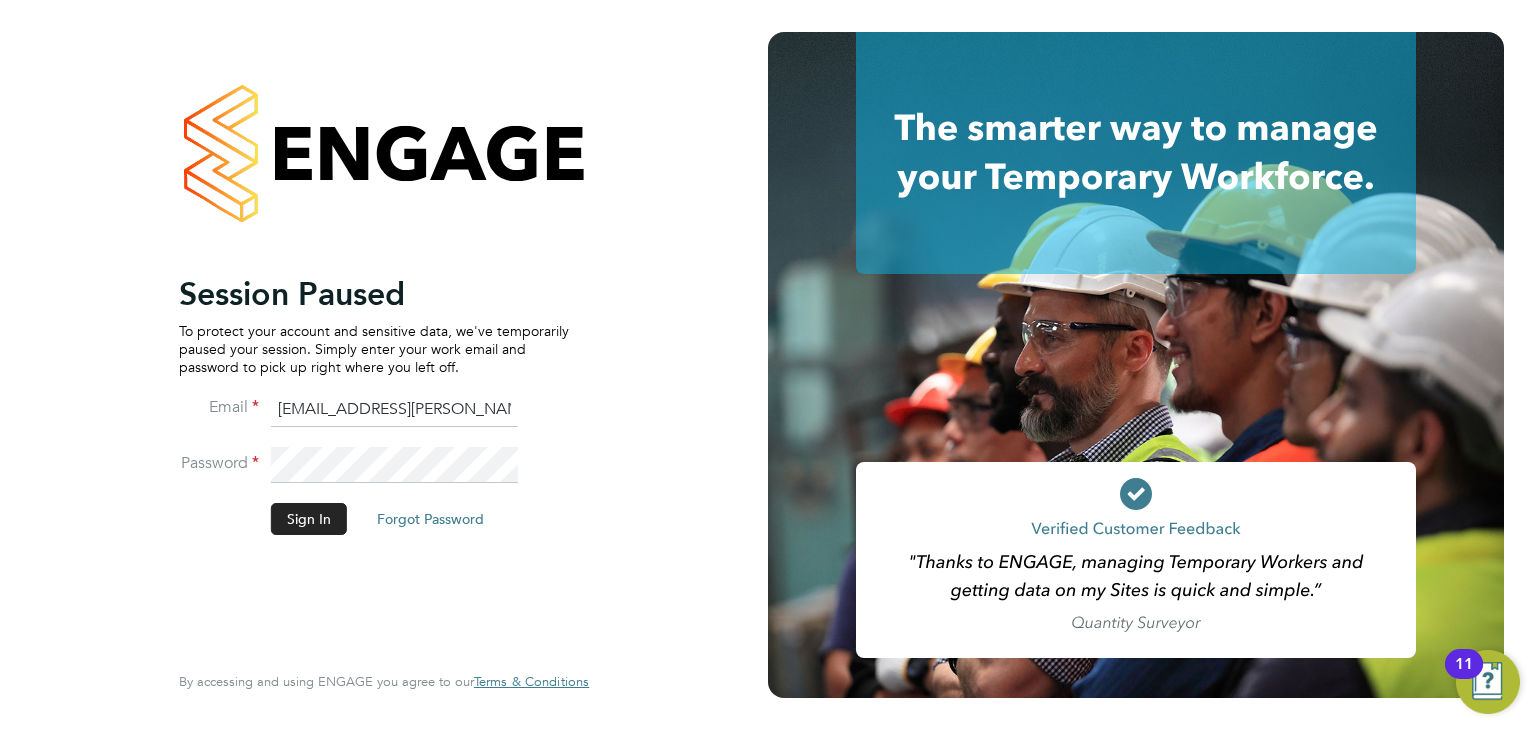 scroll, scrollTop: 0, scrollLeft: 0, axis: both 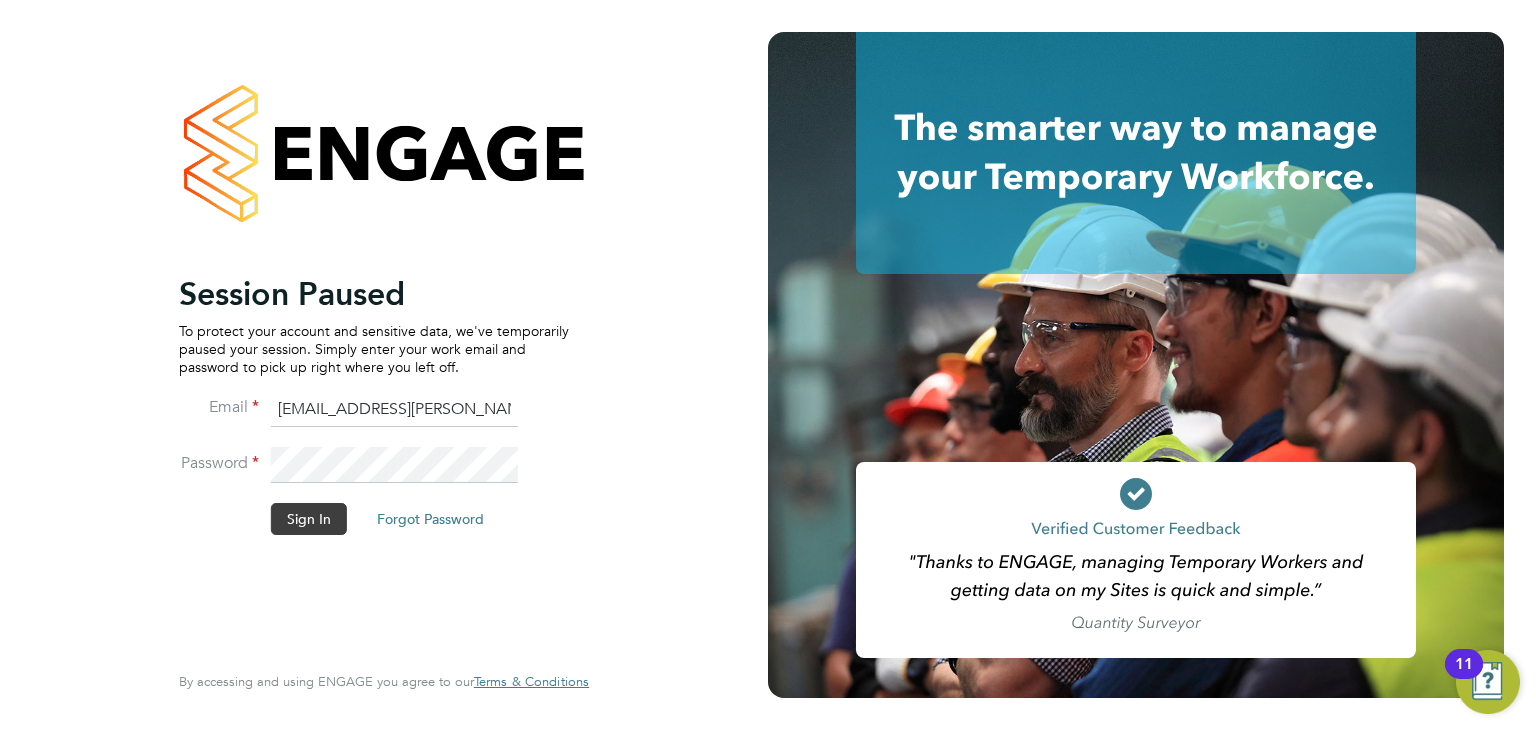 click on "Sign In" 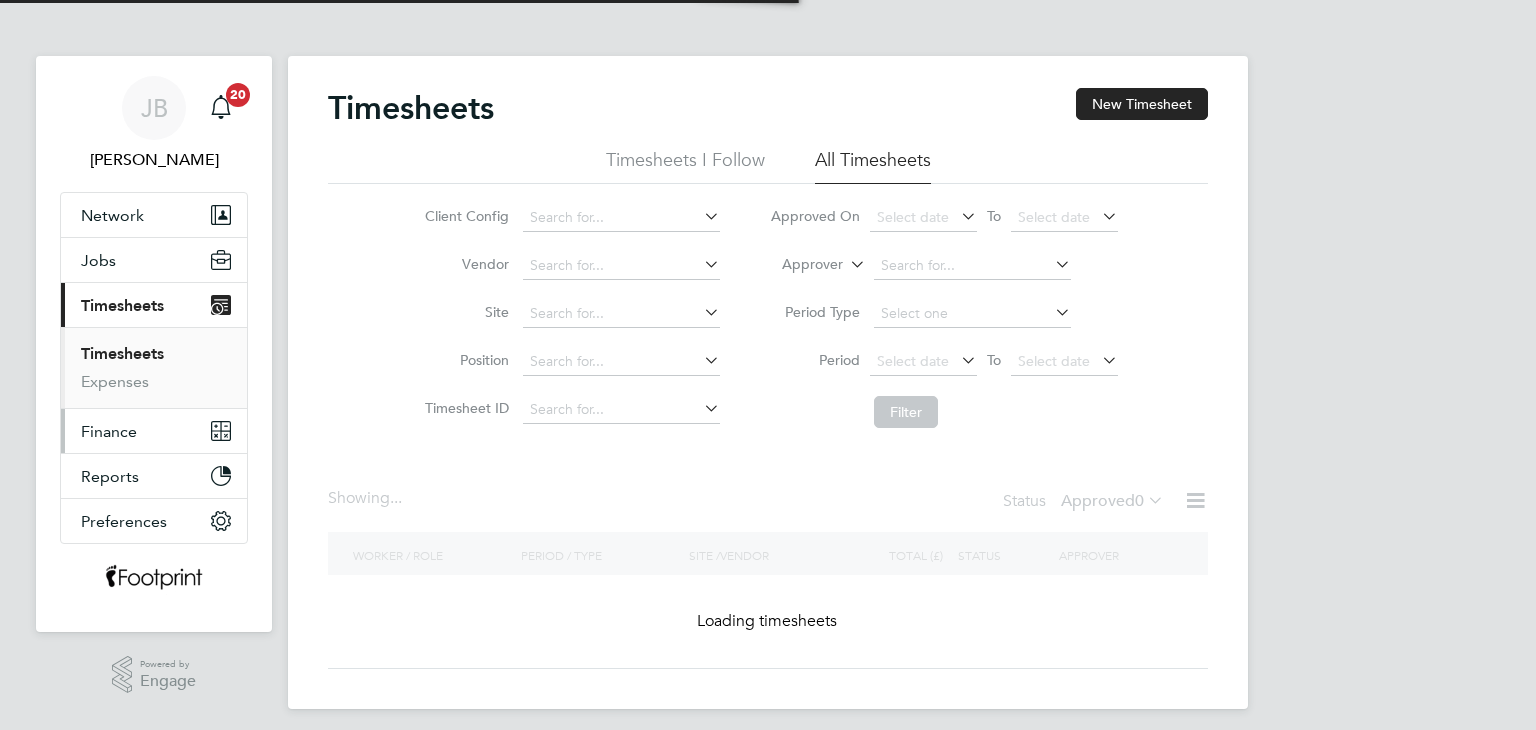 scroll, scrollTop: 0, scrollLeft: 0, axis: both 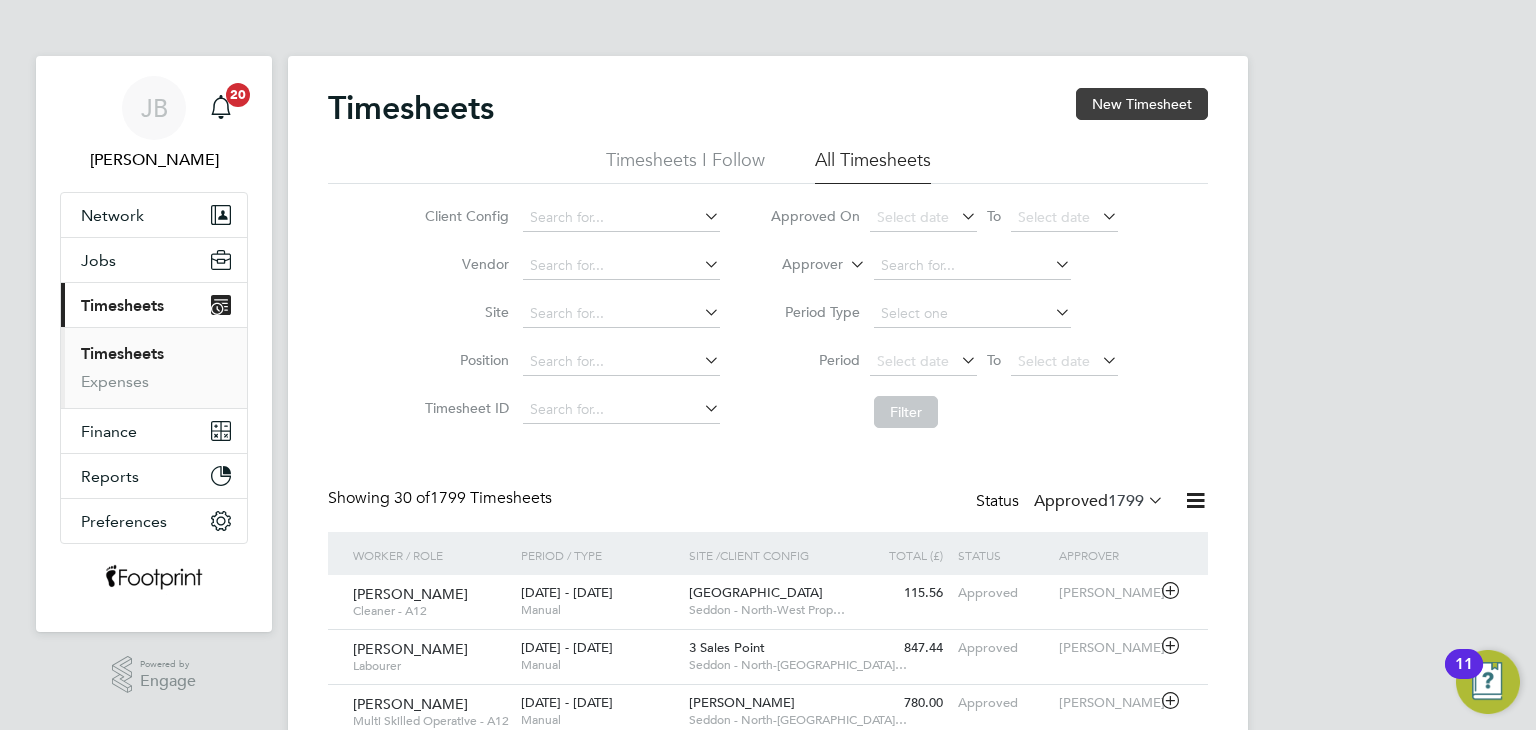 click on "New Timesheet" 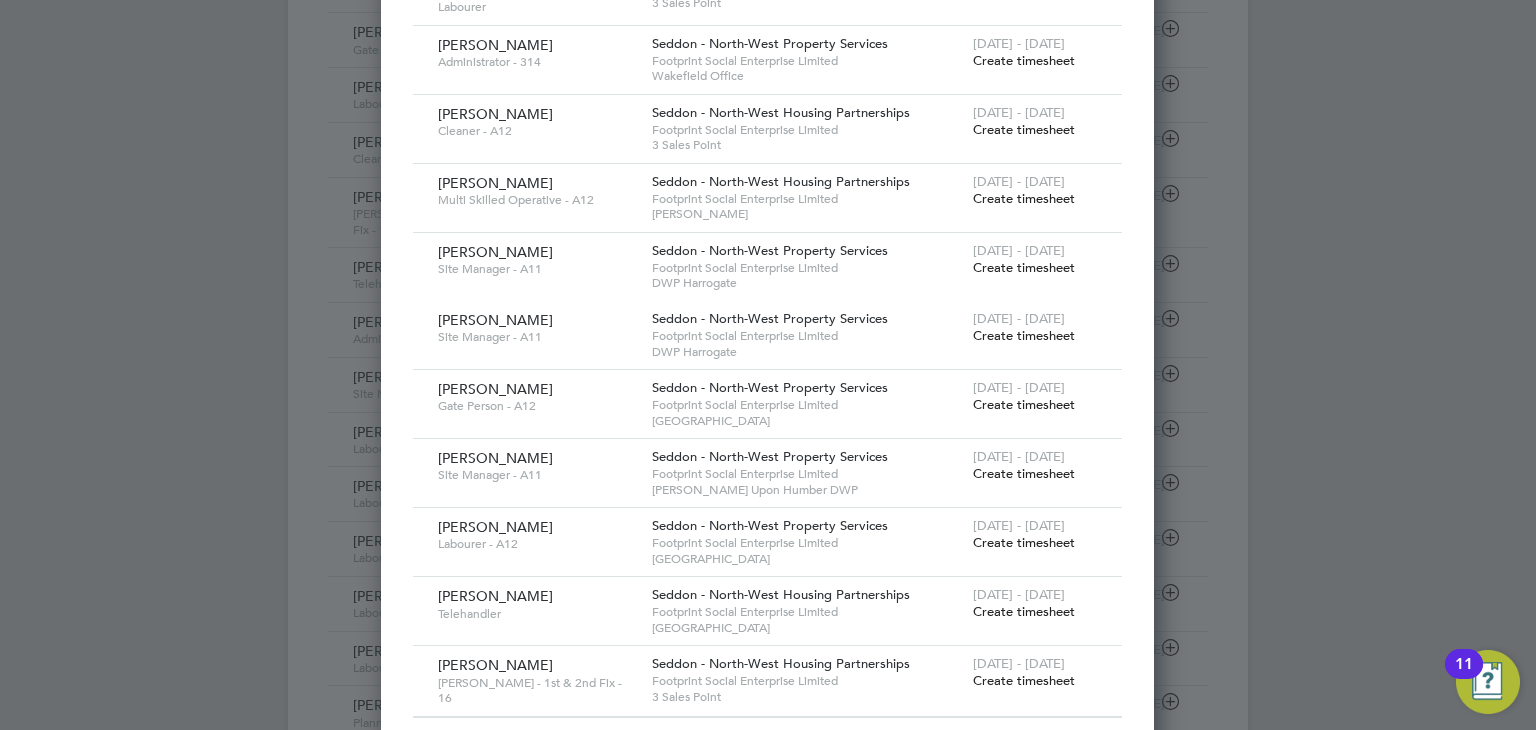 click on "Create timesheet" at bounding box center [1024, 542] 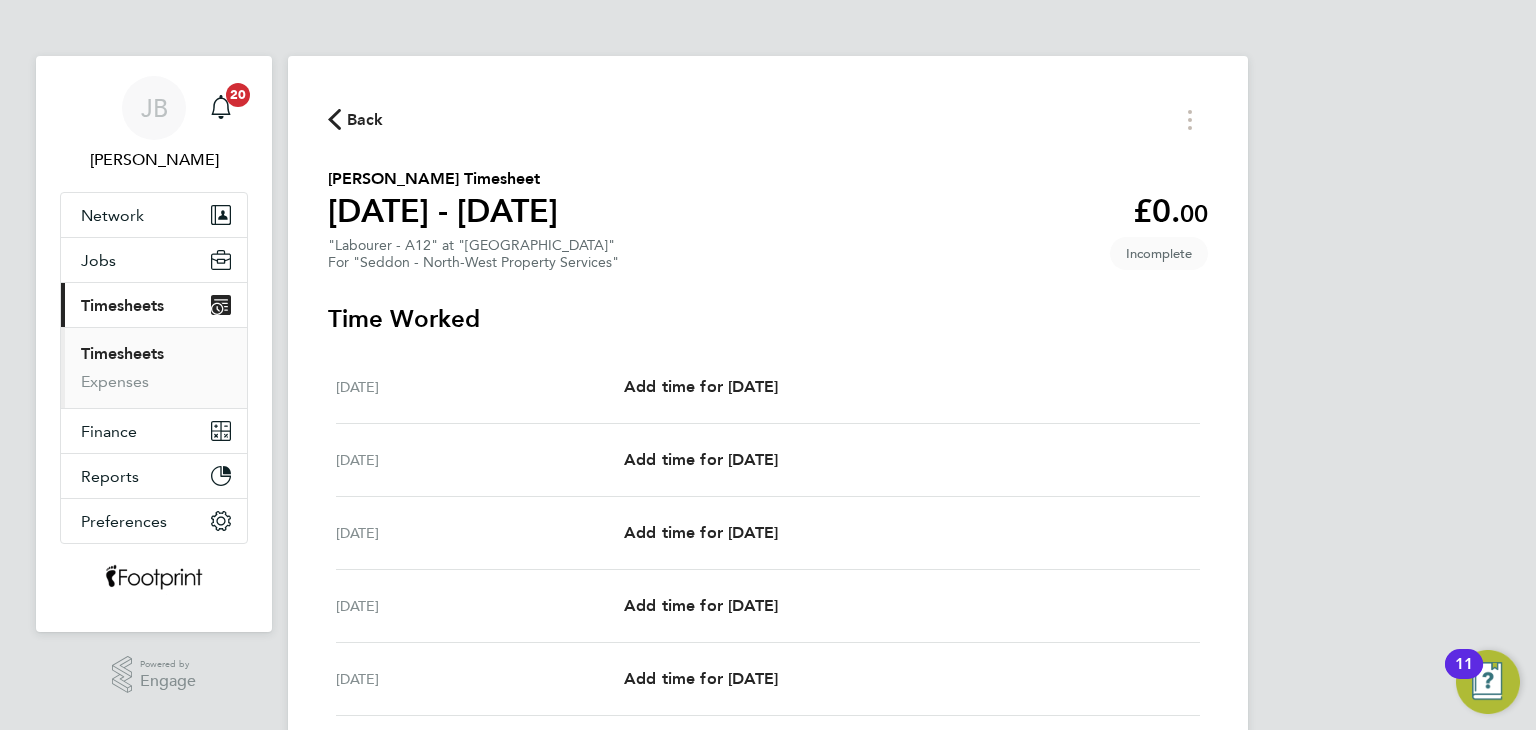 click on "Timesheets" at bounding box center [122, 353] 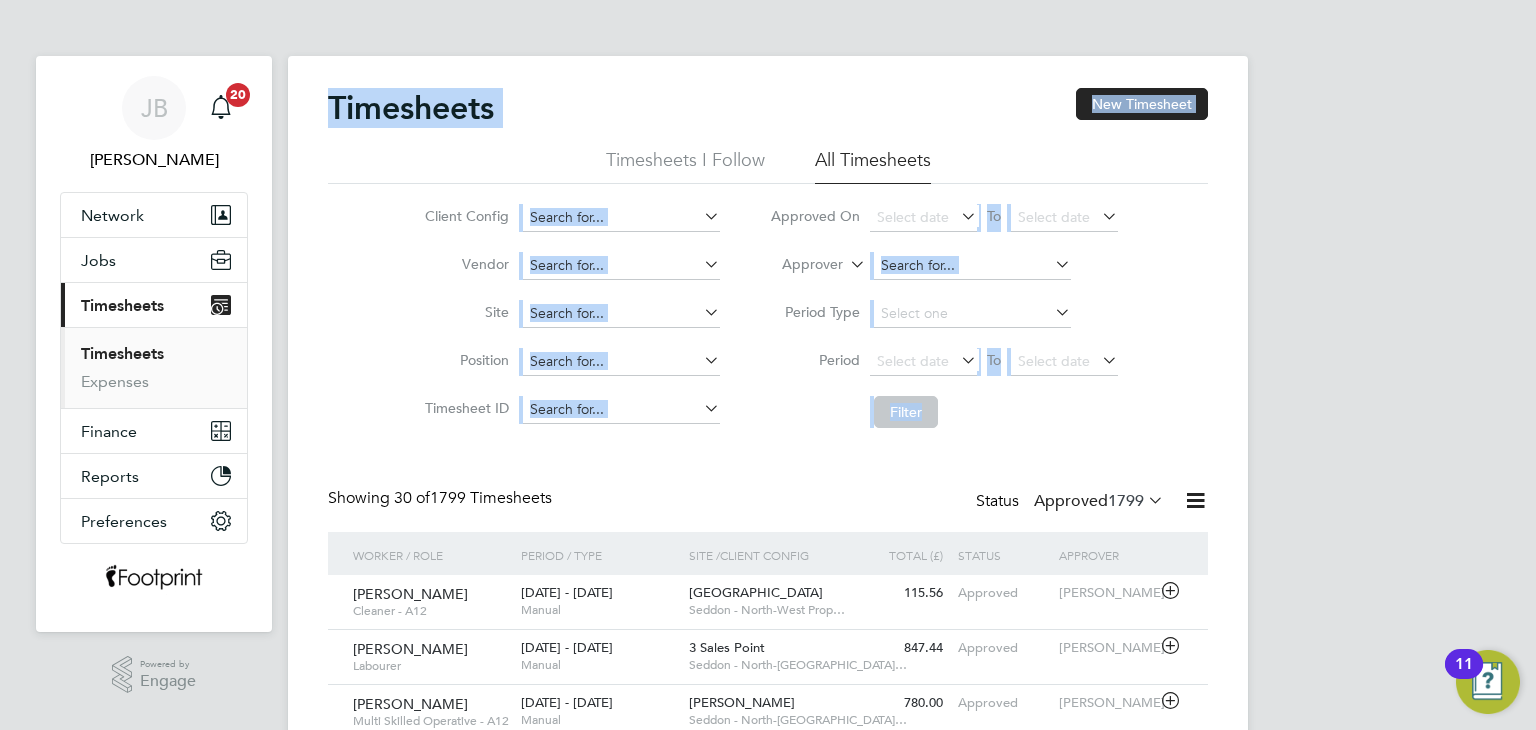 drag, startPoint x: 1016, startPoint y: 436, endPoint x: 330, endPoint y: 117, distance: 756.5428 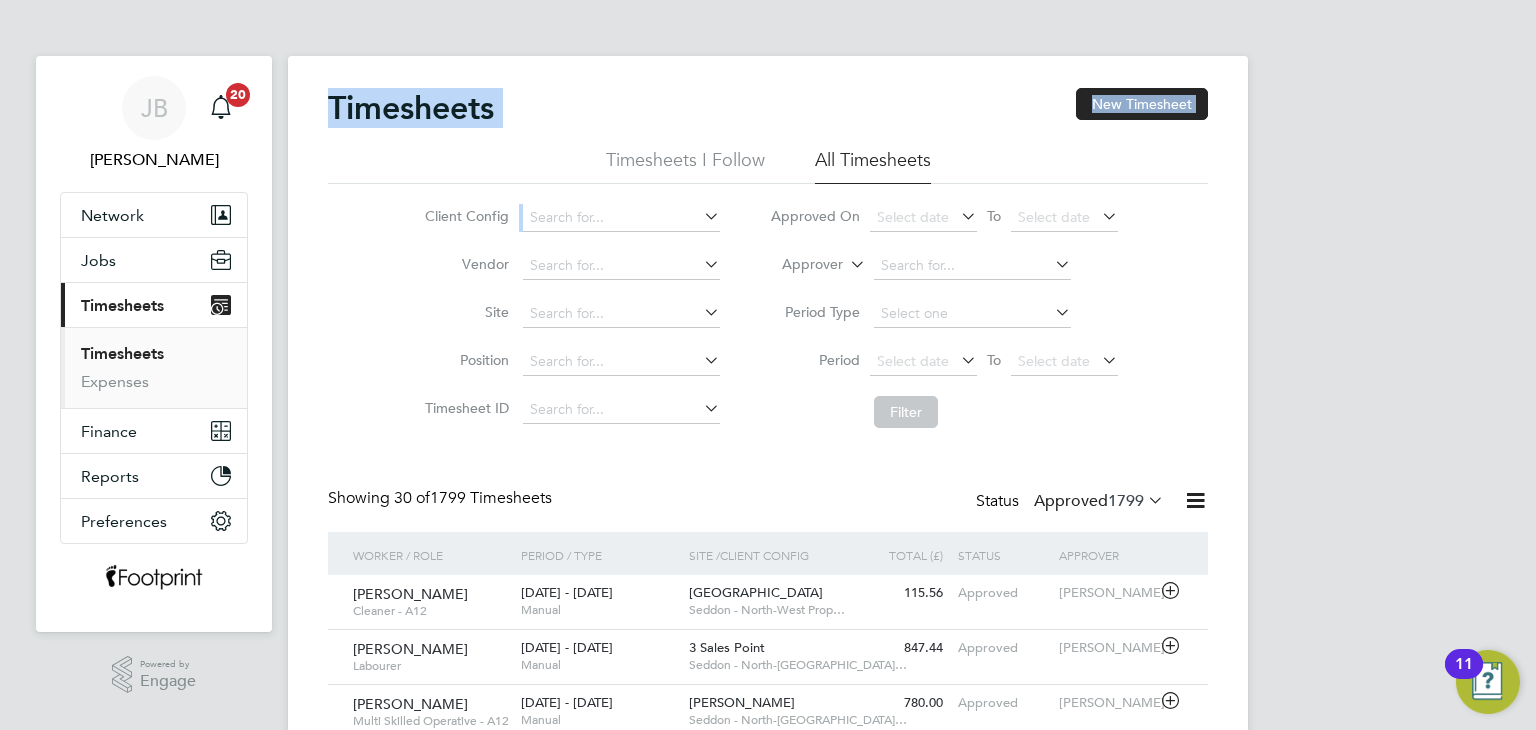 drag, startPoint x: 334, startPoint y: 113, endPoint x: 660, endPoint y: 152, distance: 328.32452 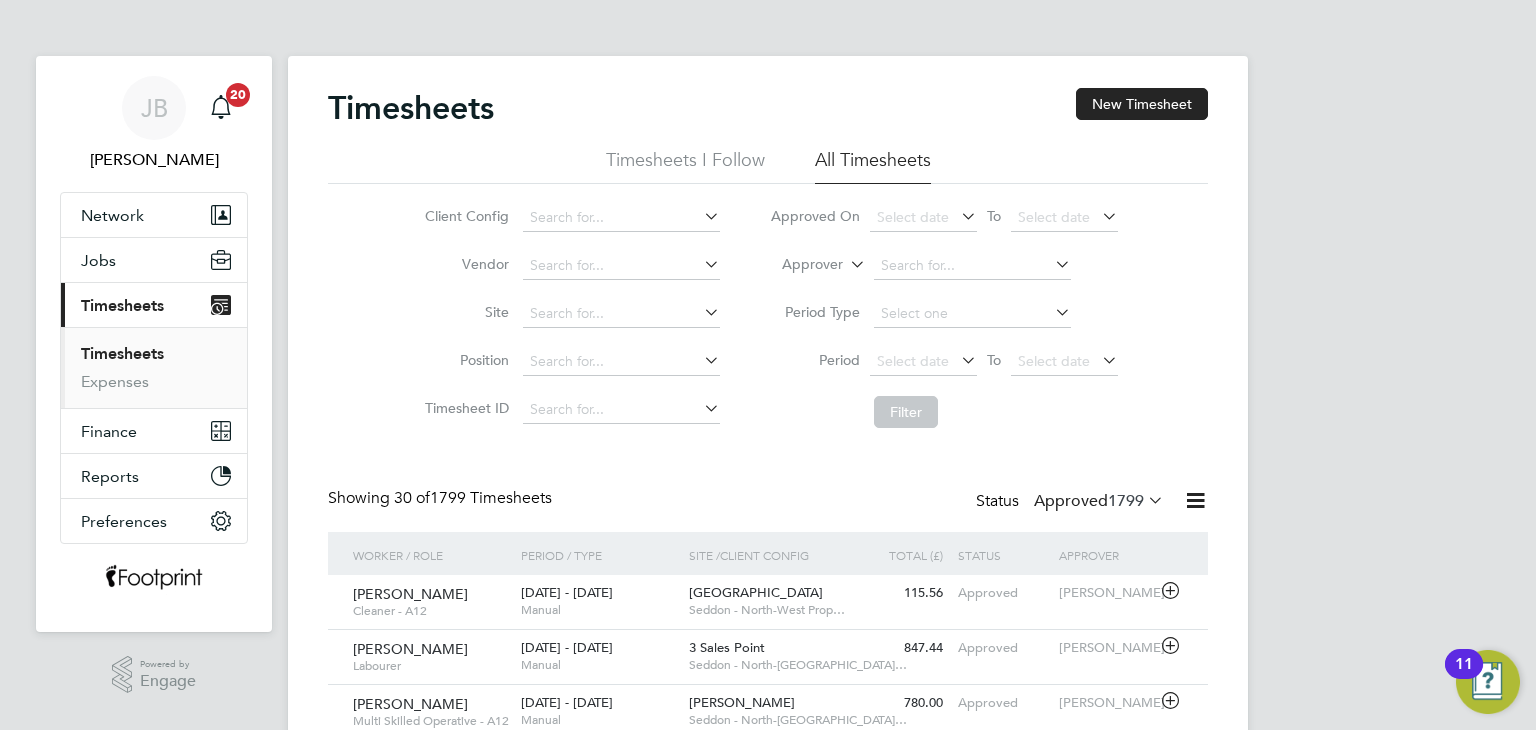 click on "Filter" 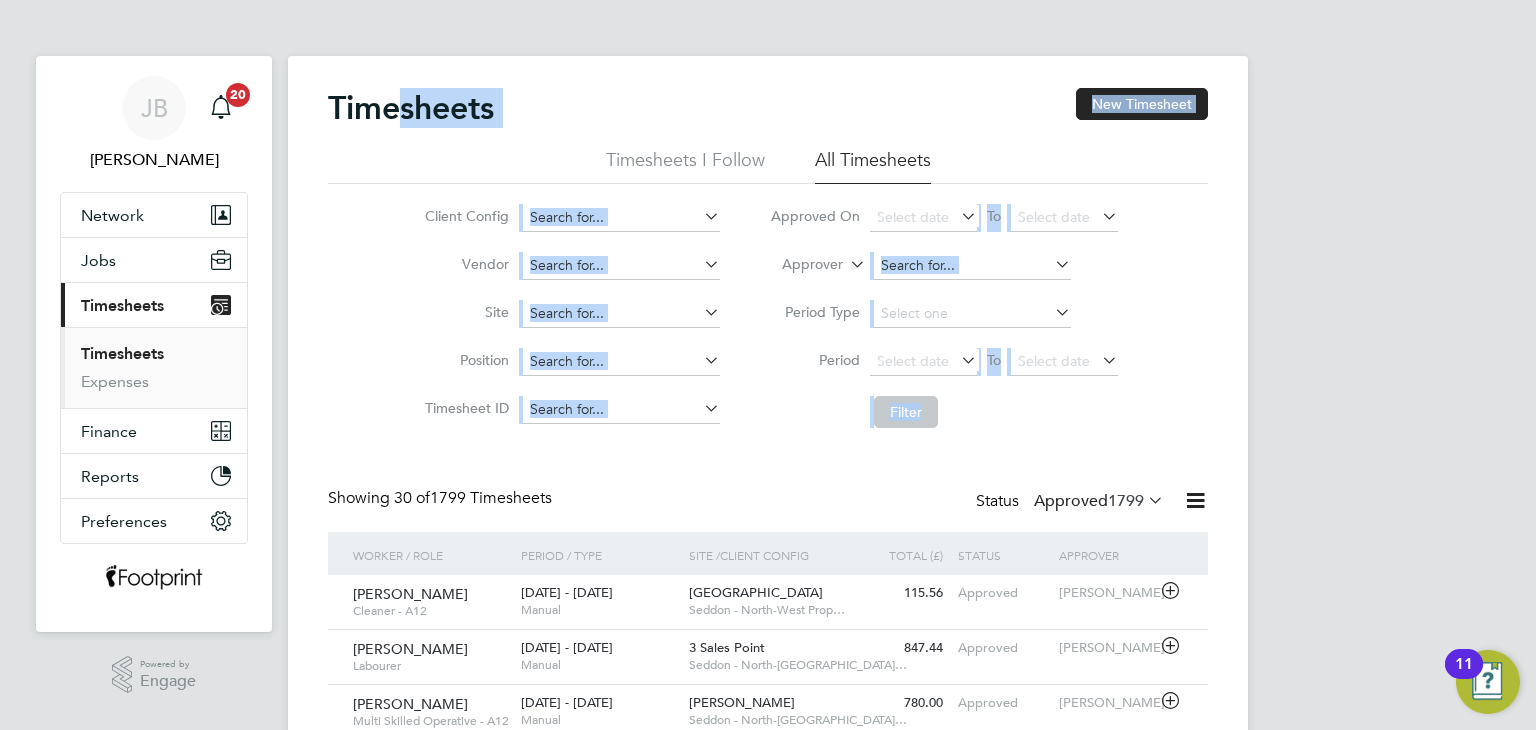 drag, startPoint x: 1023, startPoint y: 424, endPoint x: 396, endPoint y: 113, distance: 699.8928 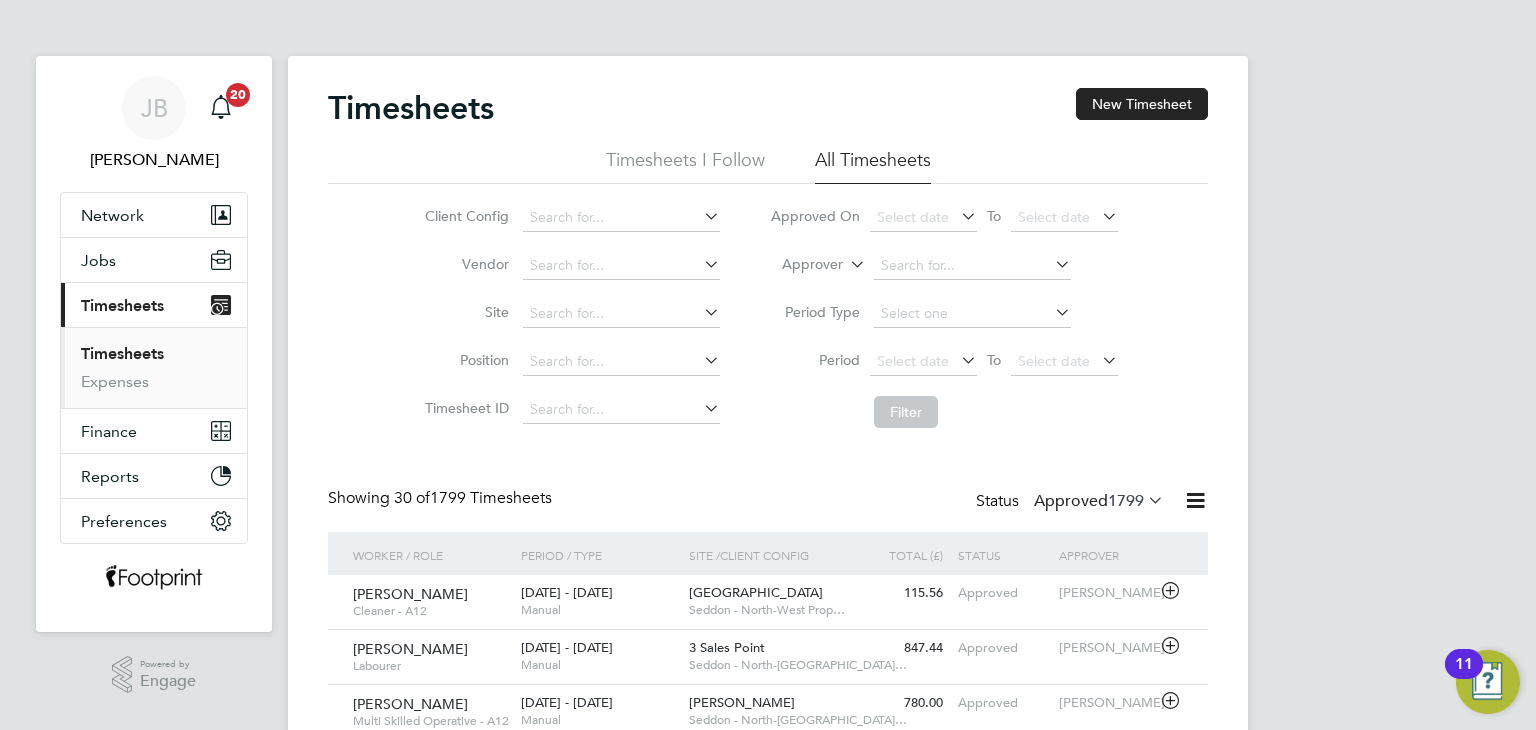 click on "Site /  Client Config" 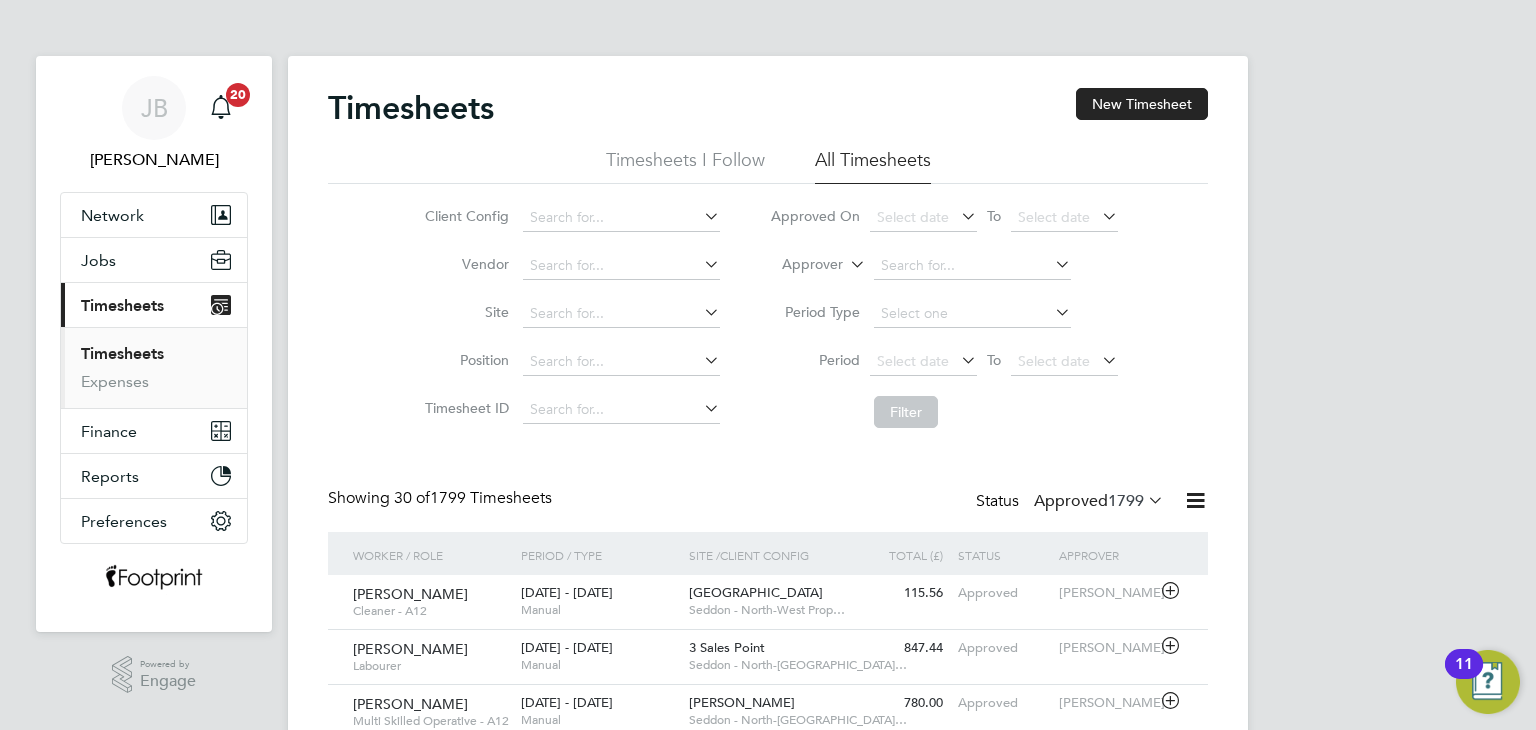 drag, startPoint x: 1116, startPoint y: 97, endPoint x: 880, endPoint y: 383, distance: 370.79913 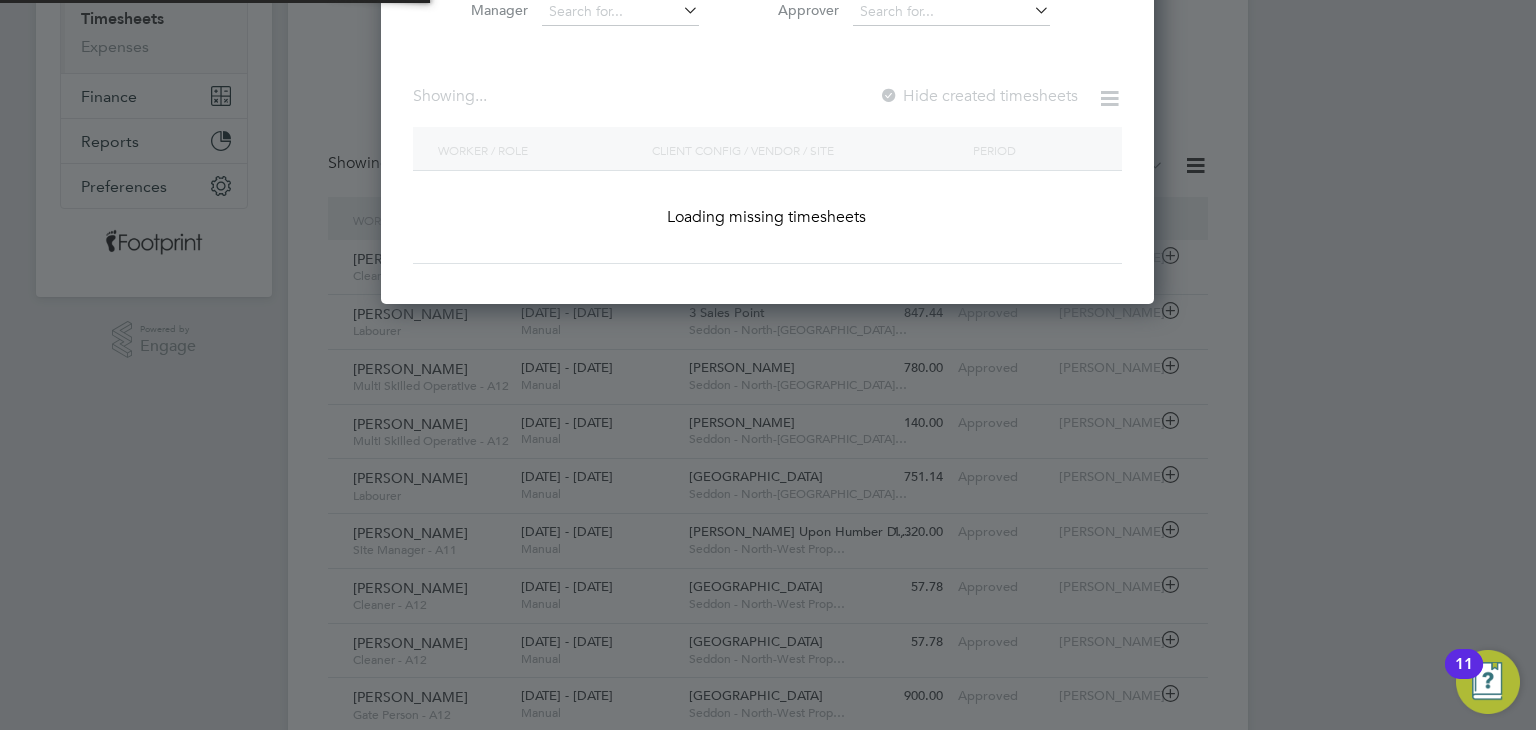 scroll, scrollTop: 600, scrollLeft: 0, axis: vertical 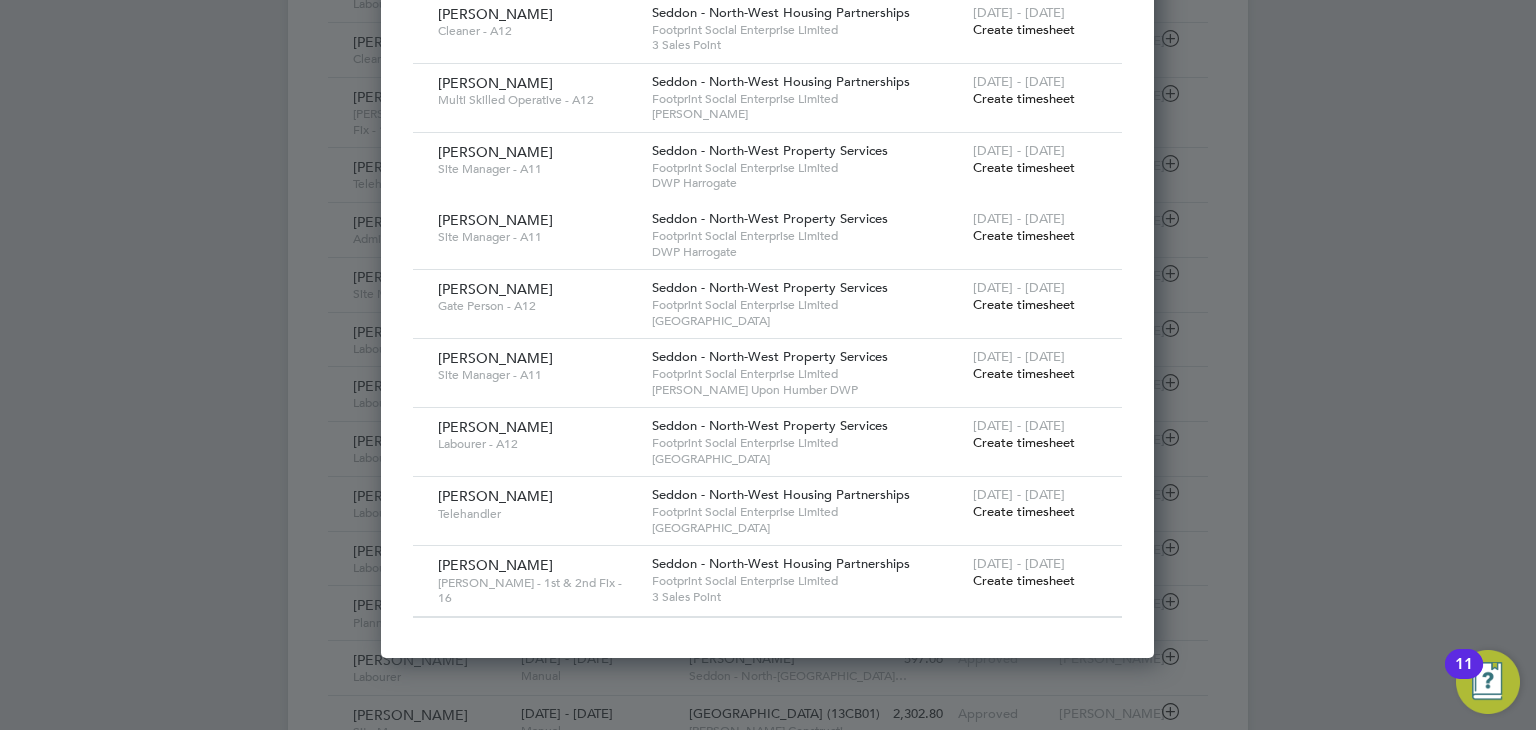 click on "Create timesheet" at bounding box center [1024, 442] 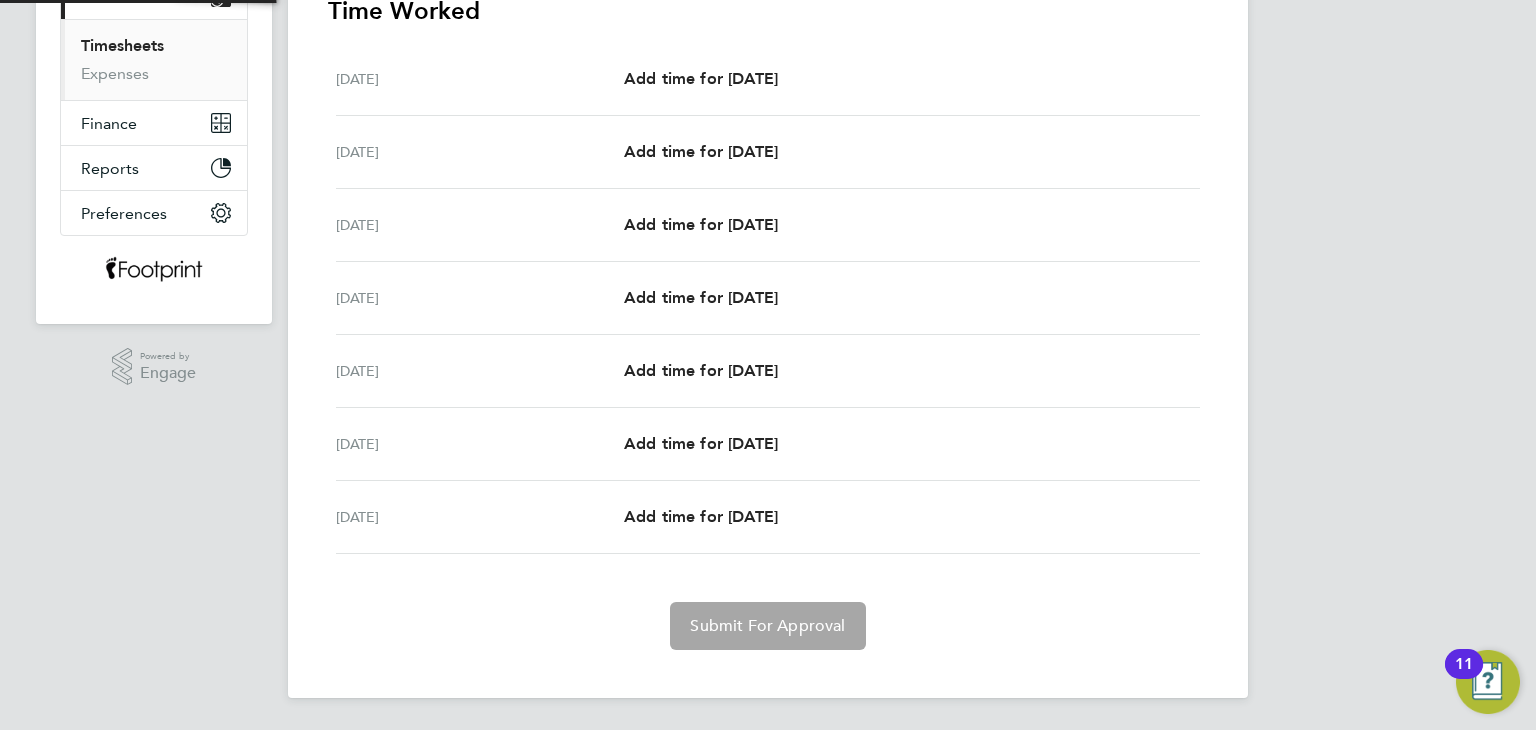 scroll, scrollTop: 307, scrollLeft: 0, axis: vertical 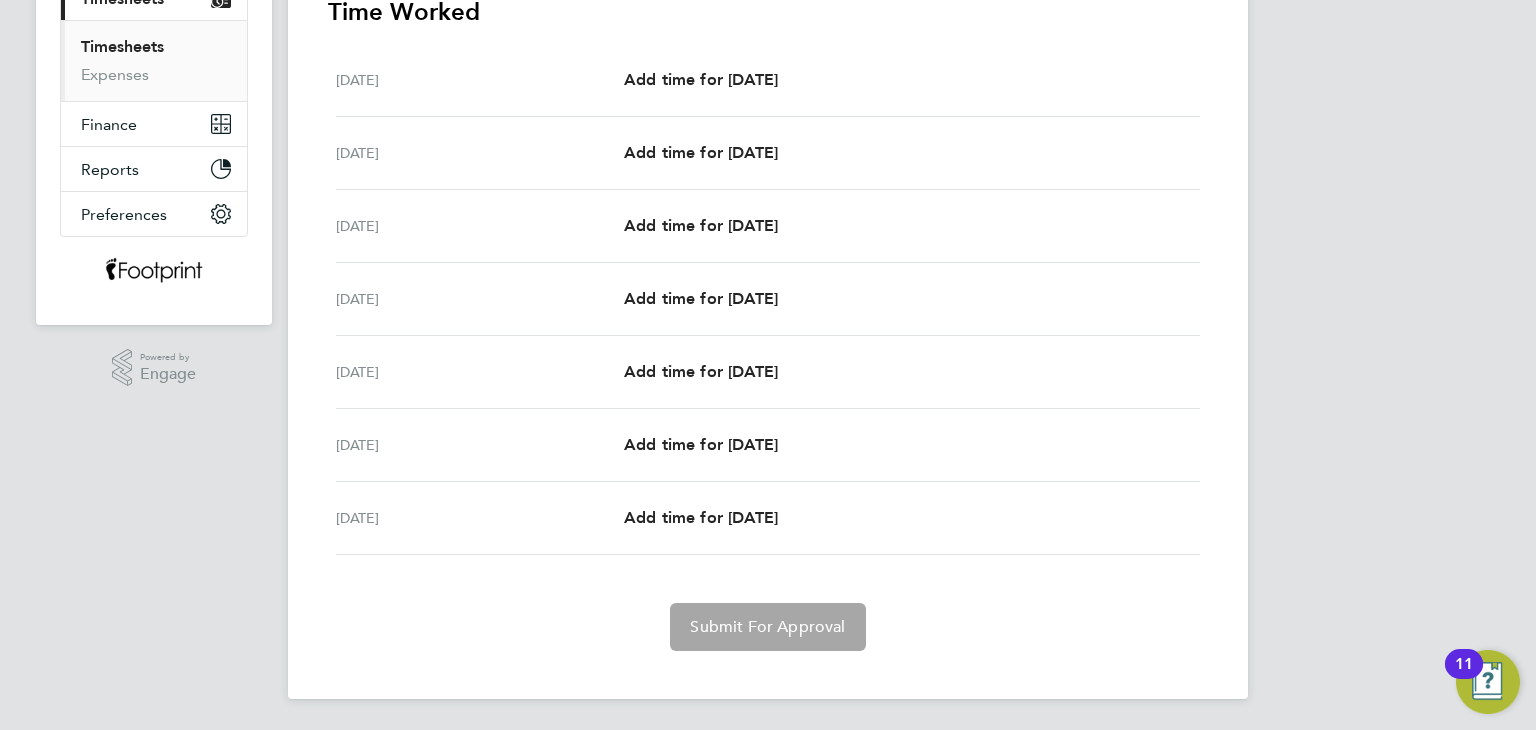 click on "Mon 07 Jul   Add time for Mon 07 Jul   Add time for Mon 07 Jul" at bounding box center [768, 80] 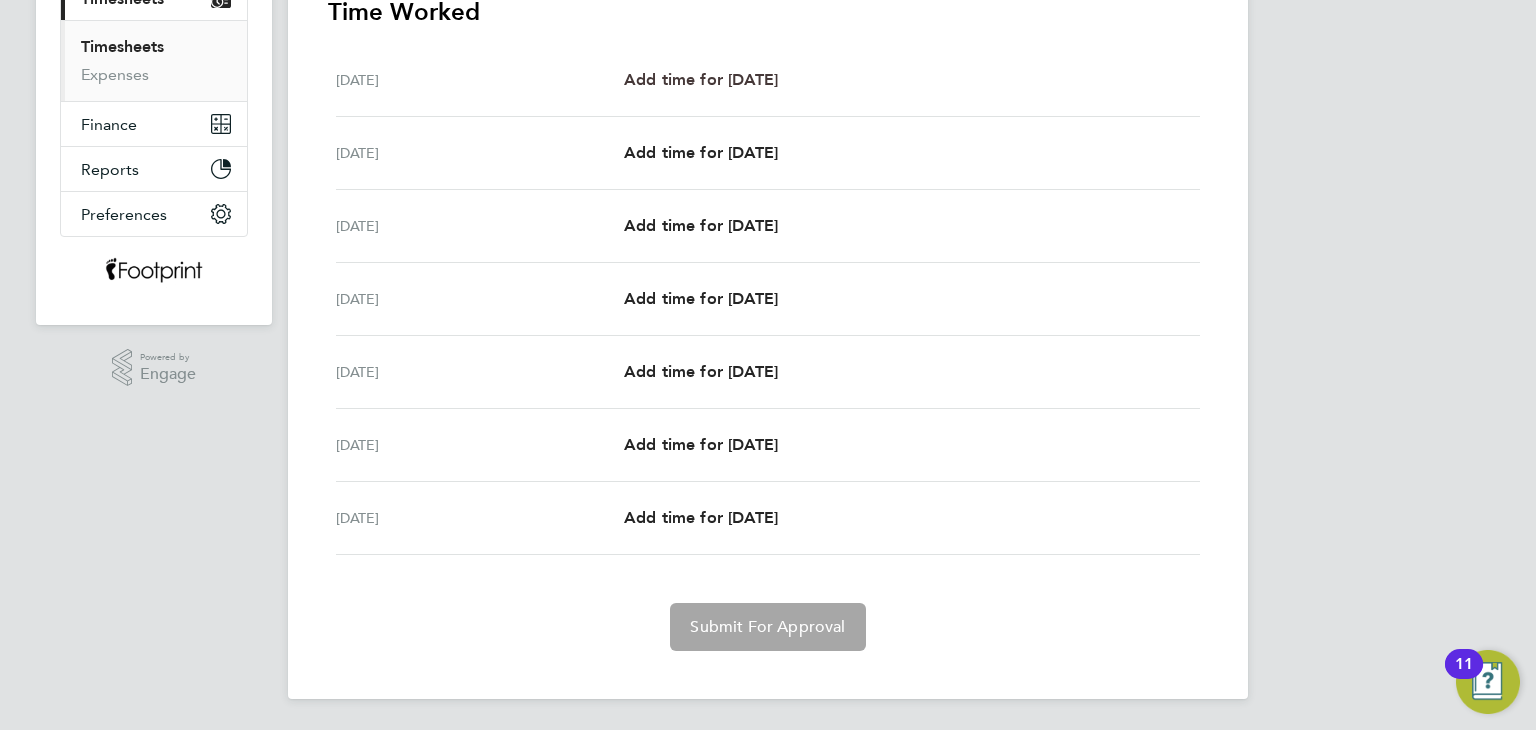 click on "Add time for Mon 07 Jul" at bounding box center [701, 79] 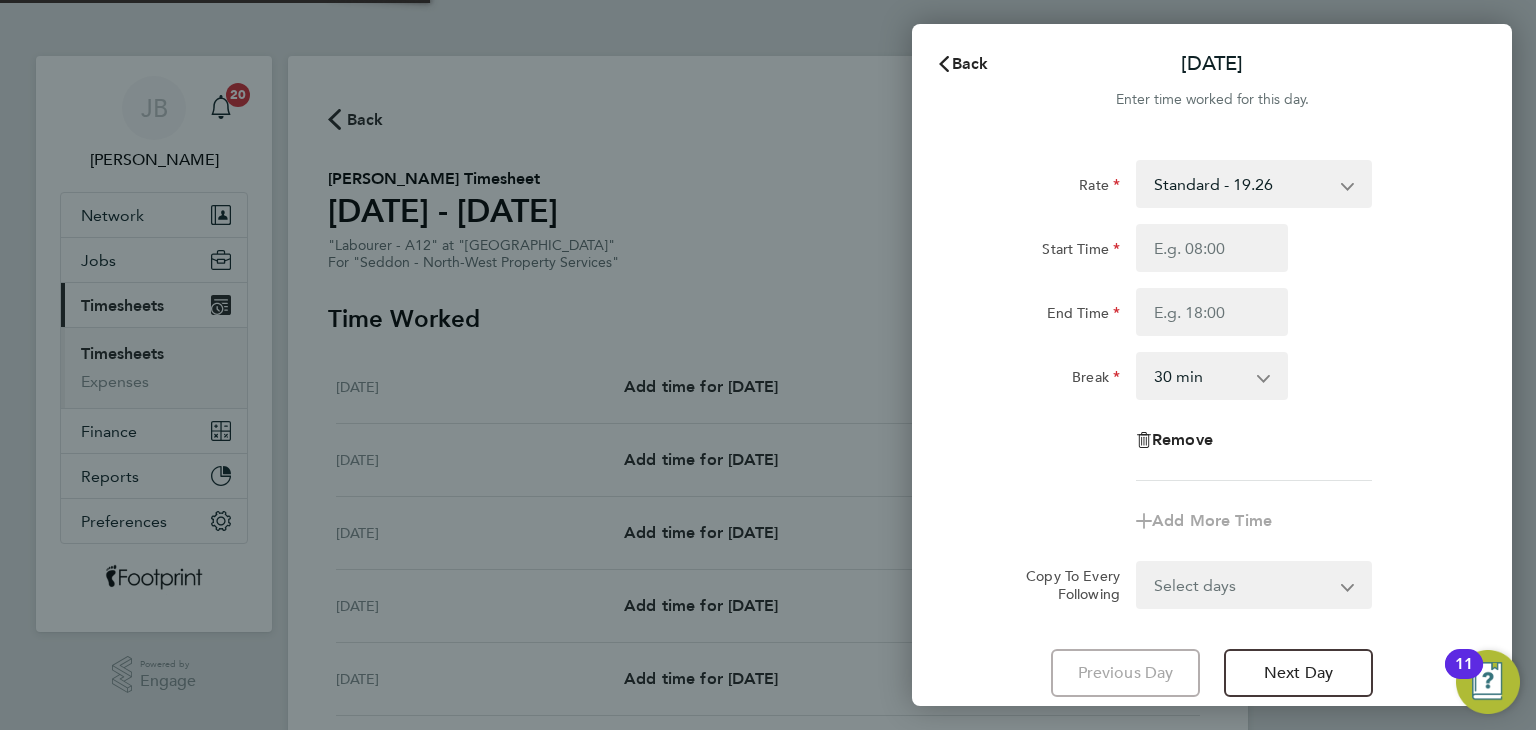 scroll, scrollTop: 0, scrollLeft: 0, axis: both 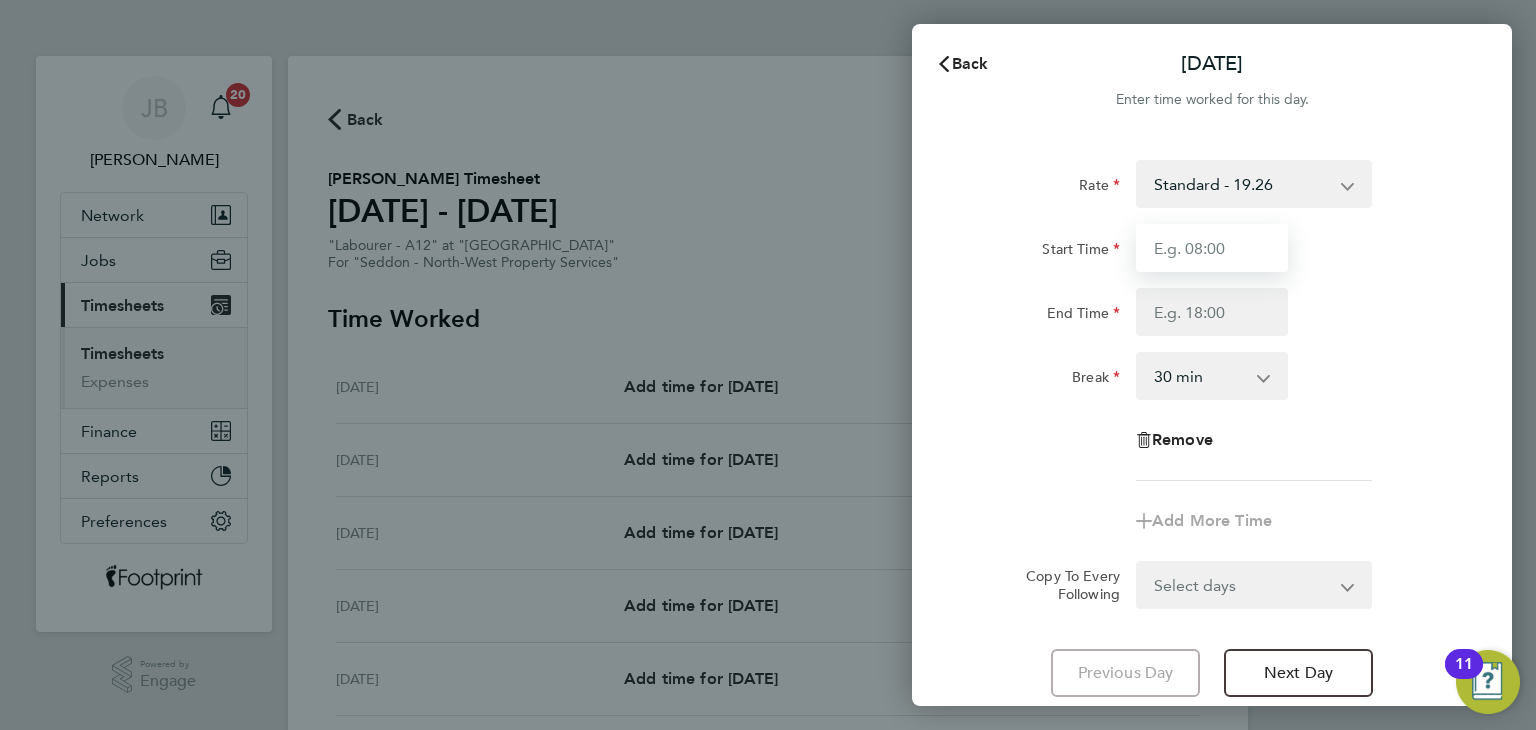 click on "Start Time" at bounding box center (1212, 248) 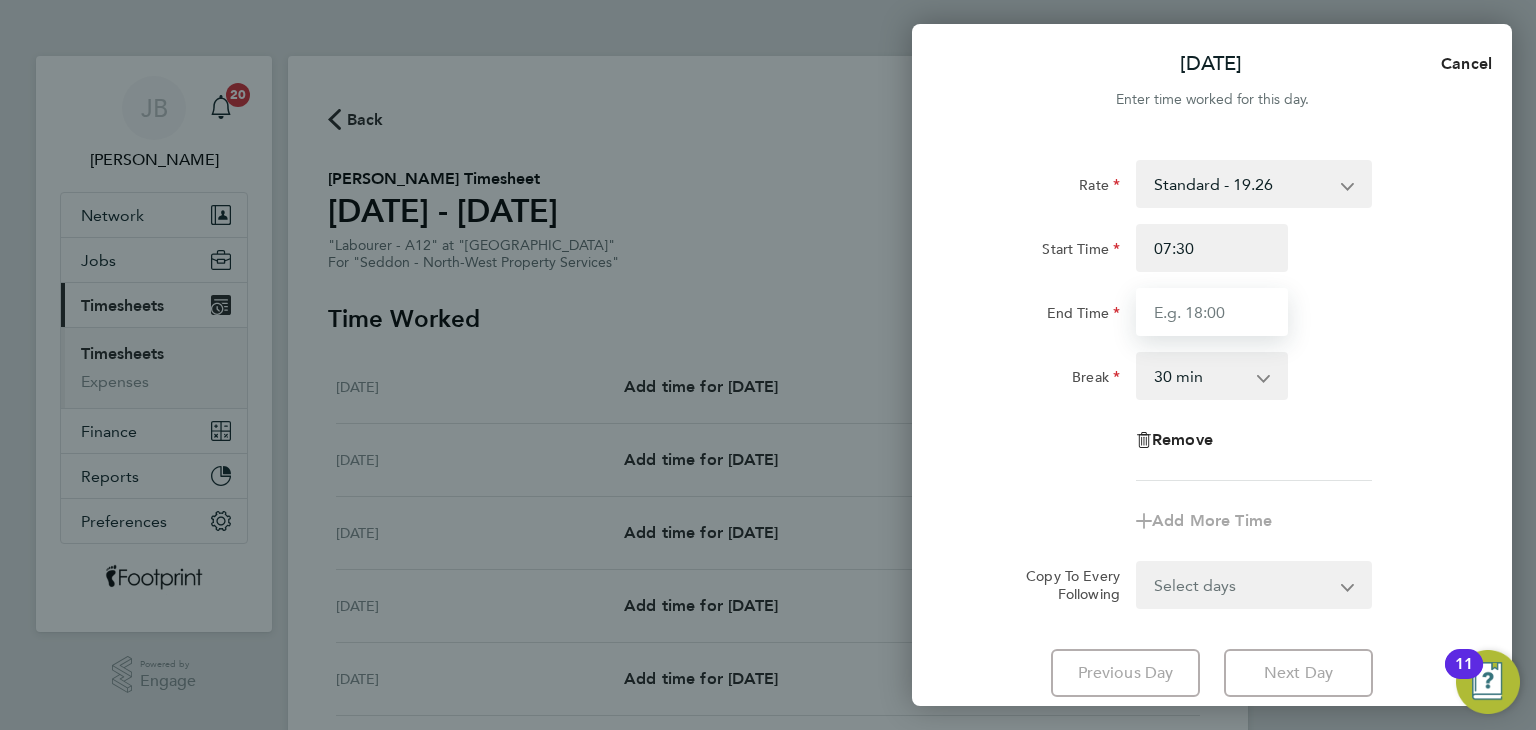click on "End Time" at bounding box center (1212, 312) 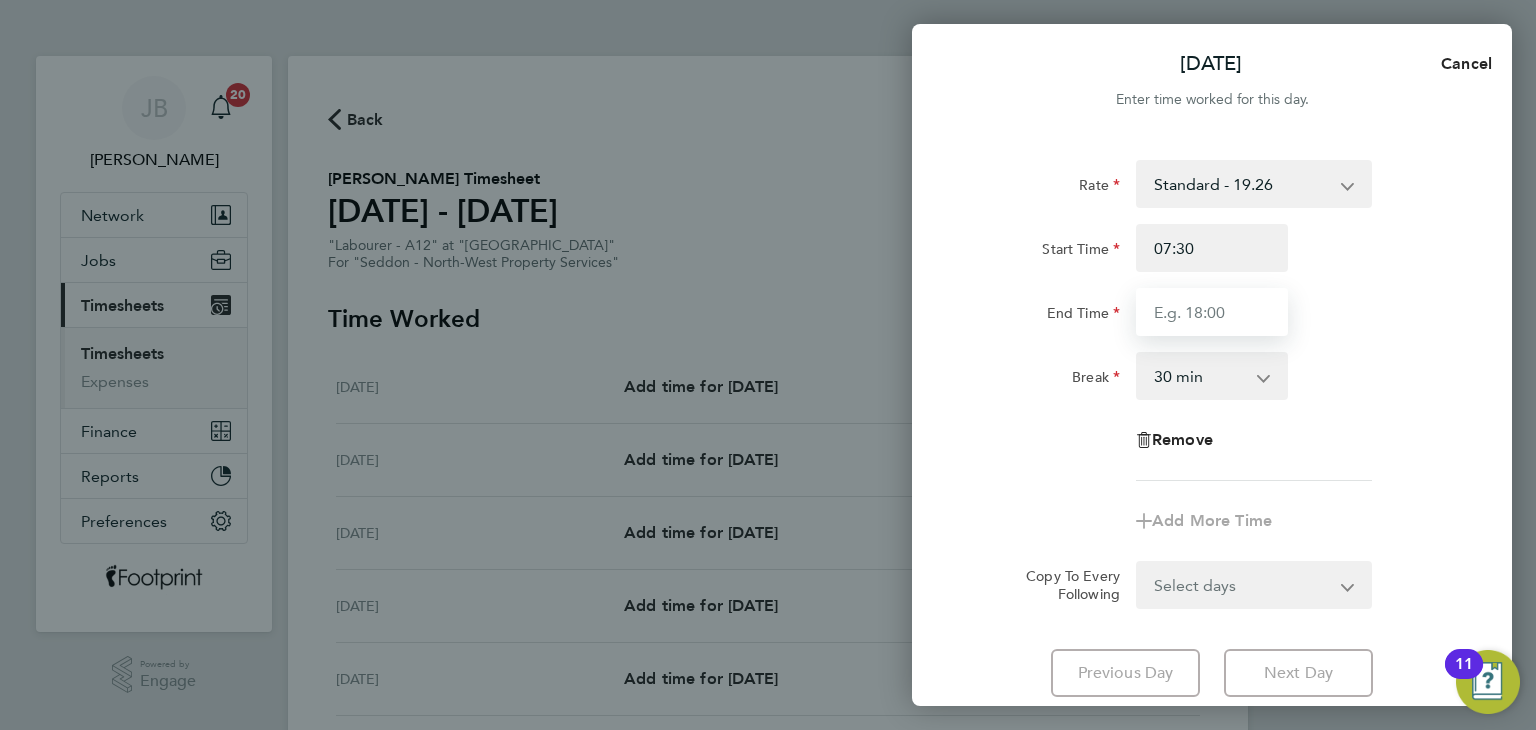 type on "16:30" 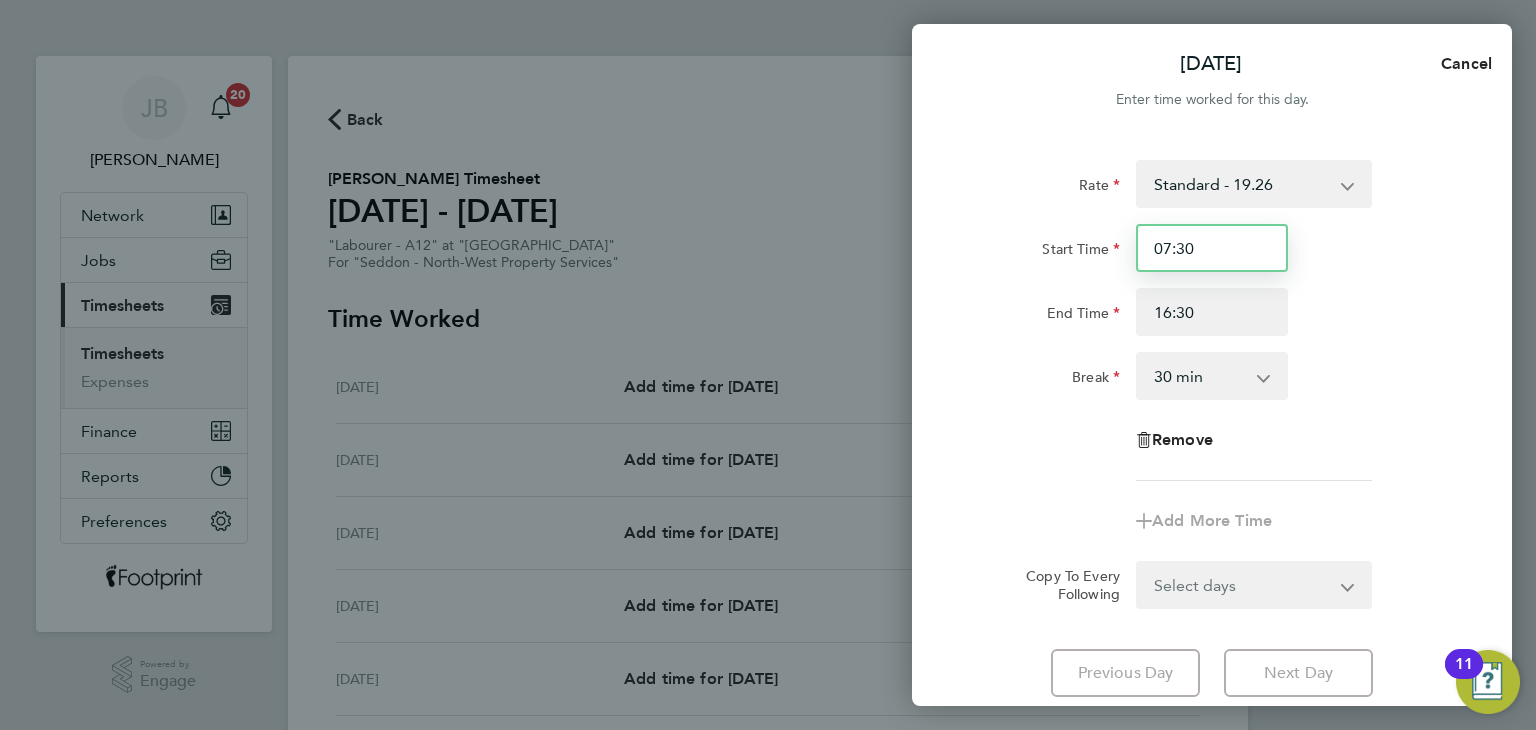 click on "07:30" at bounding box center [1212, 248] 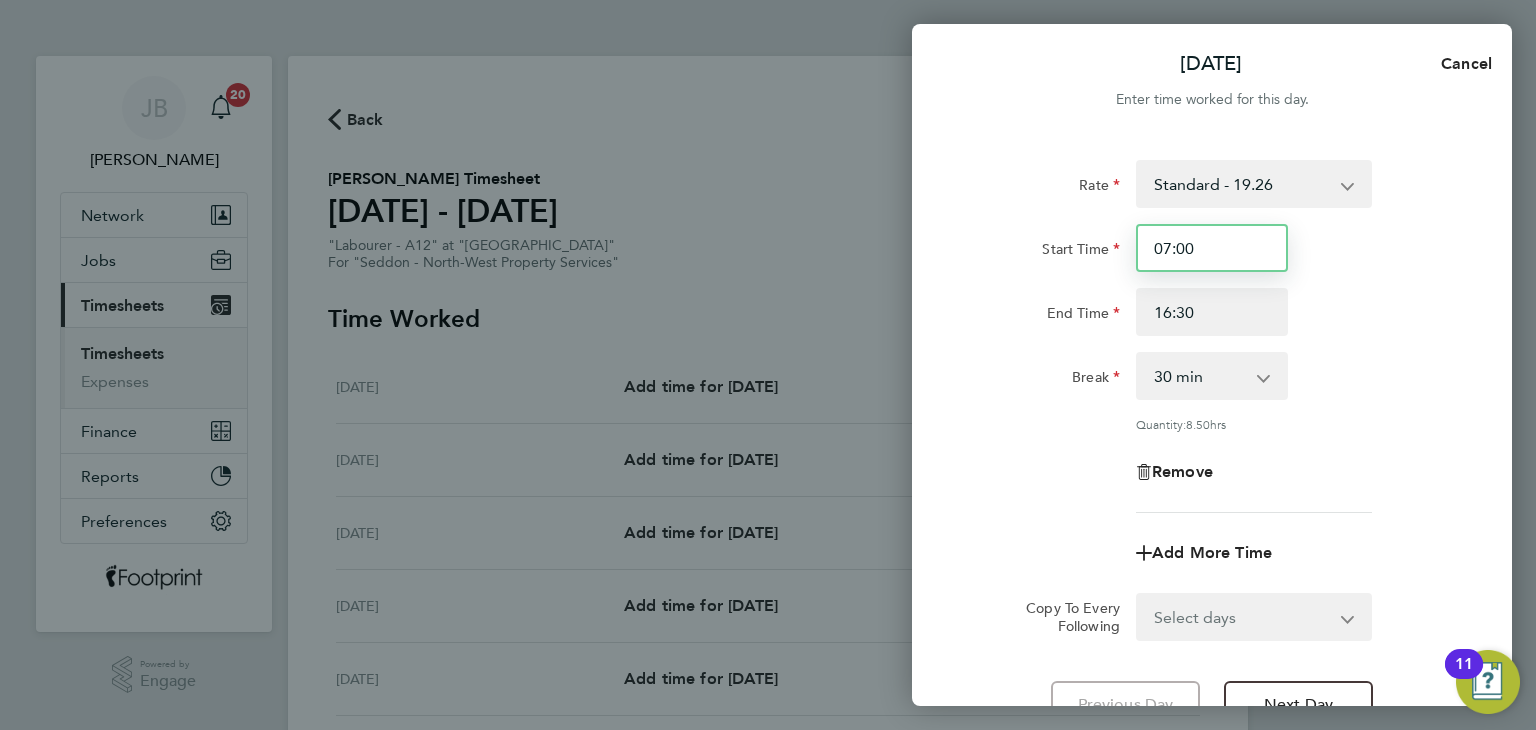 type on "07:00" 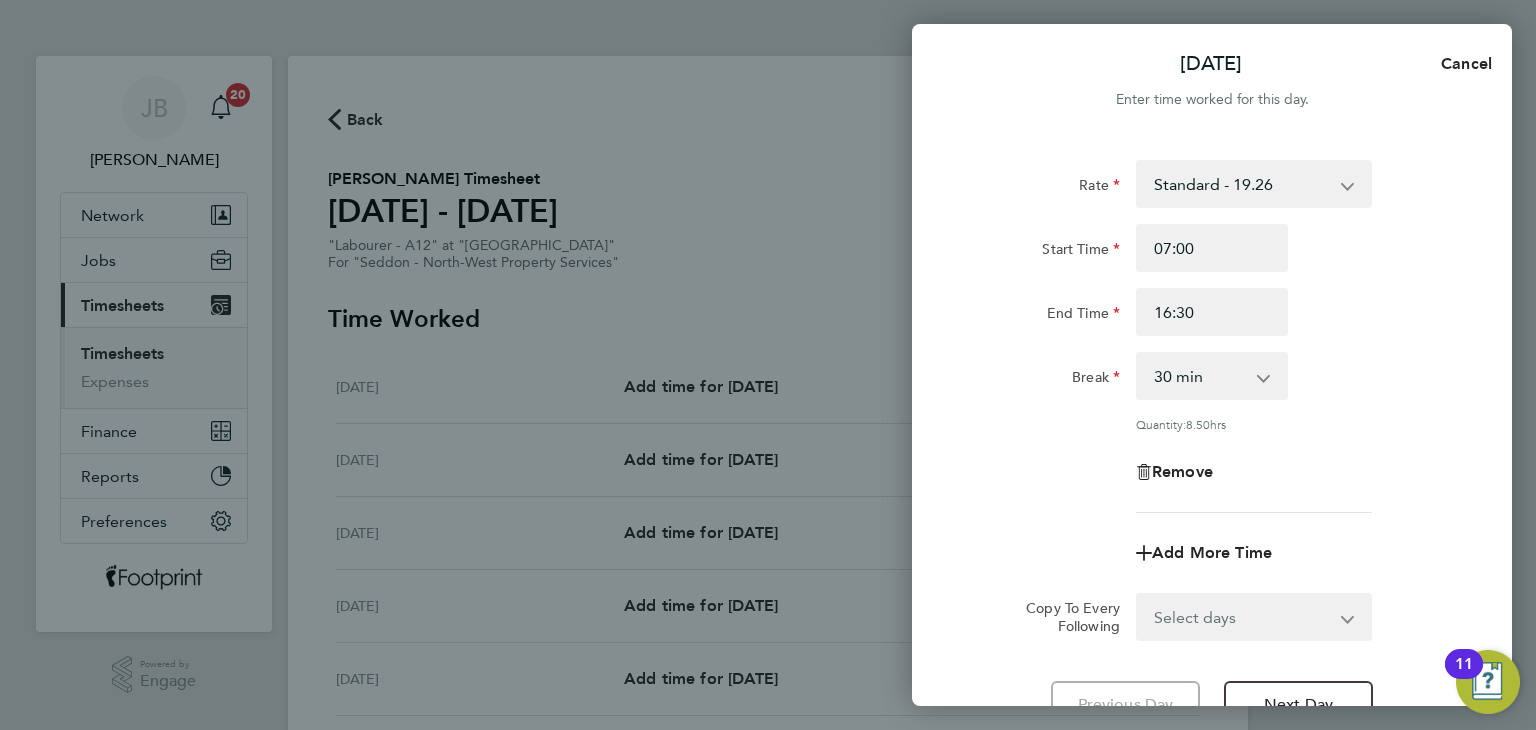 drag, startPoint x: 1195, startPoint y: 622, endPoint x: 1204, endPoint y: 605, distance: 19.235384 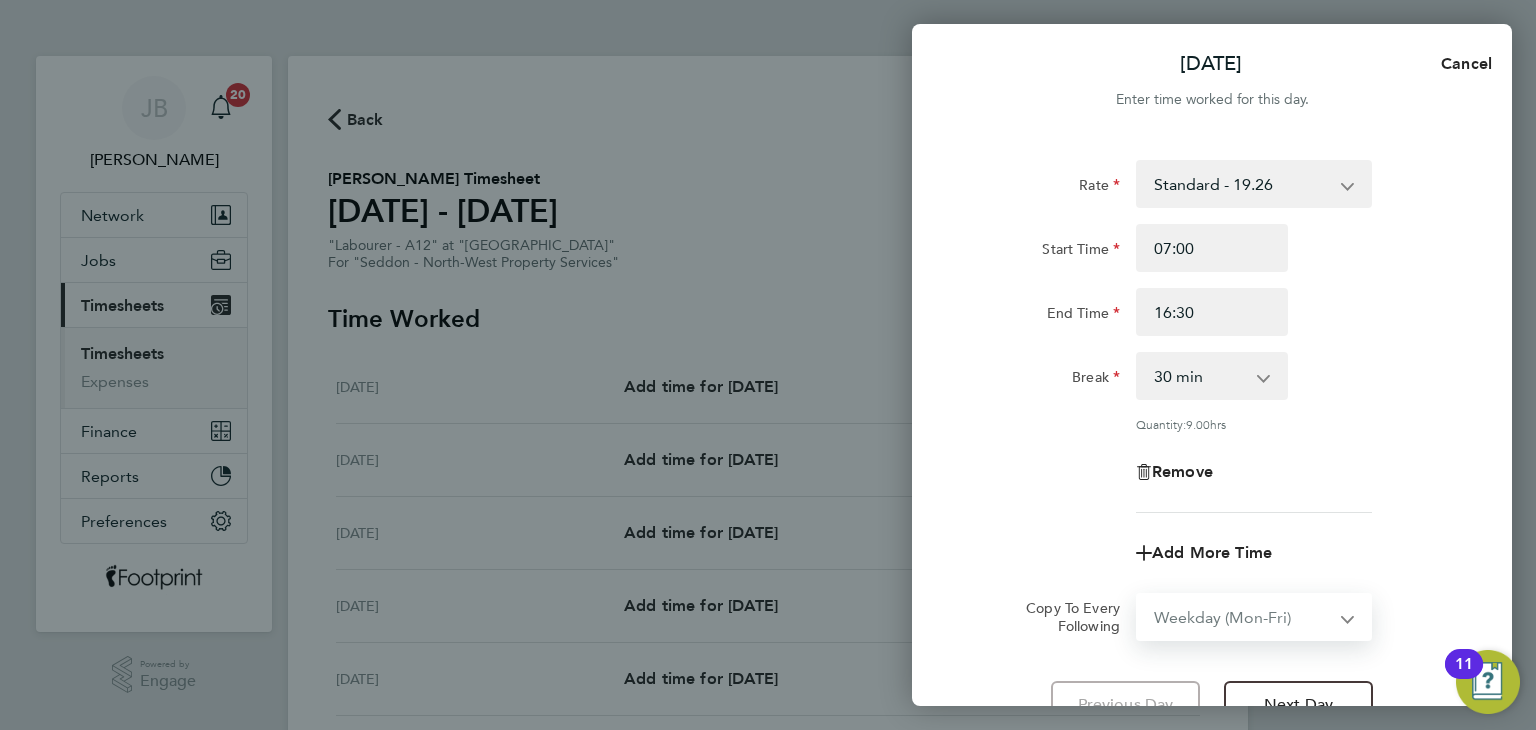 click on "Select days   Day   Weekday (Mon-Fri)   Weekend (Sat-Sun)   Tuesday   Wednesday   Thursday   Friday   Saturday   Sunday" at bounding box center (1243, 617) 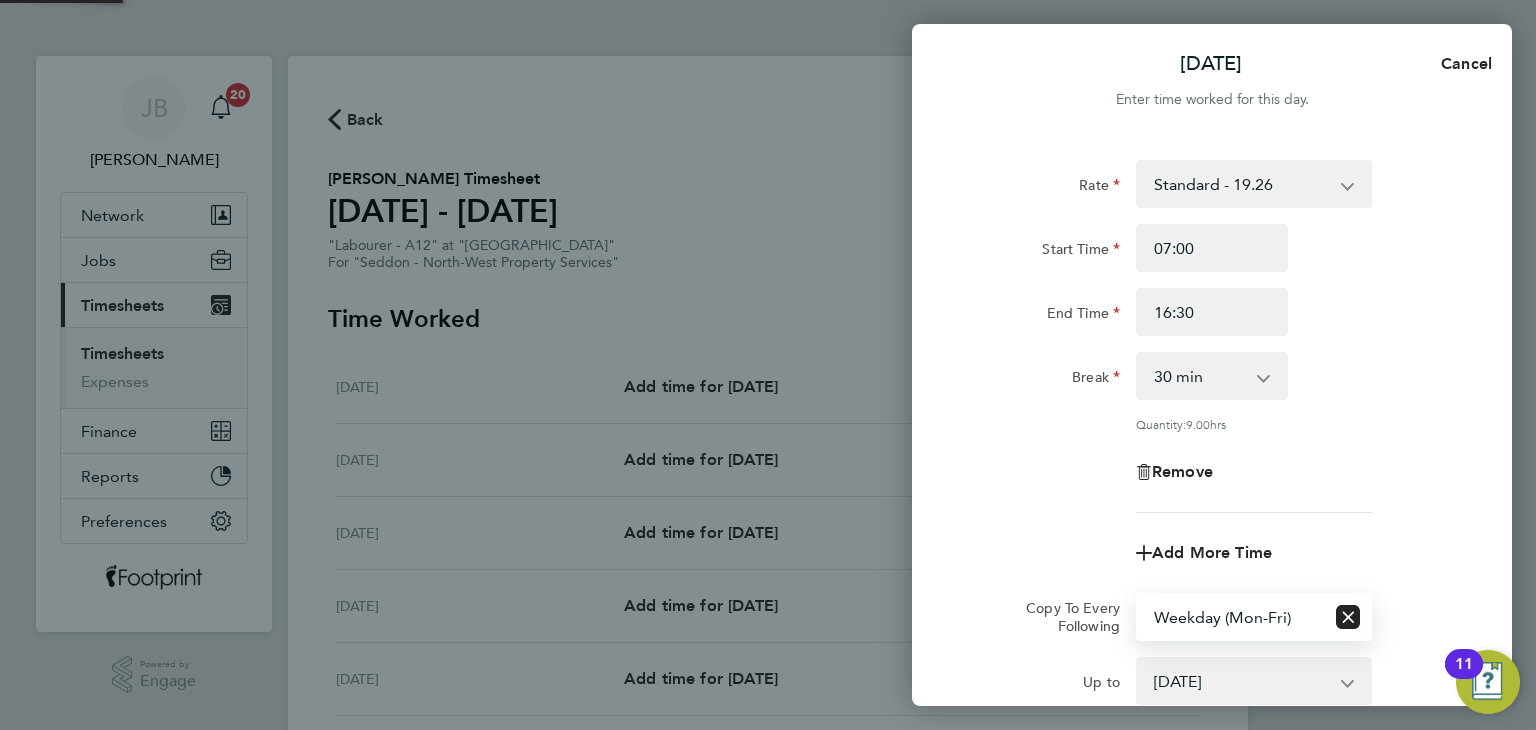 click on "Quantity:  9.00  hrs" 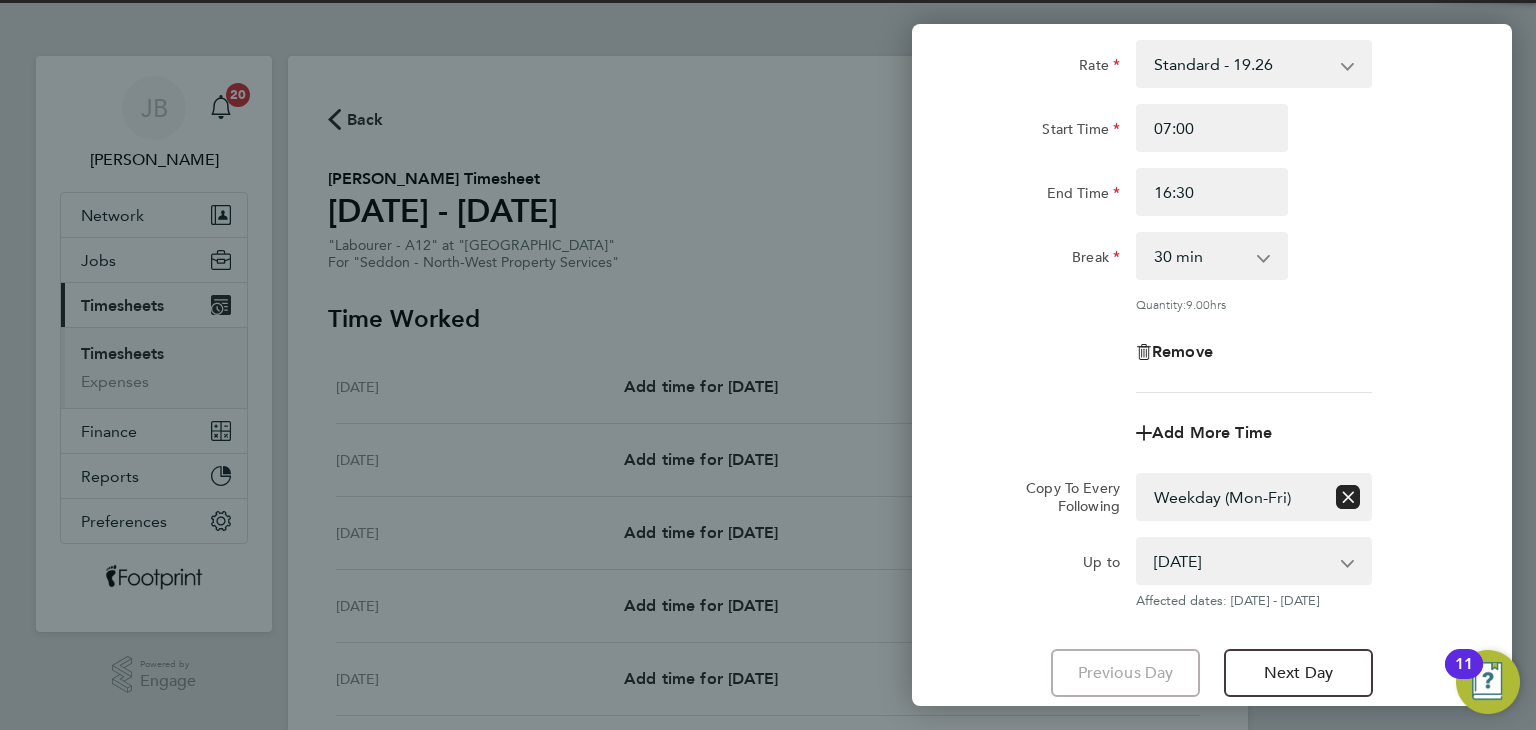 scroll, scrollTop: 260, scrollLeft: 0, axis: vertical 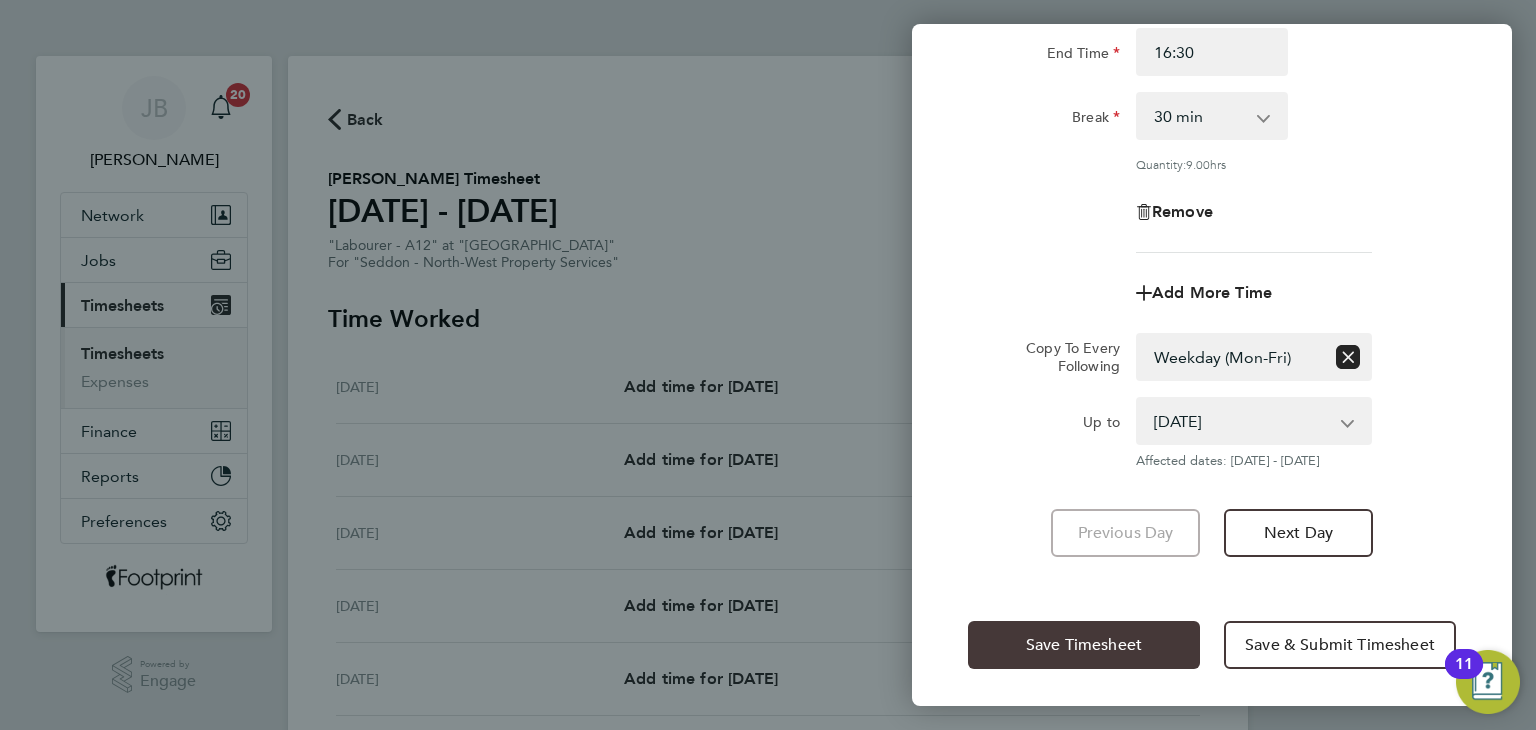click on "Save Timesheet" 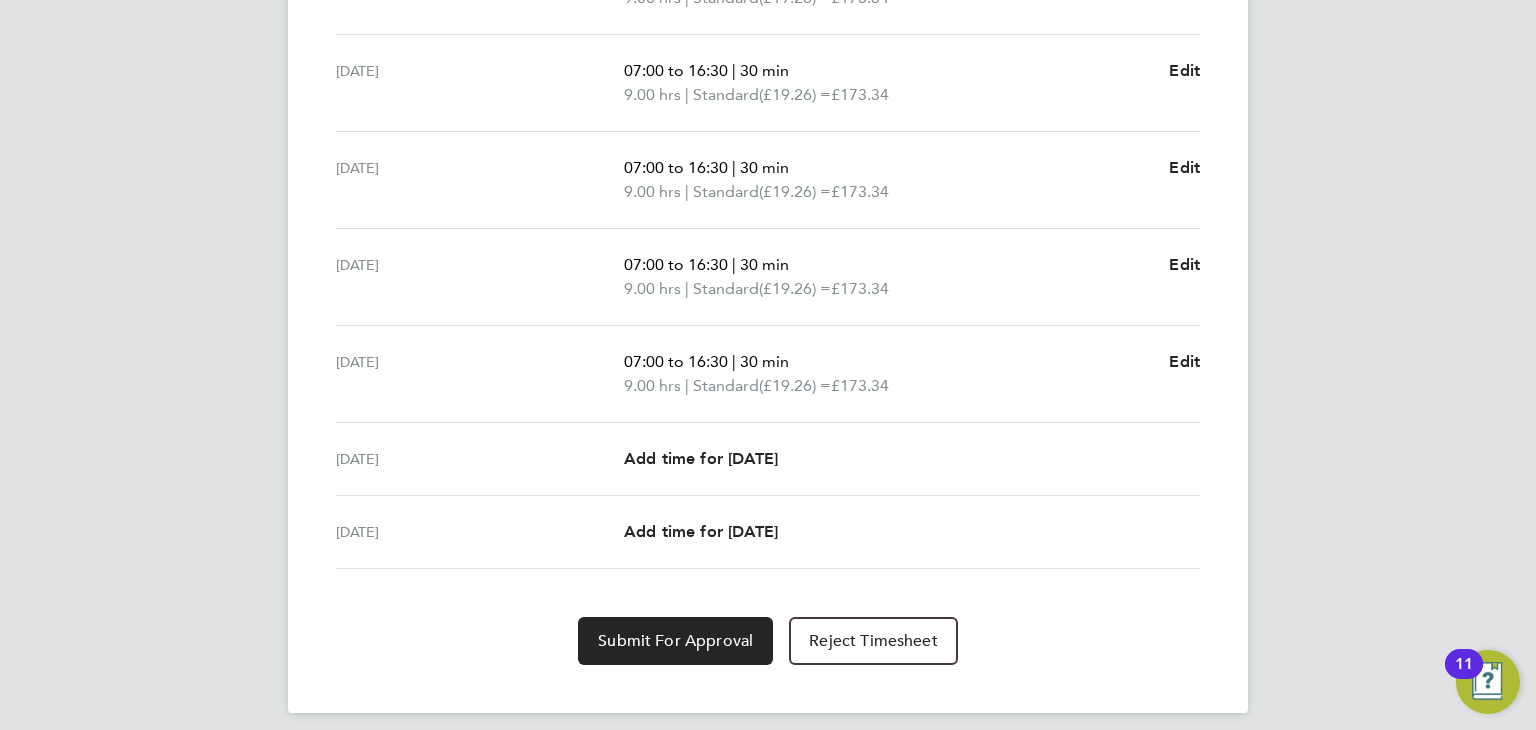 scroll, scrollTop: 600, scrollLeft: 0, axis: vertical 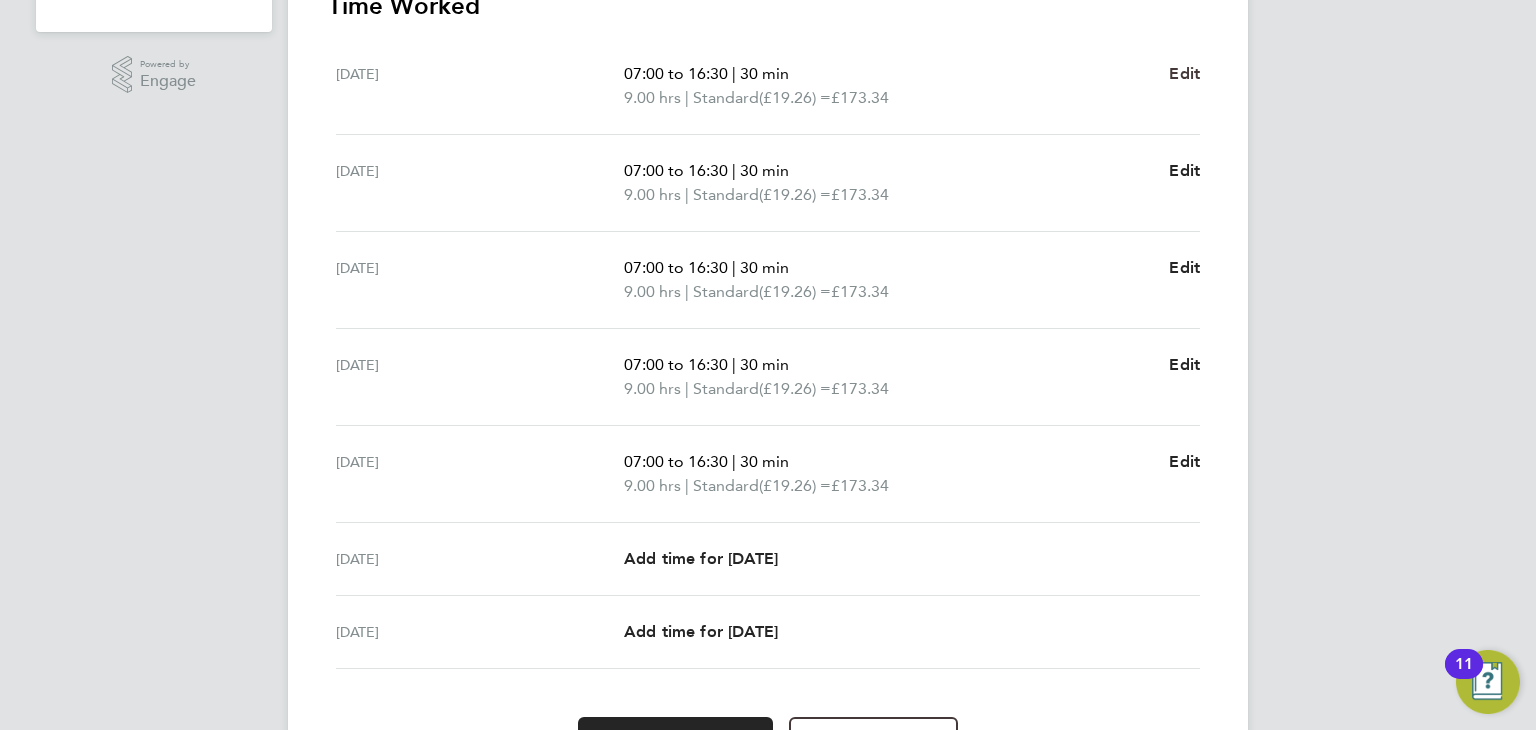 click on "Edit" at bounding box center (1184, 73) 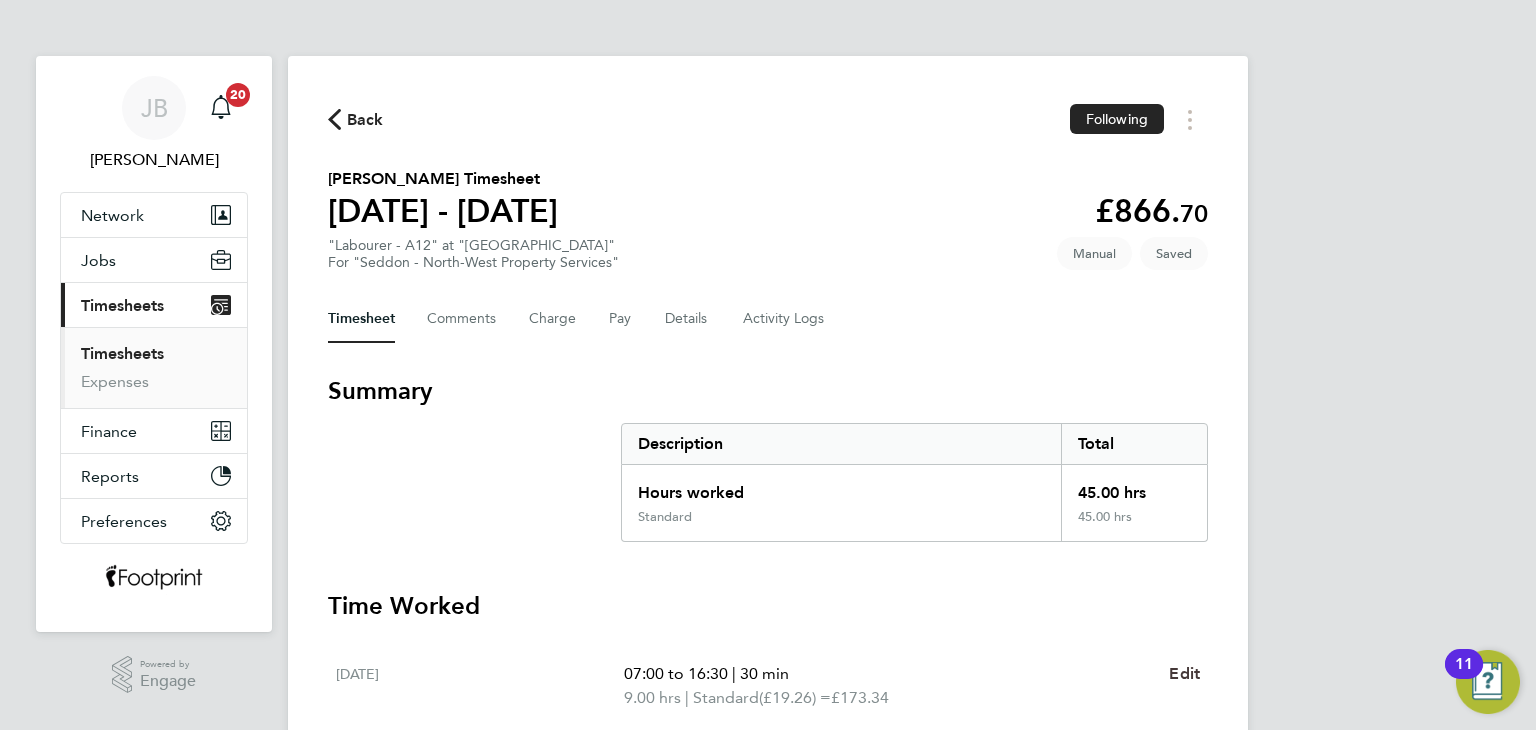 select on "30" 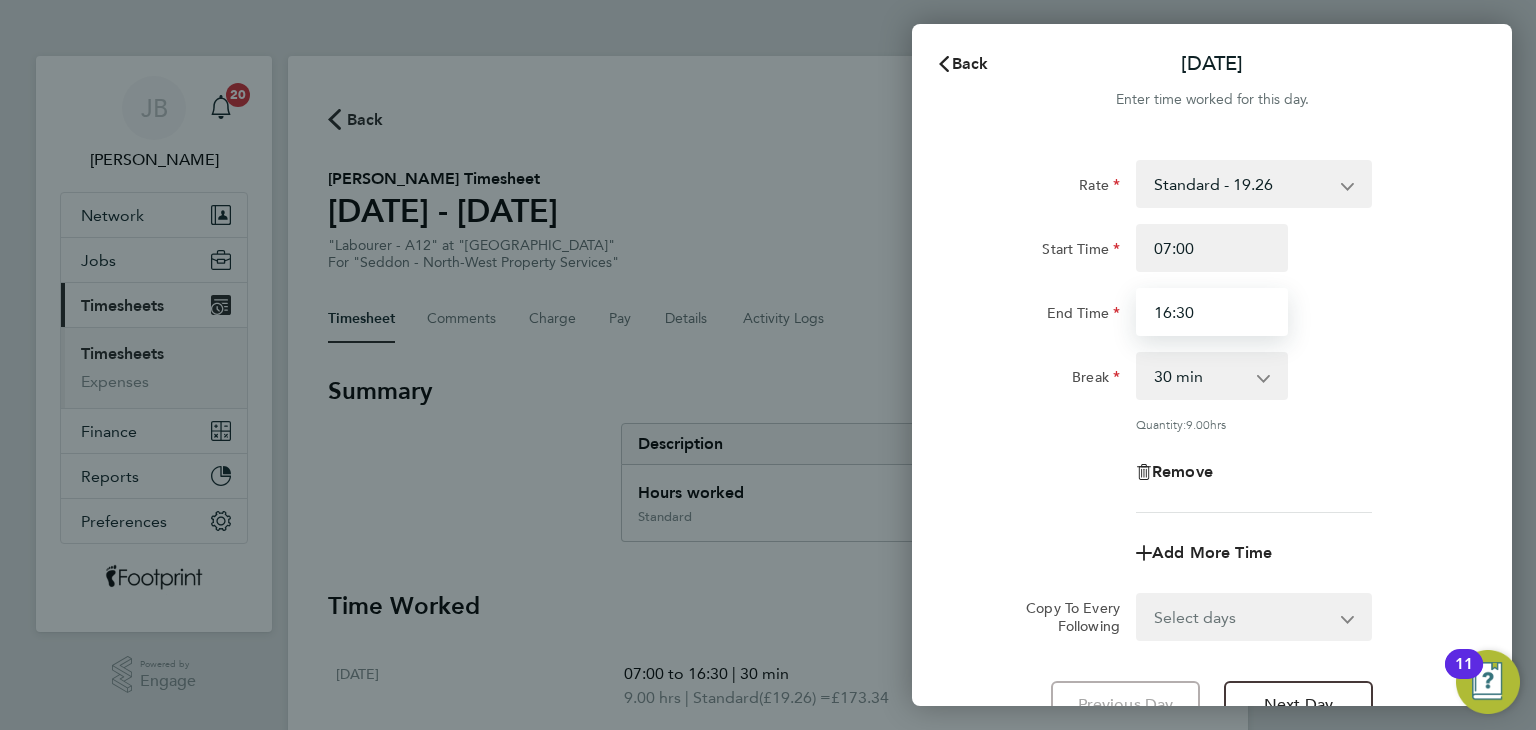 drag, startPoint x: 1220, startPoint y: 322, endPoint x: 1149, endPoint y: 331, distance: 71.568146 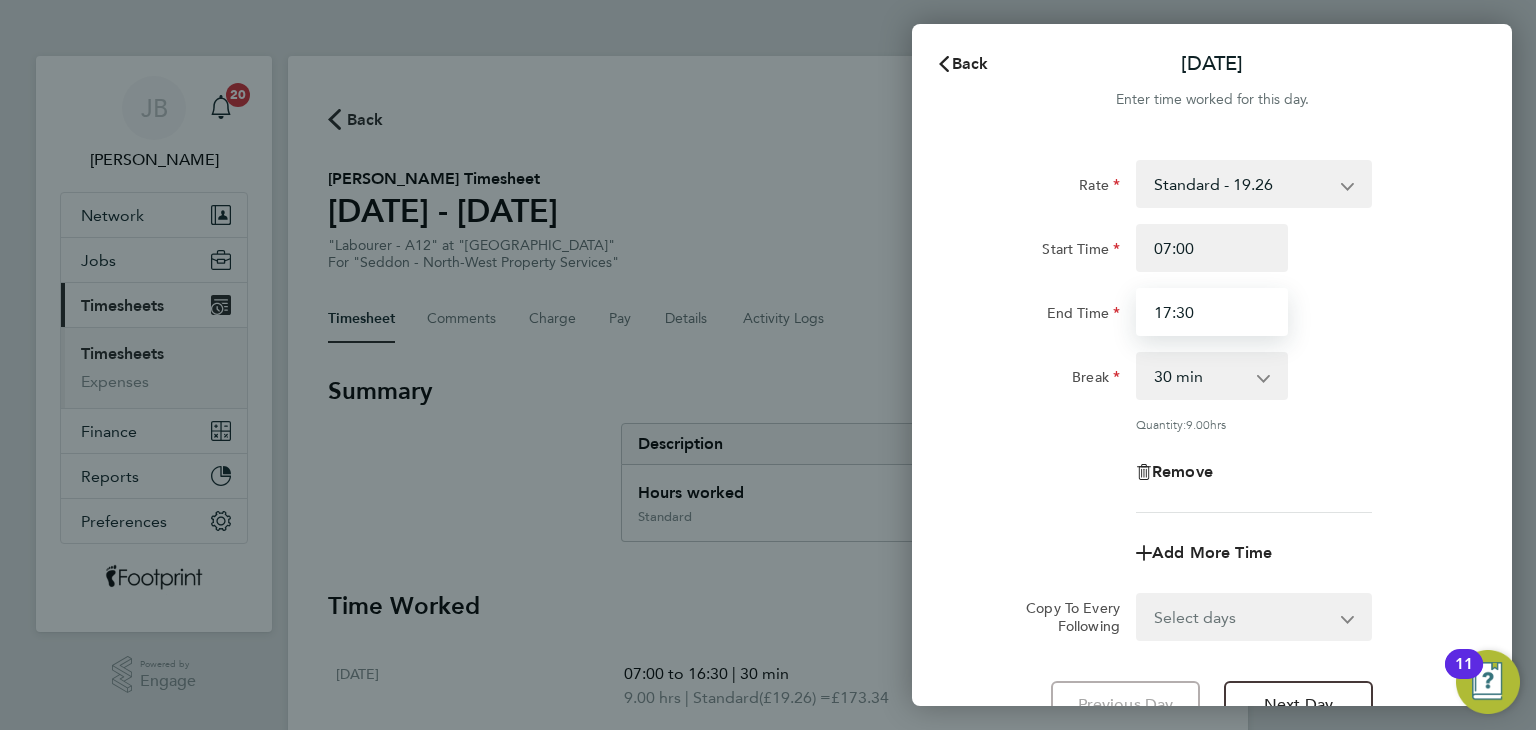 type on "17:30" 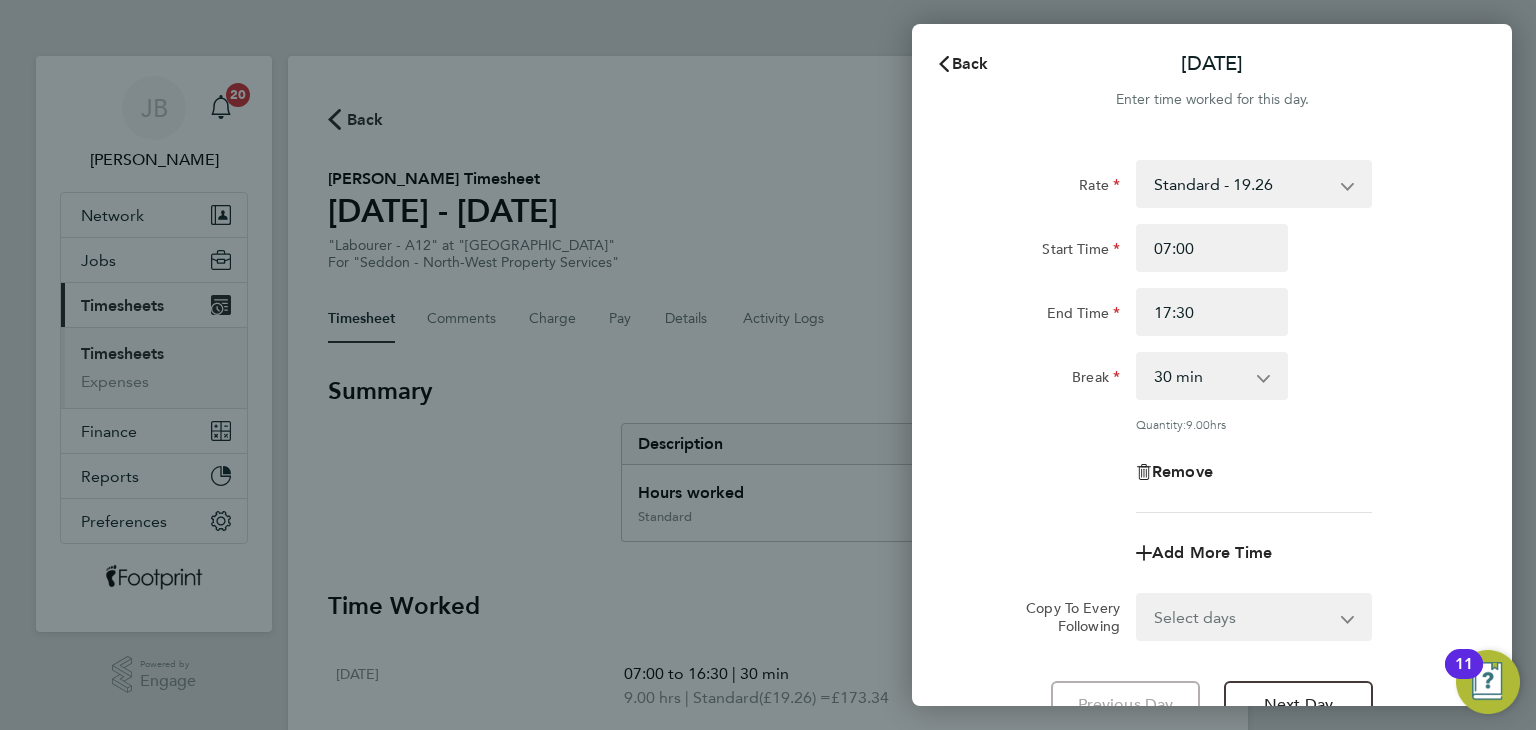 click on "Select days   Day   Weekday (Mon-Fri)   Weekend (Sat-Sun)   Tuesday   Wednesday   Thursday   Friday   Saturday   Sunday" at bounding box center [1243, 617] 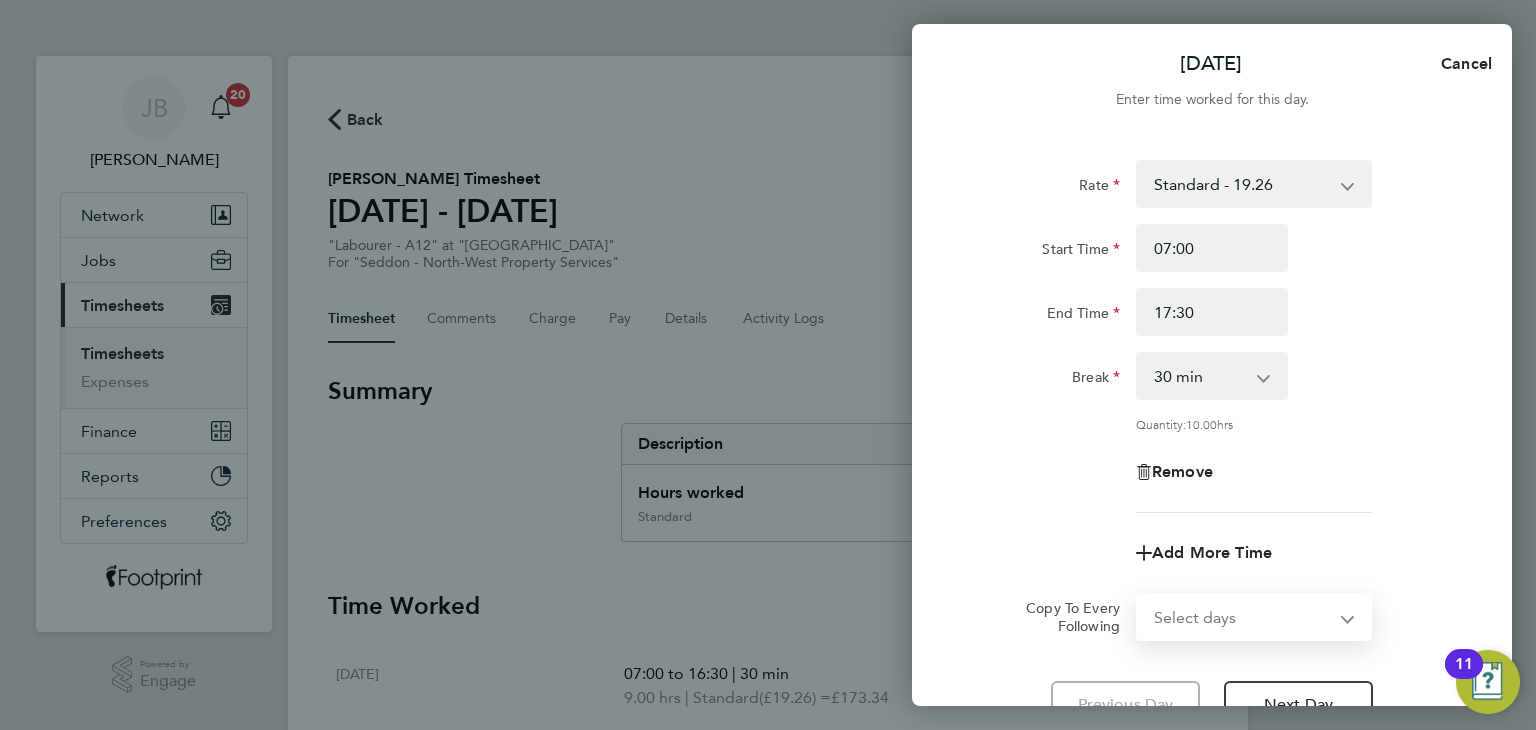 select on "TUE" 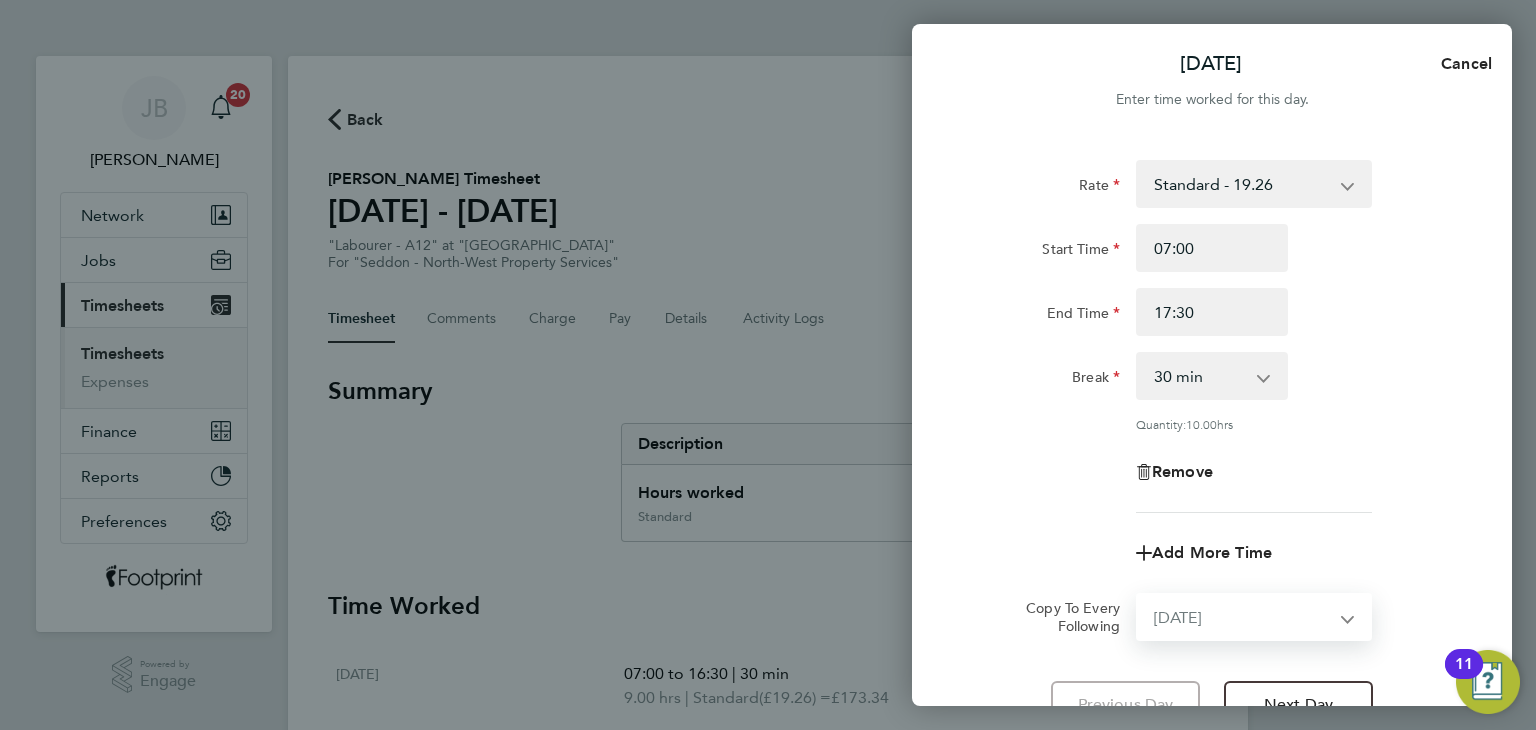 click on "Select days   Day   Weekday (Mon-Fri)   Weekend (Sat-Sun)   Tuesday   Wednesday   Thursday   Friday   Saturday   Sunday" at bounding box center (1243, 617) 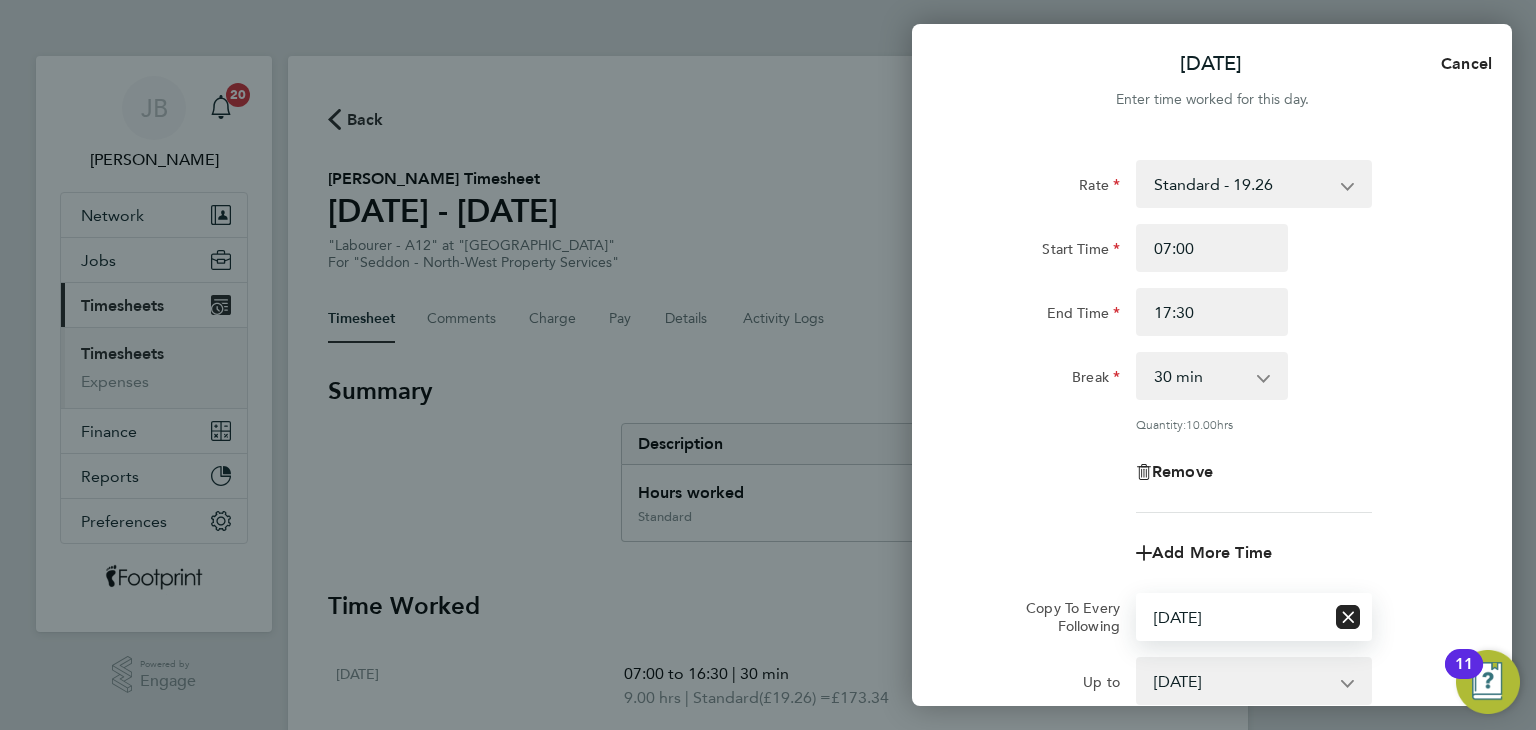 click on "Remove" 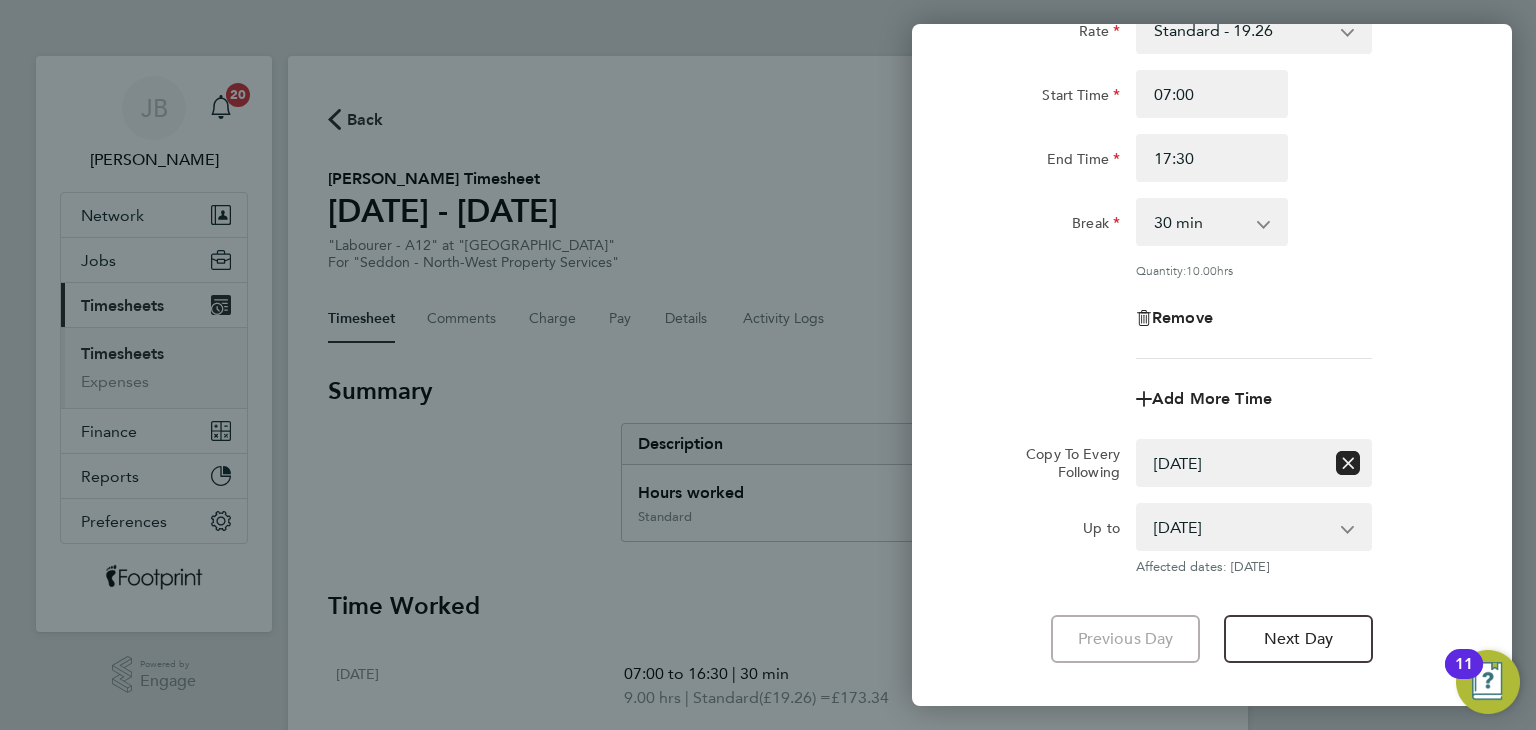scroll, scrollTop: 260, scrollLeft: 0, axis: vertical 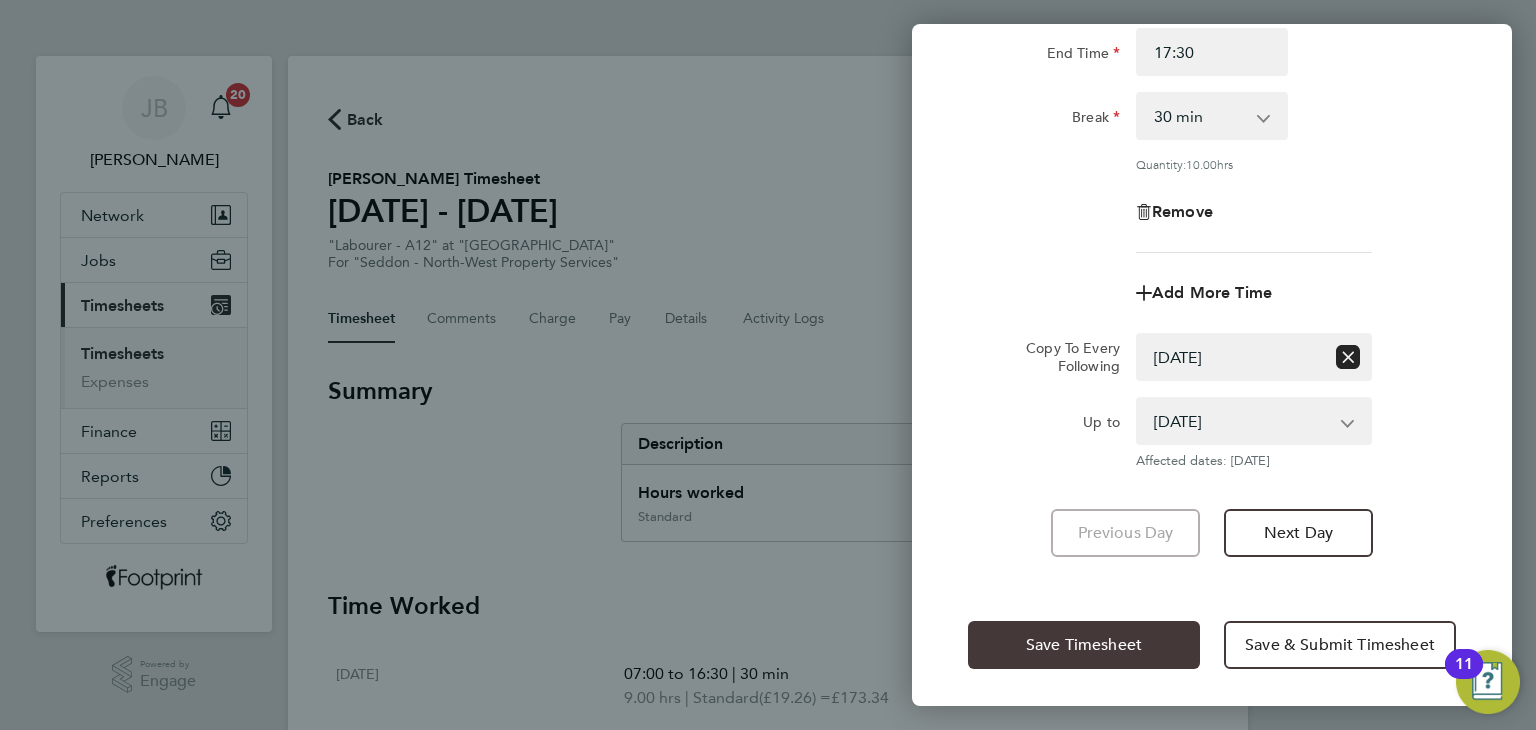click on "Save Timesheet" 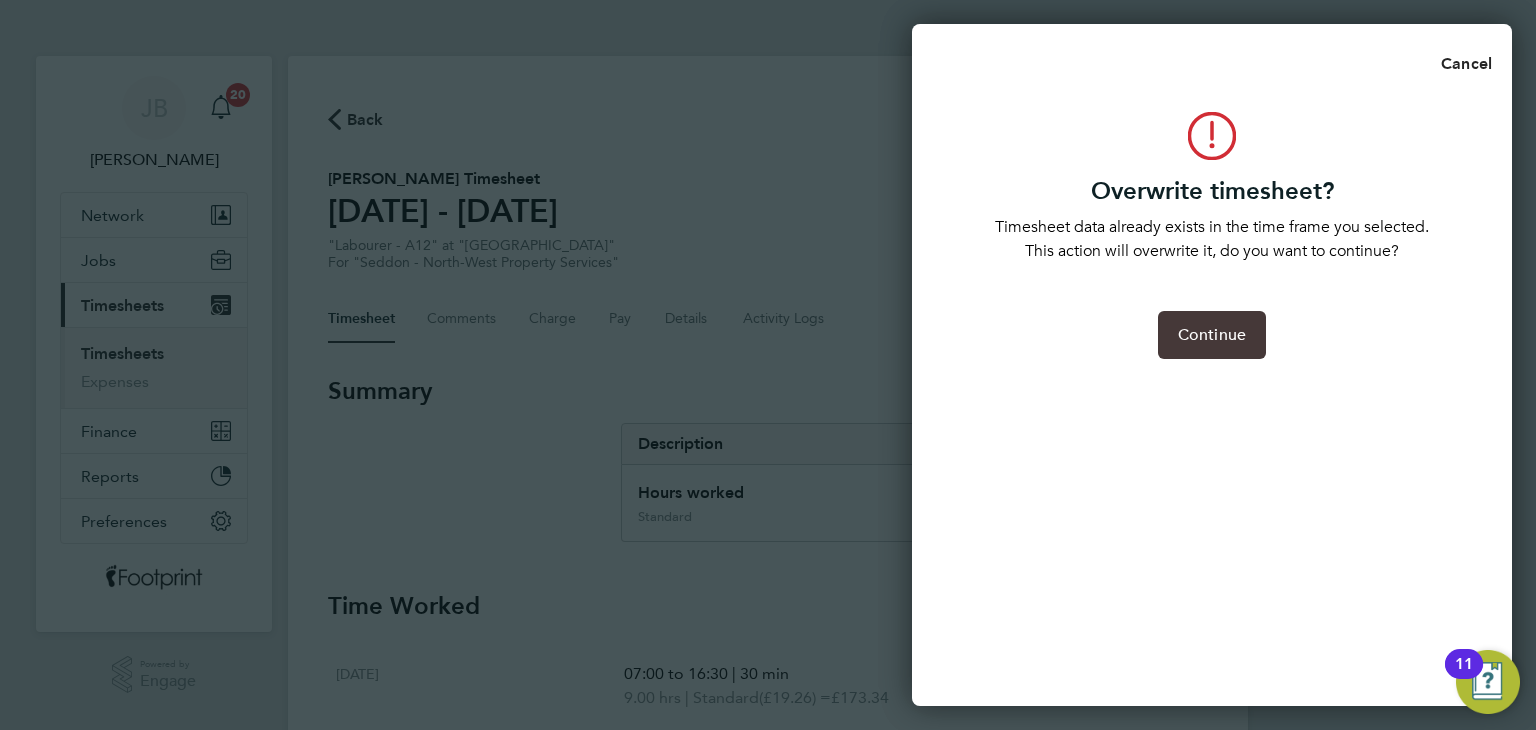click on "Continue" 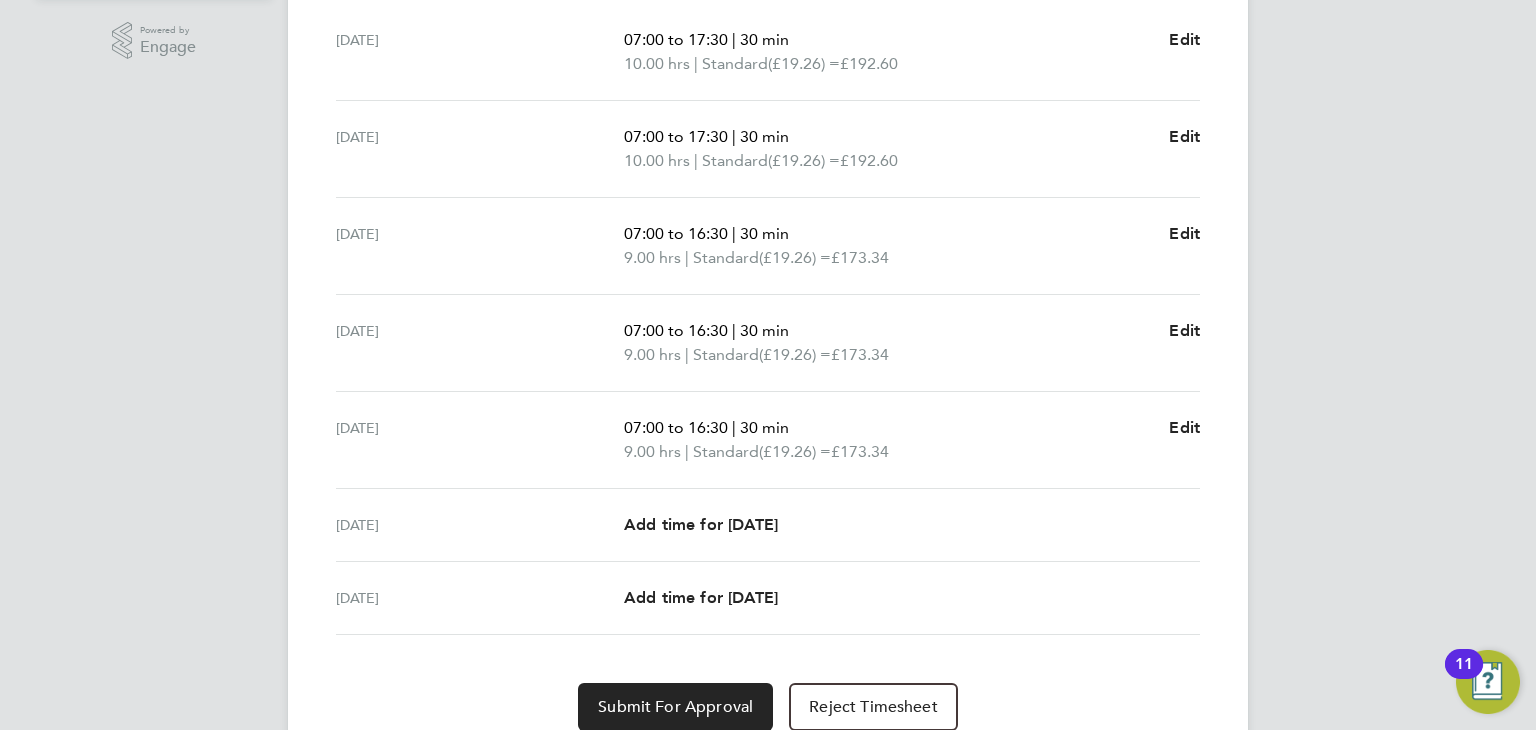 scroll, scrollTop: 600, scrollLeft: 0, axis: vertical 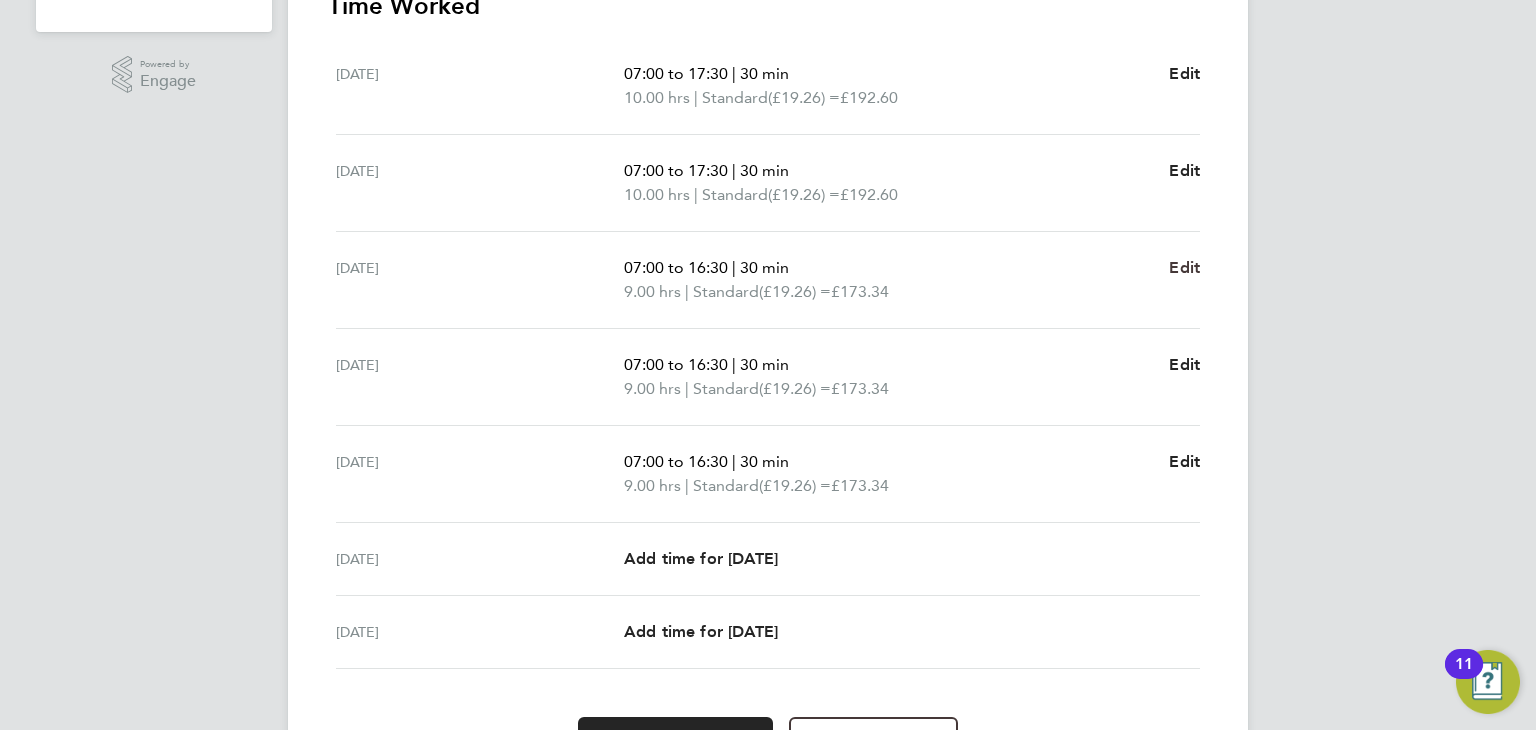 click on "Edit" at bounding box center [1184, 267] 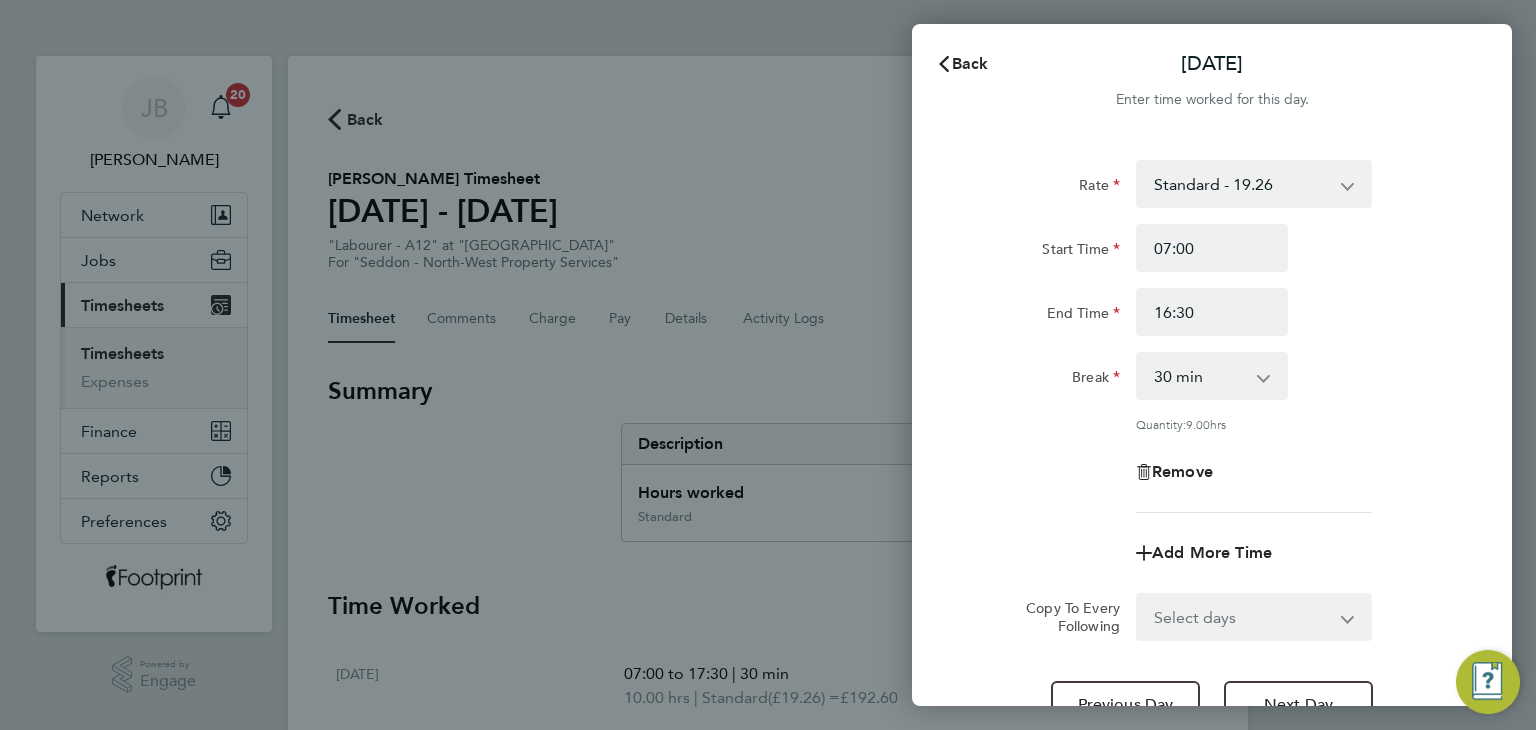 scroll, scrollTop: 0, scrollLeft: 0, axis: both 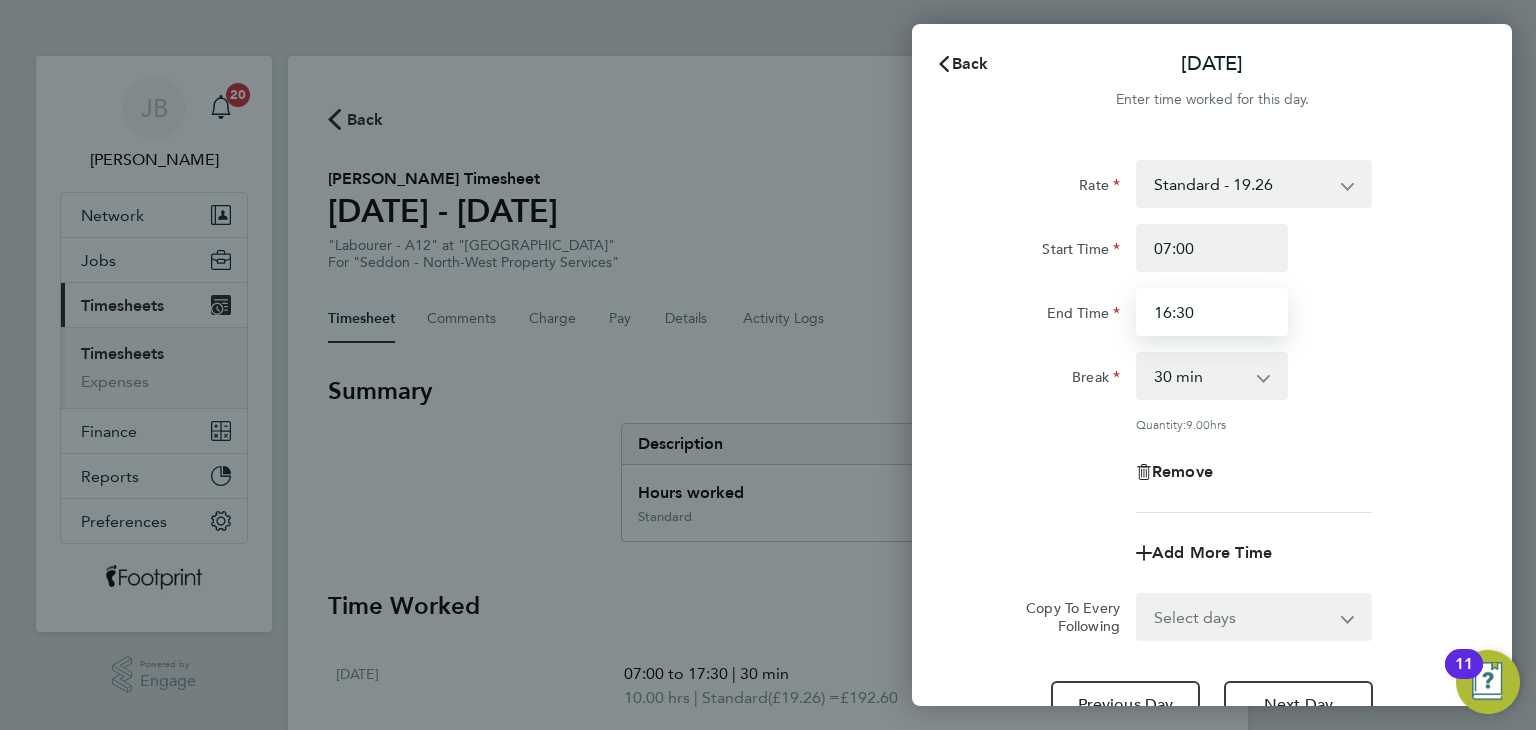 click on "16:30" at bounding box center (1212, 312) 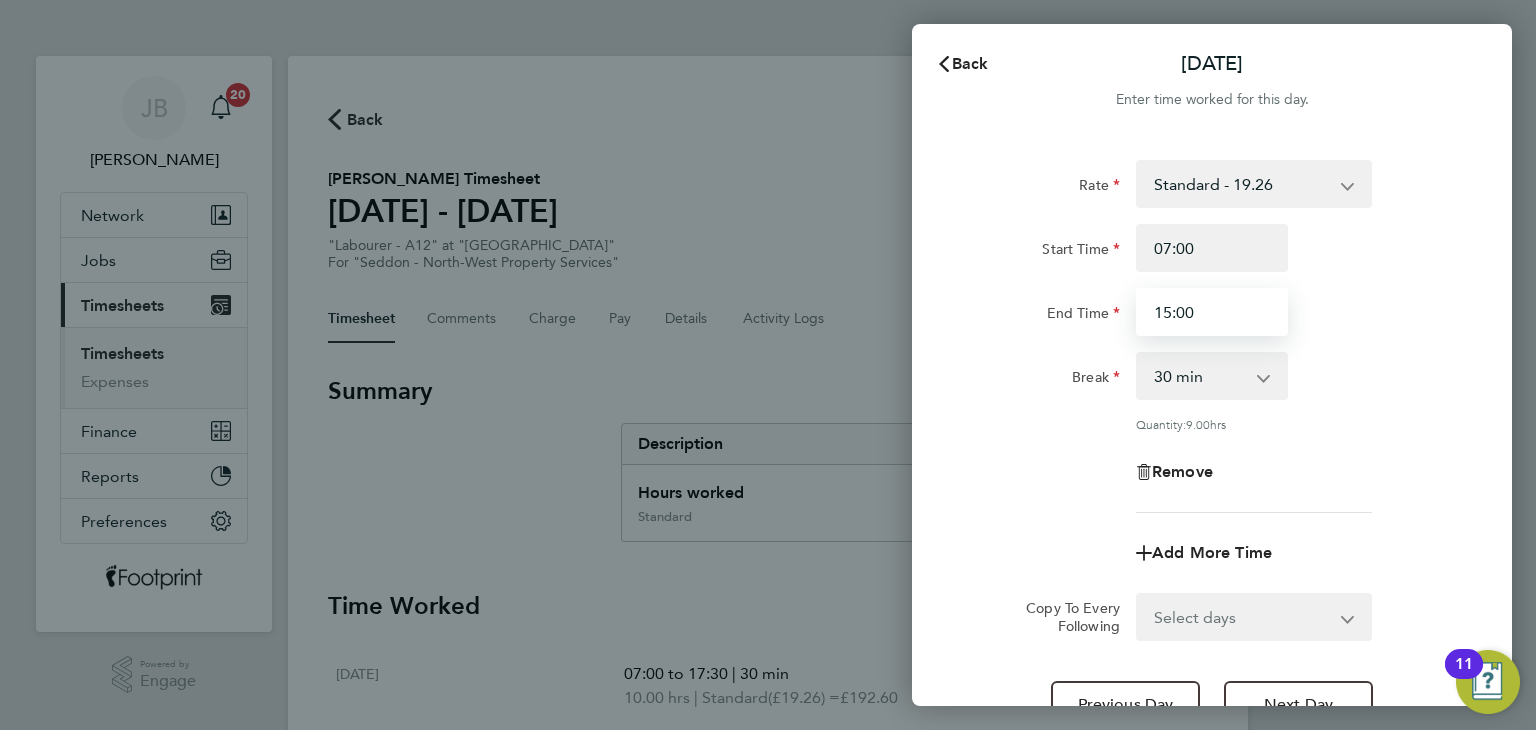 type on "15:00" 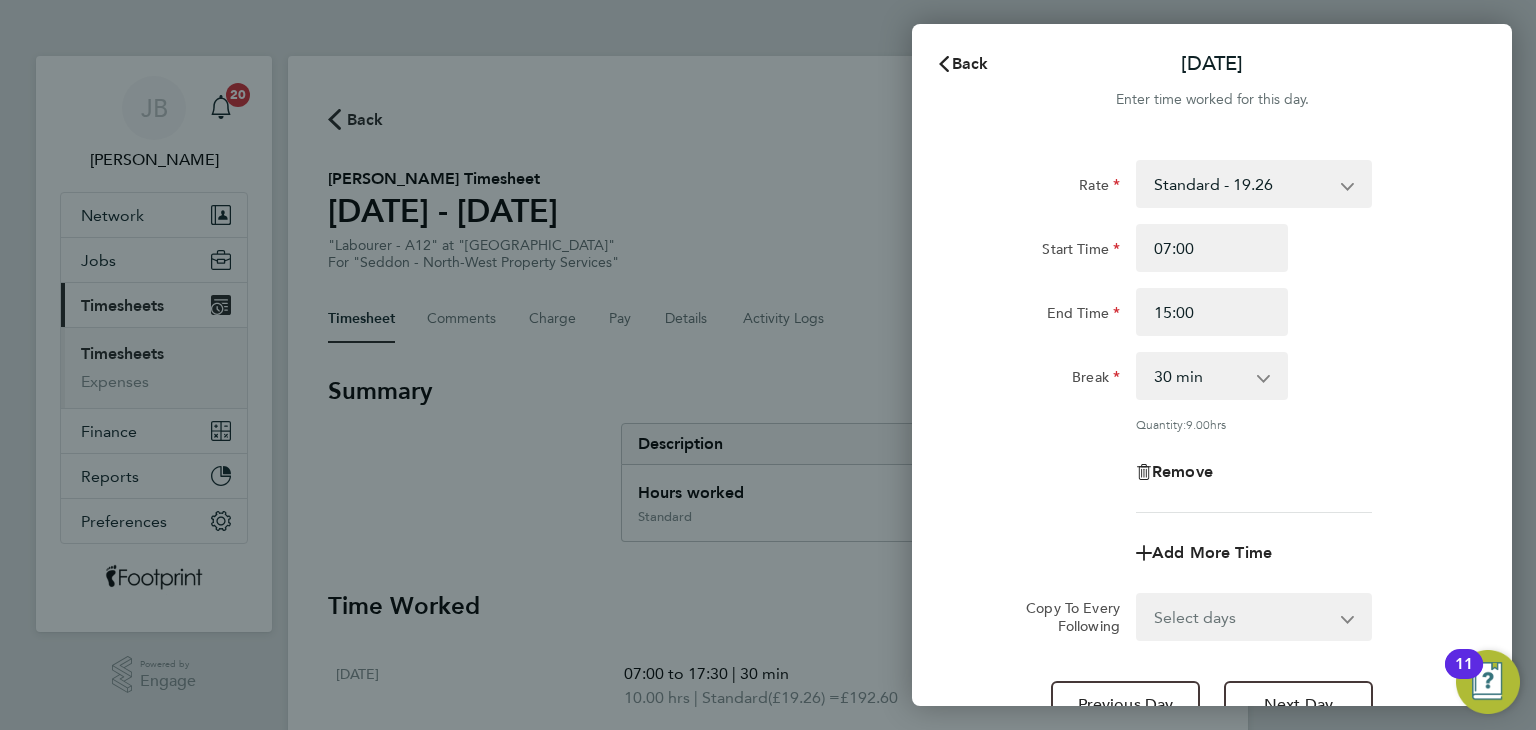 click on "End Time" 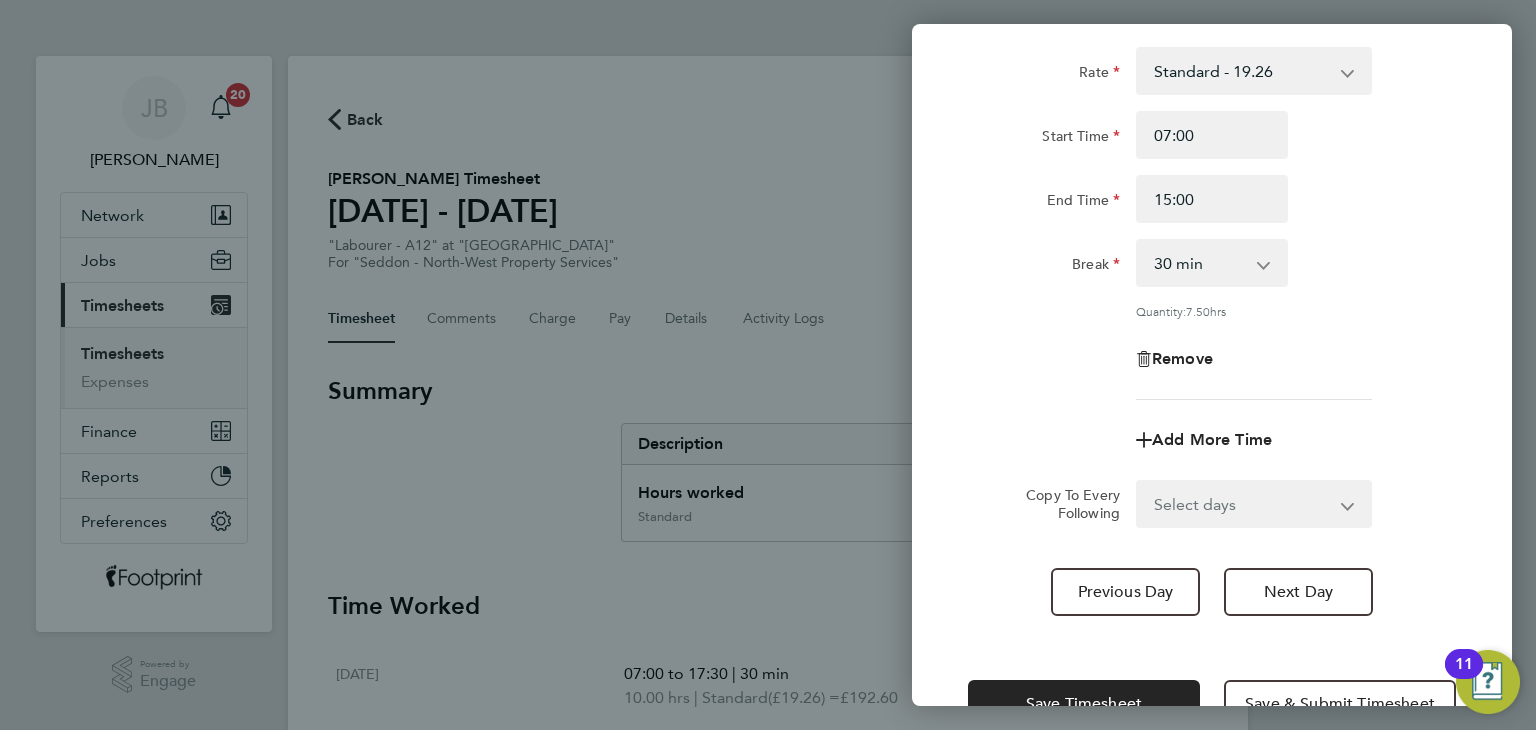 scroll, scrollTop: 172, scrollLeft: 0, axis: vertical 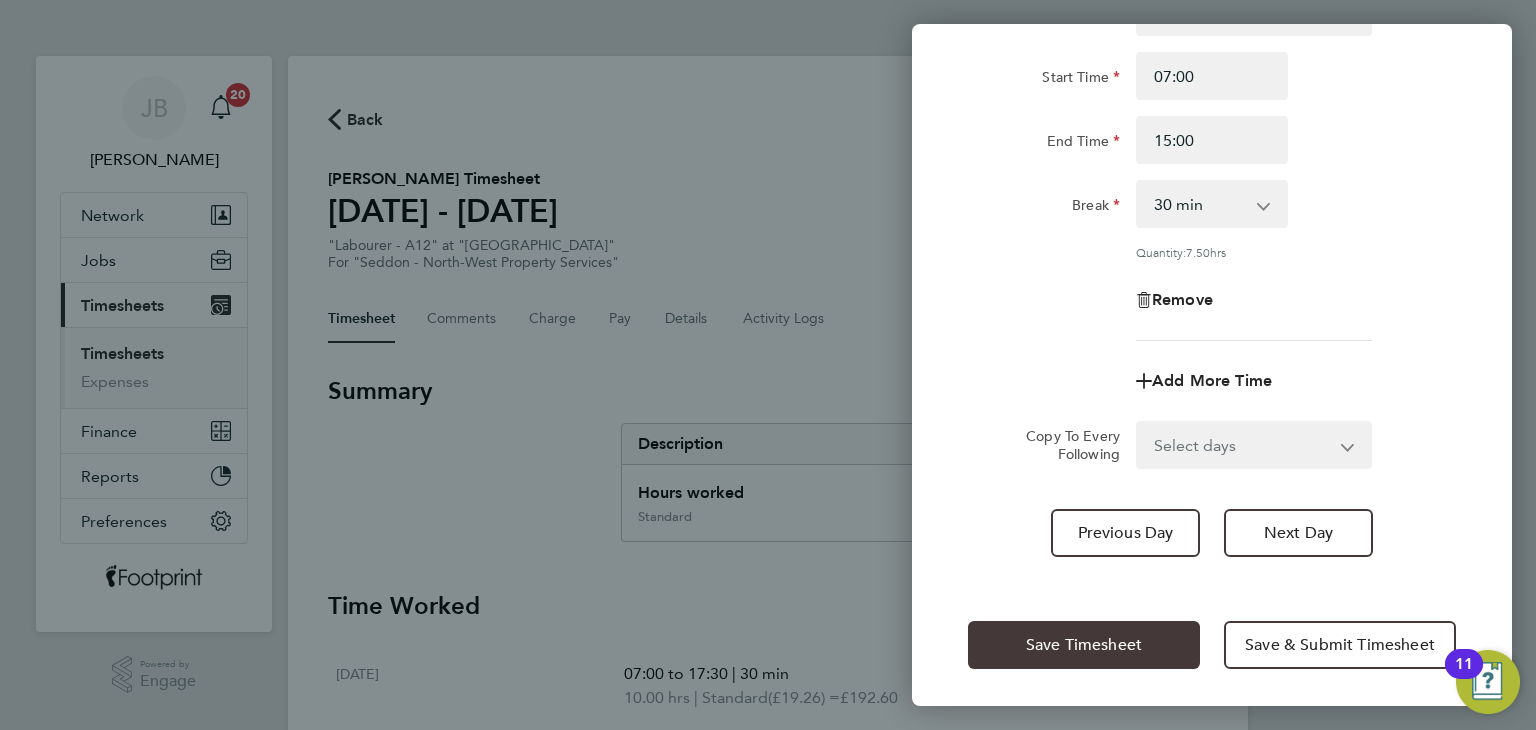 click on "Save Timesheet" 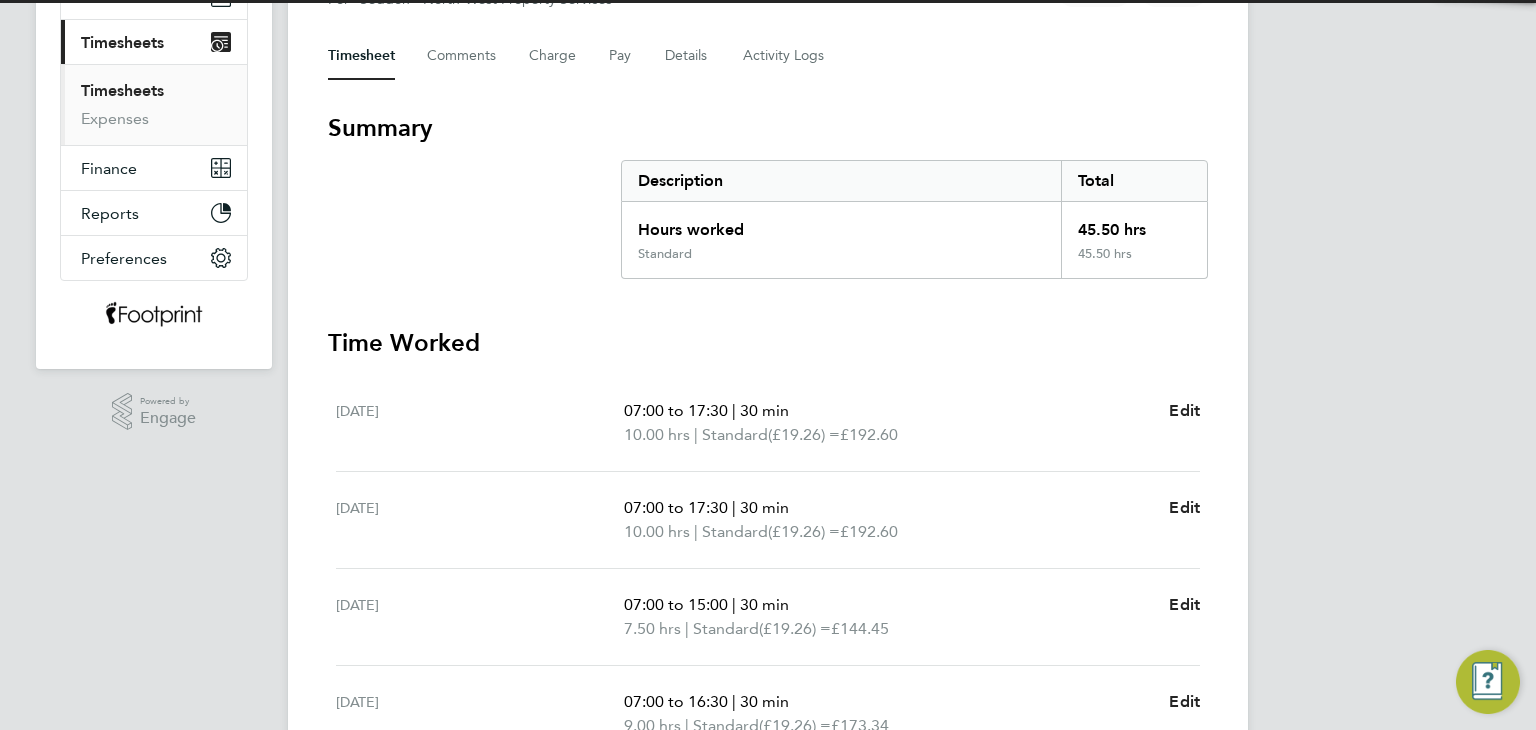 scroll, scrollTop: 600, scrollLeft: 0, axis: vertical 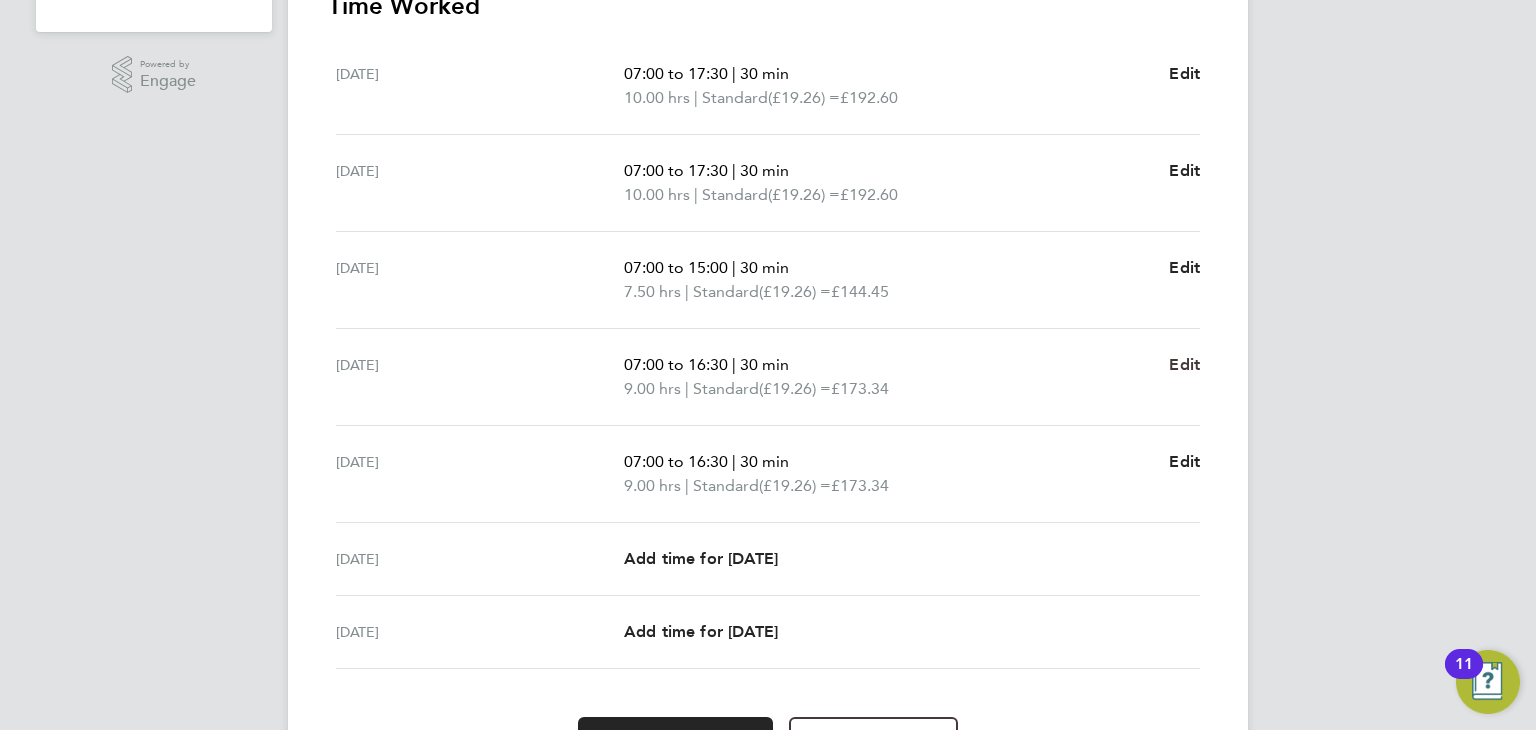 click on "Edit" at bounding box center [1184, 364] 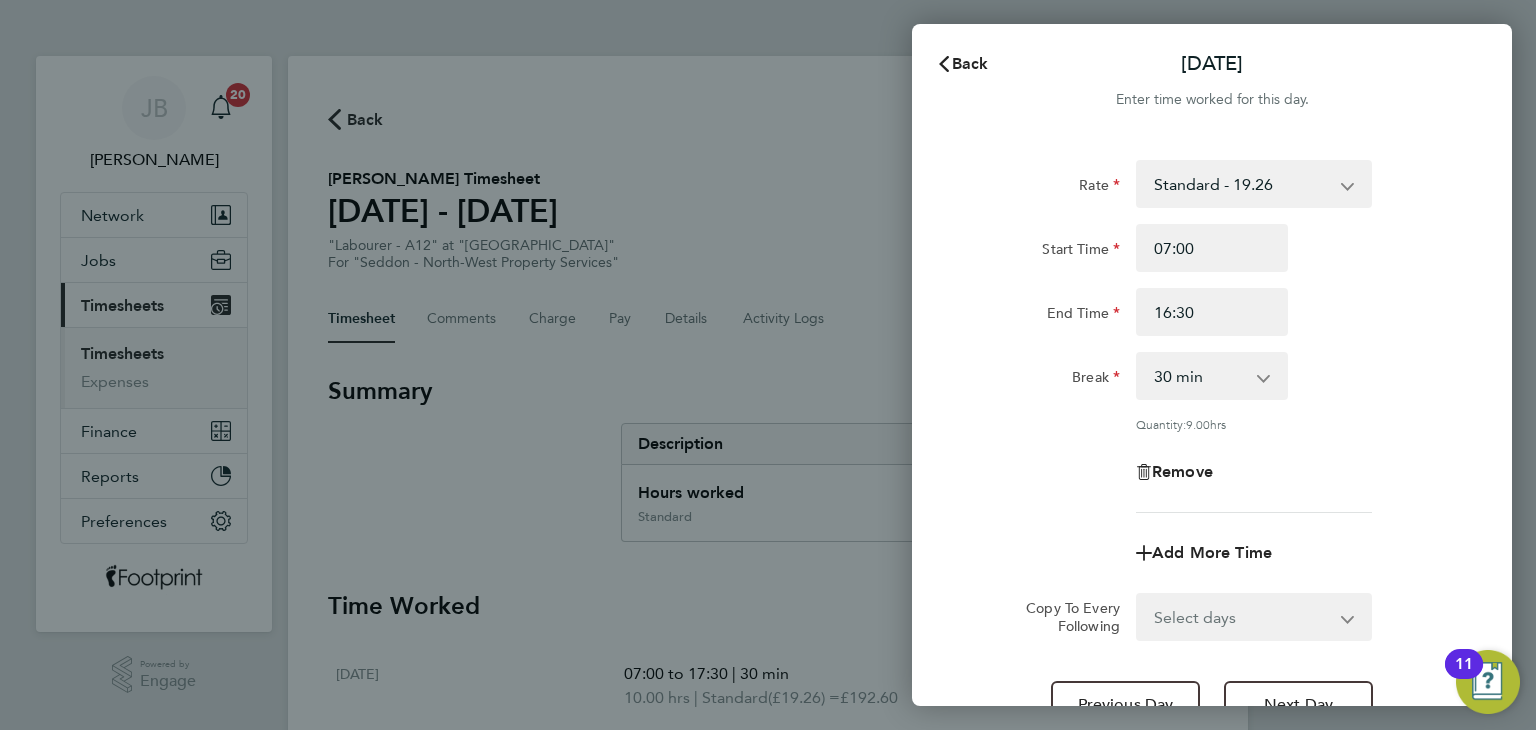 scroll, scrollTop: 0, scrollLeft: 0, axis: both 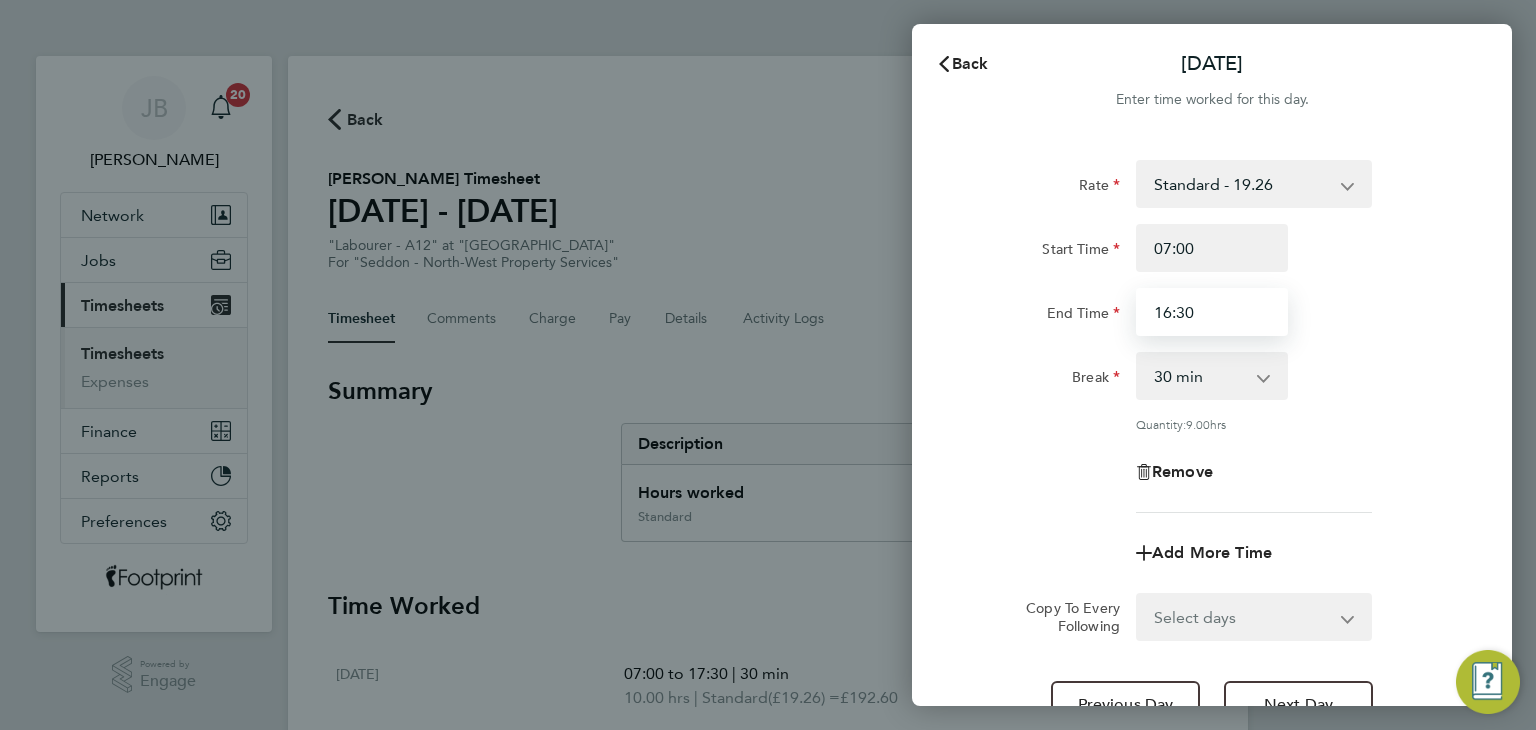 click on "16:30" at bounding box center [1212, 312] 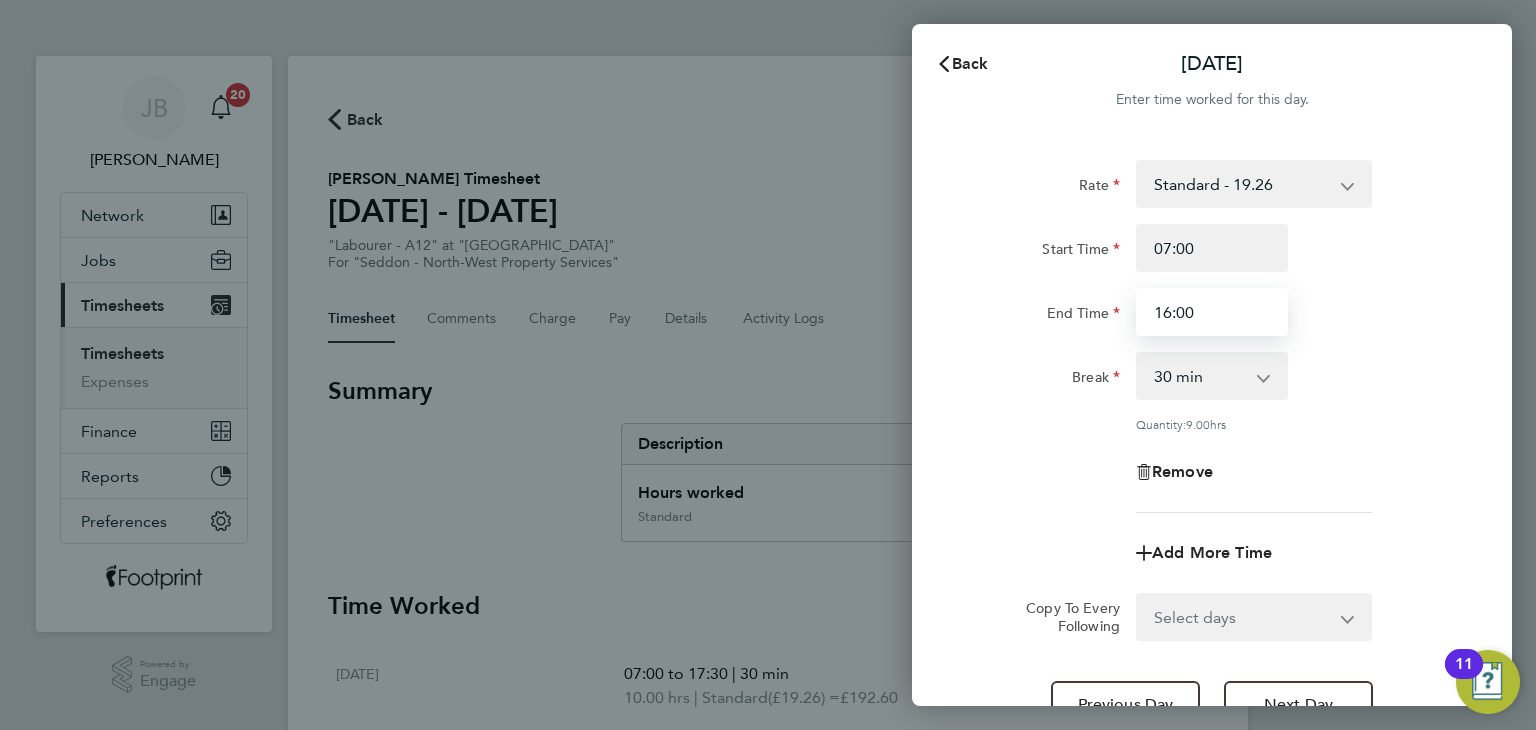 type on "16:00" 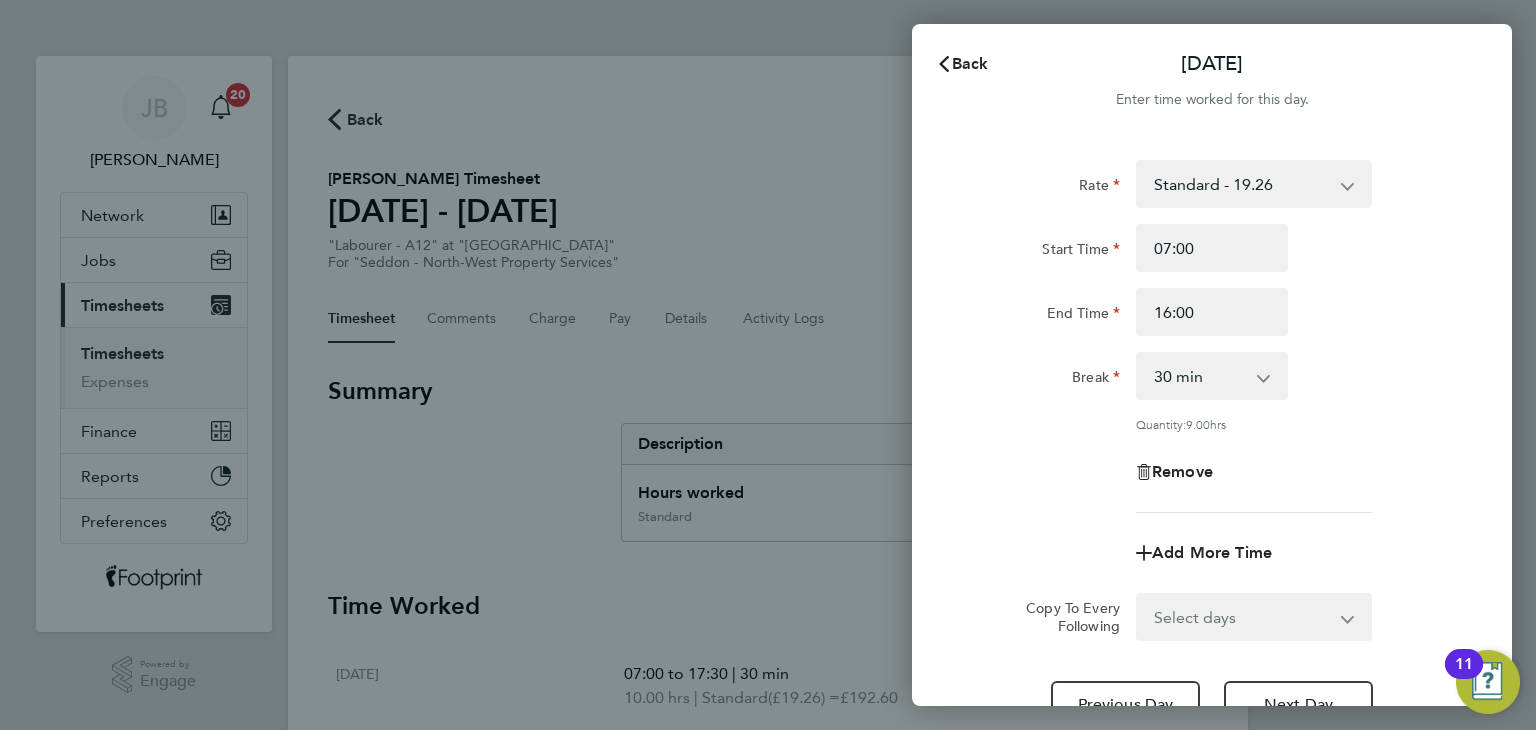 click on "Remove" 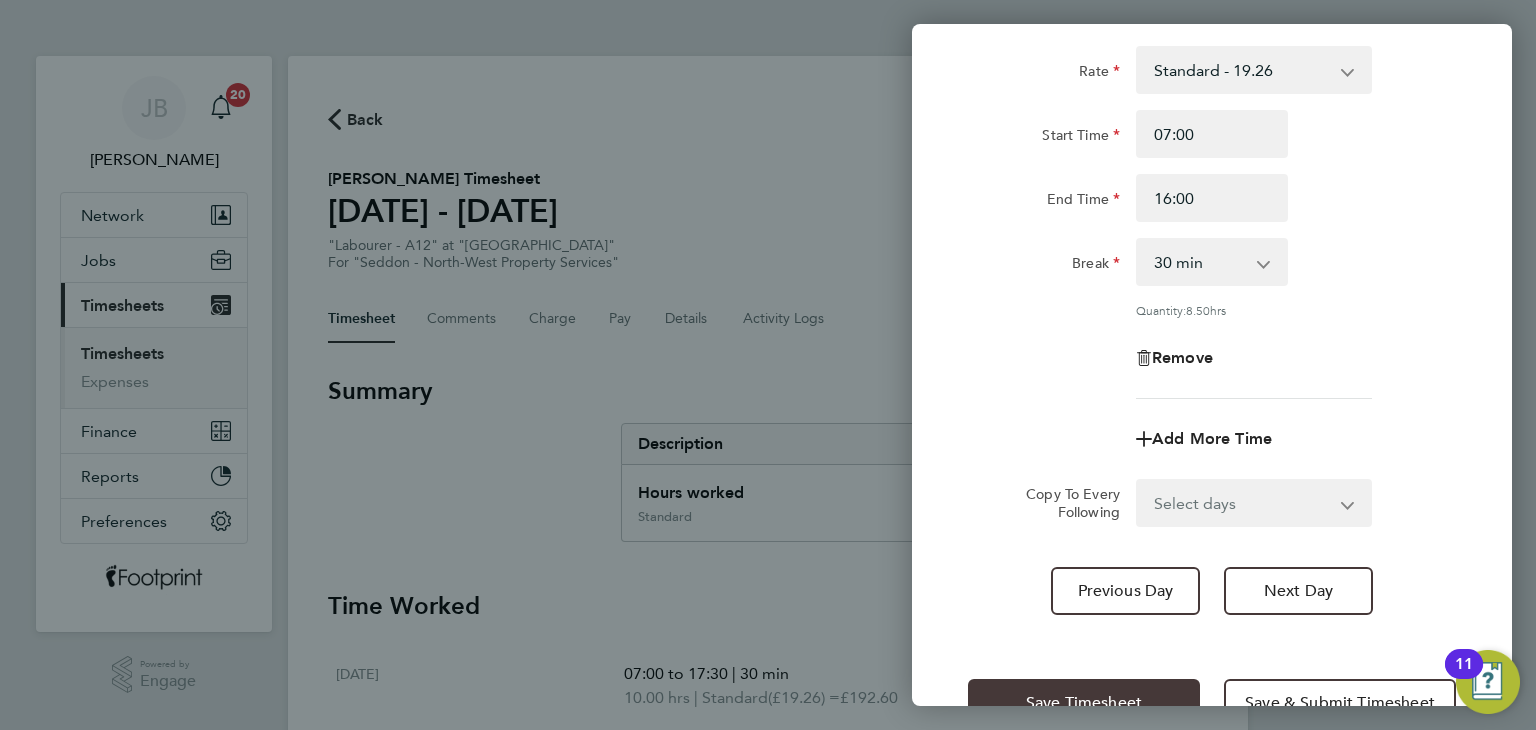 scroll, scrollTop: 172, scrollLeft: 0, axis: vertical 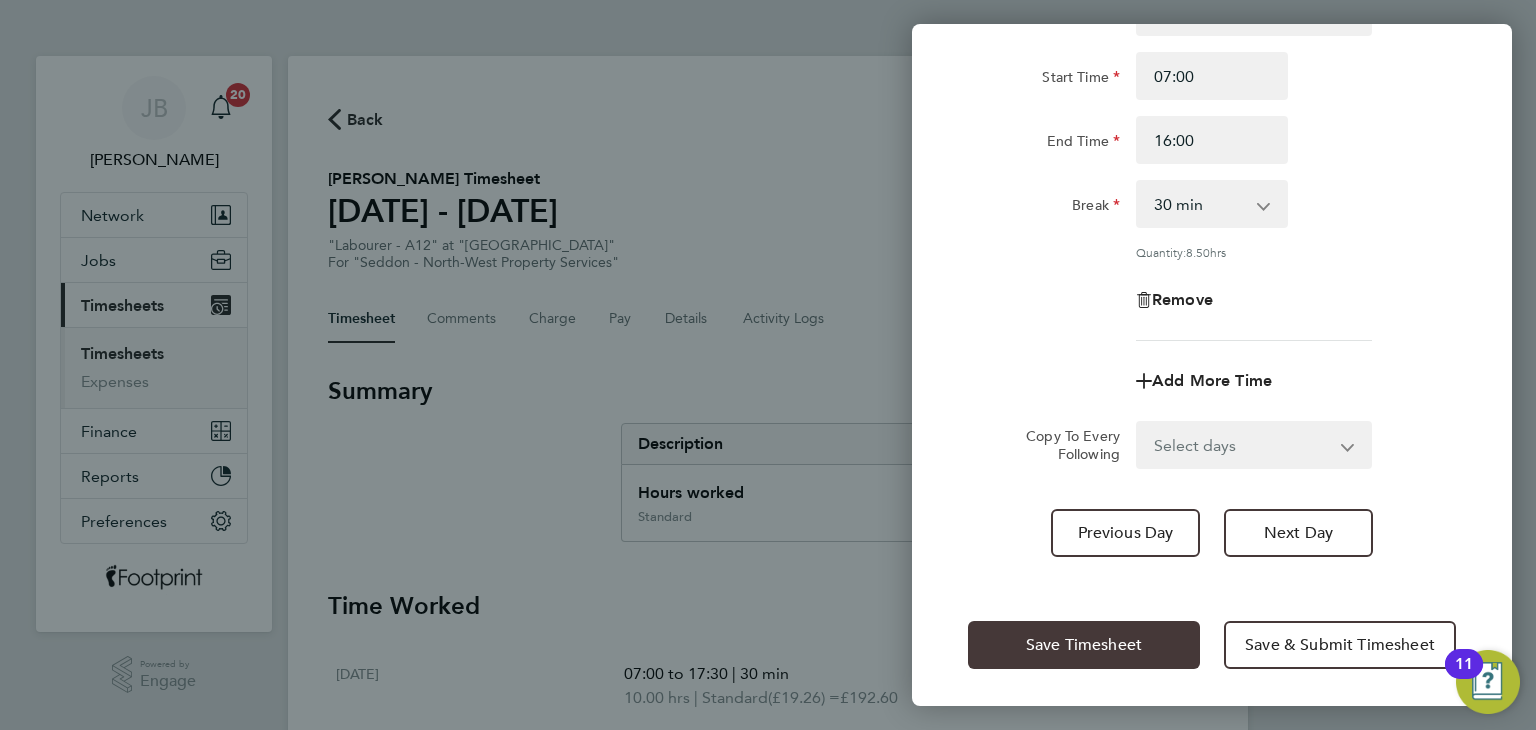 click on "Save Timesheet" 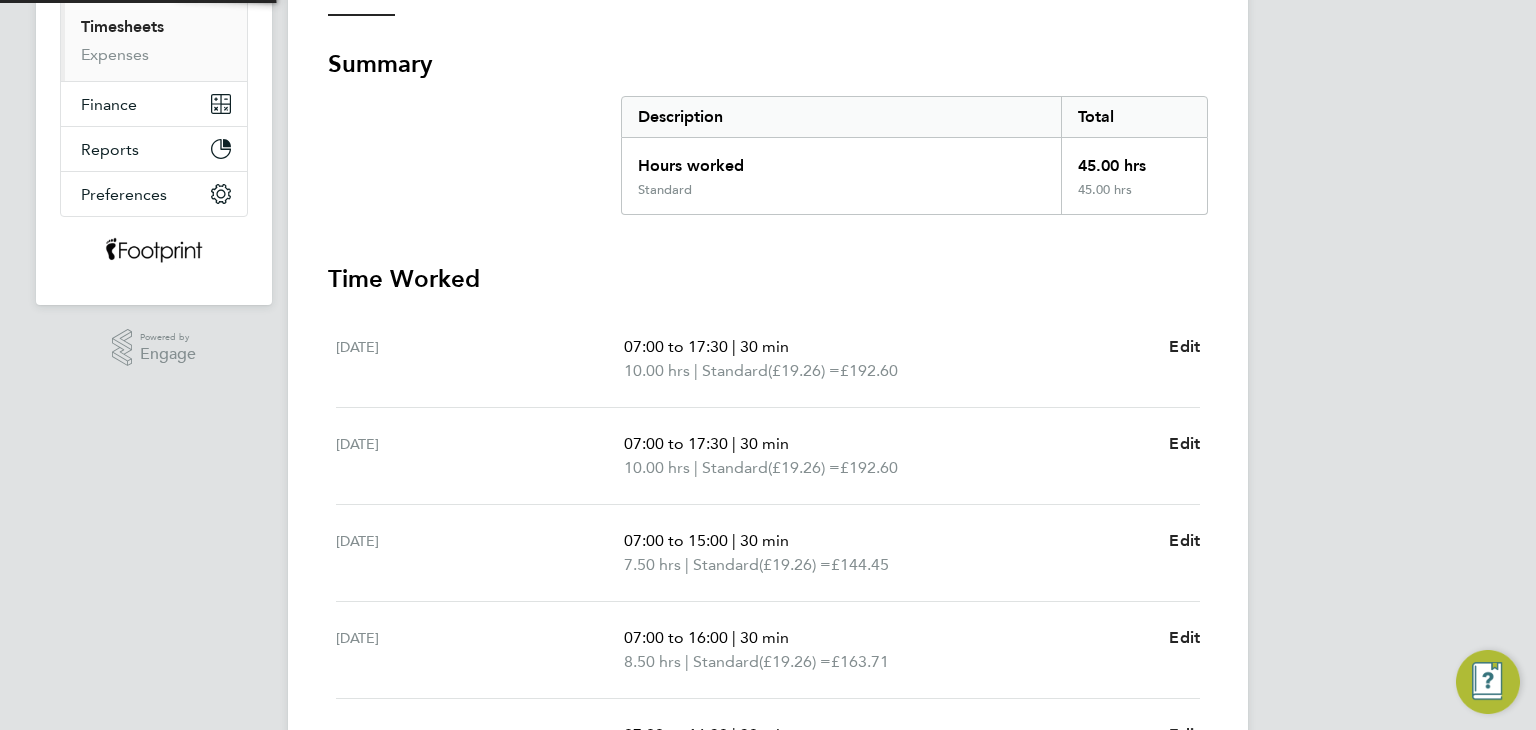 scroll, scrollTop: 500, scrollLeft: 0, axis: vertical 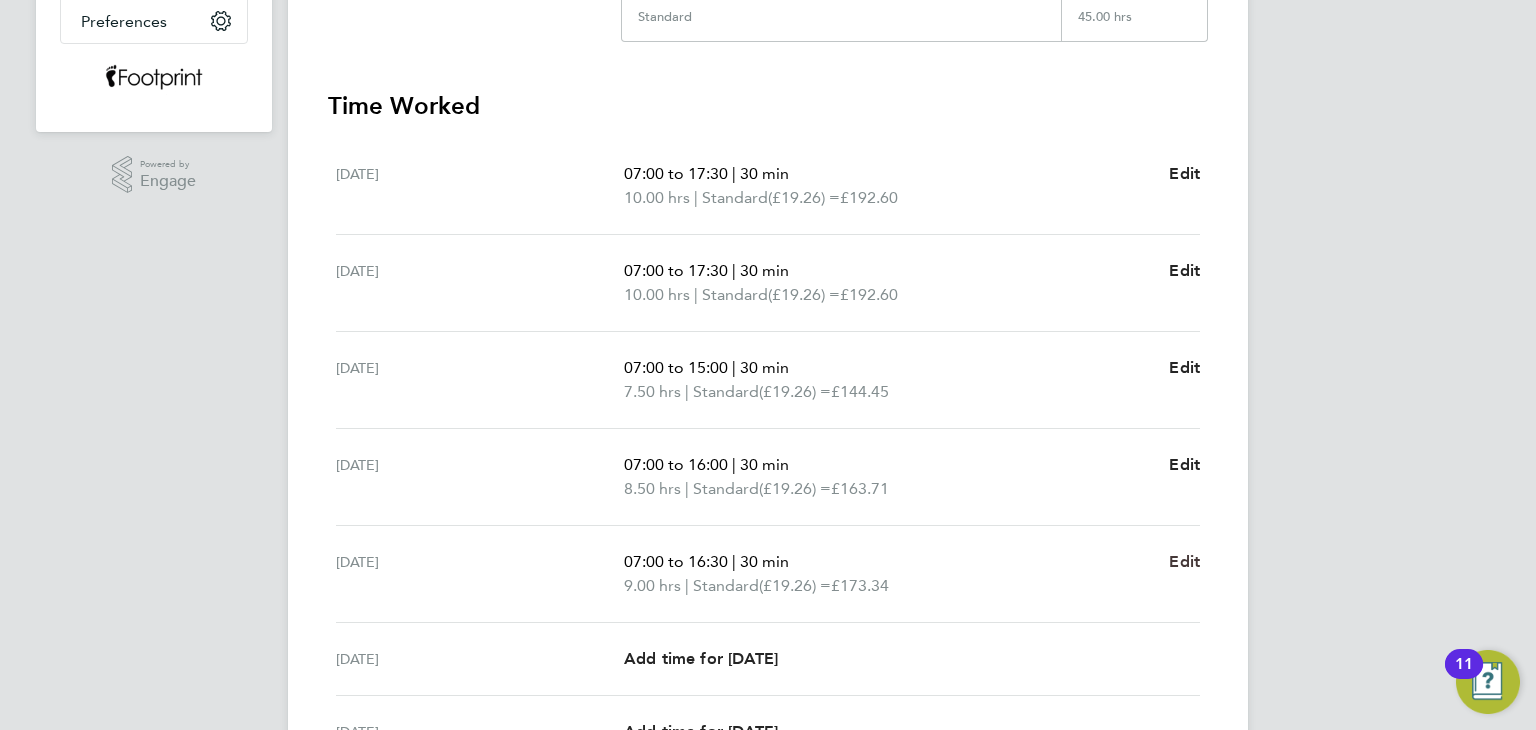 click on "Edit" at bounding box center (1184, 561) 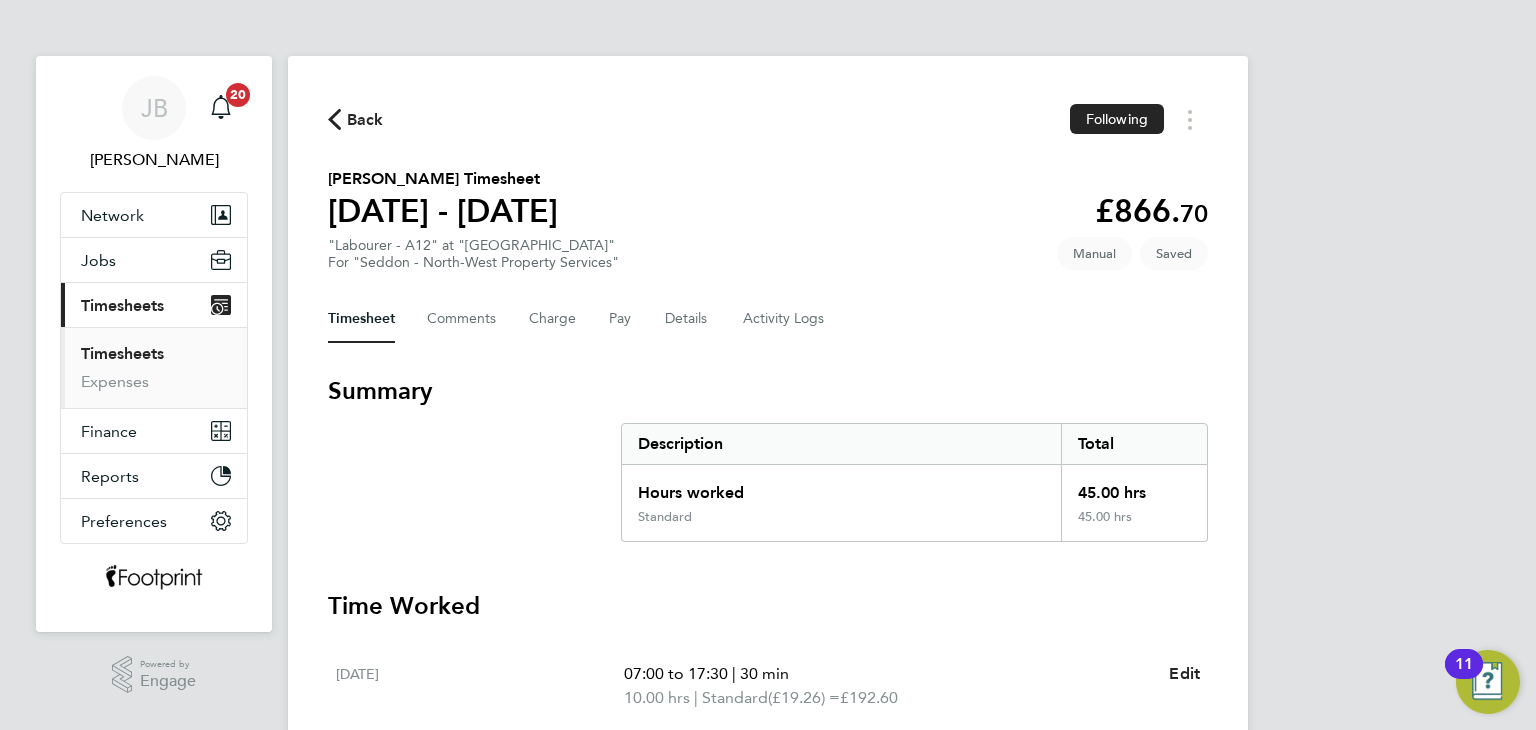 select on "30" 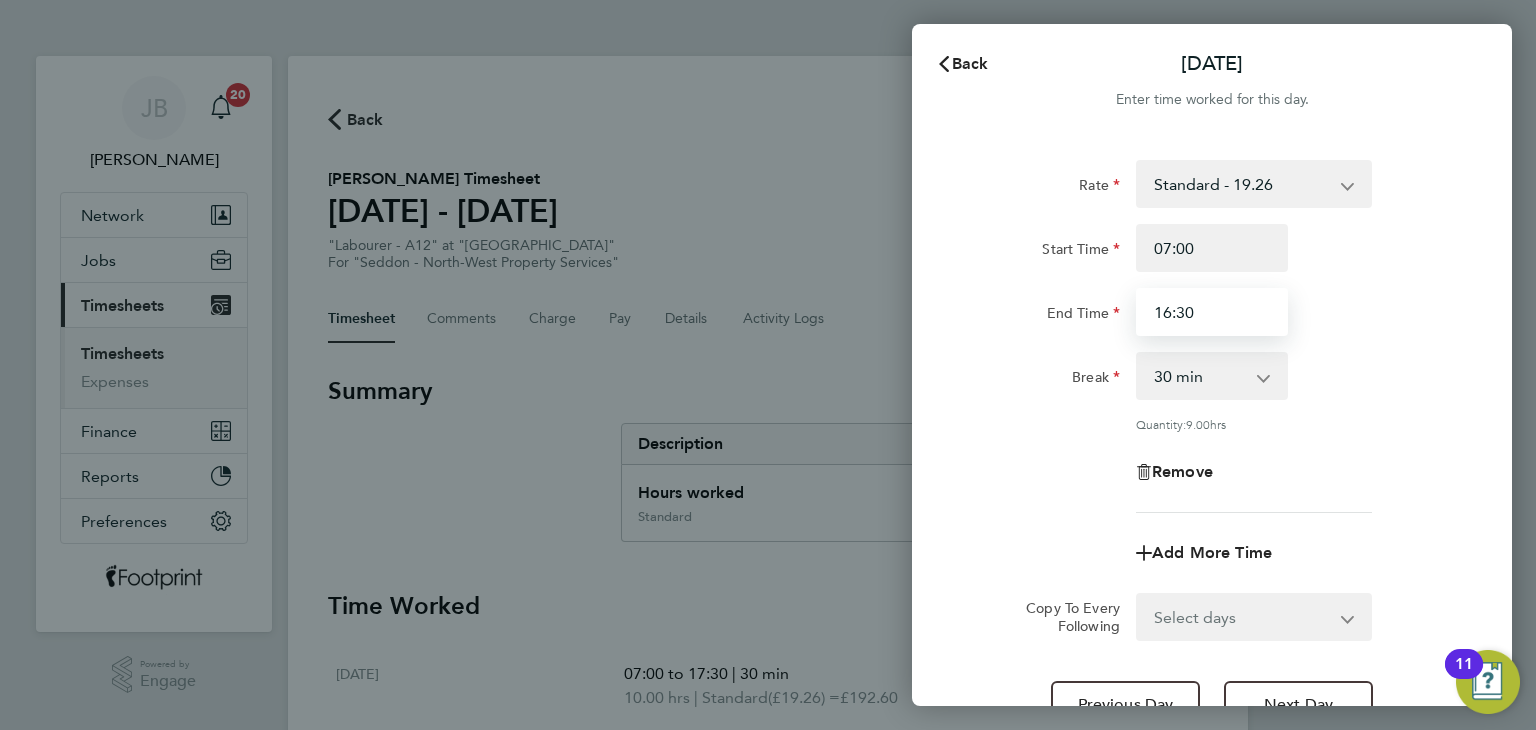drag, startPoint x: 1217, startPoint y: 311, endPoint x: 740, endPoint y: 321, distance: 477.1048 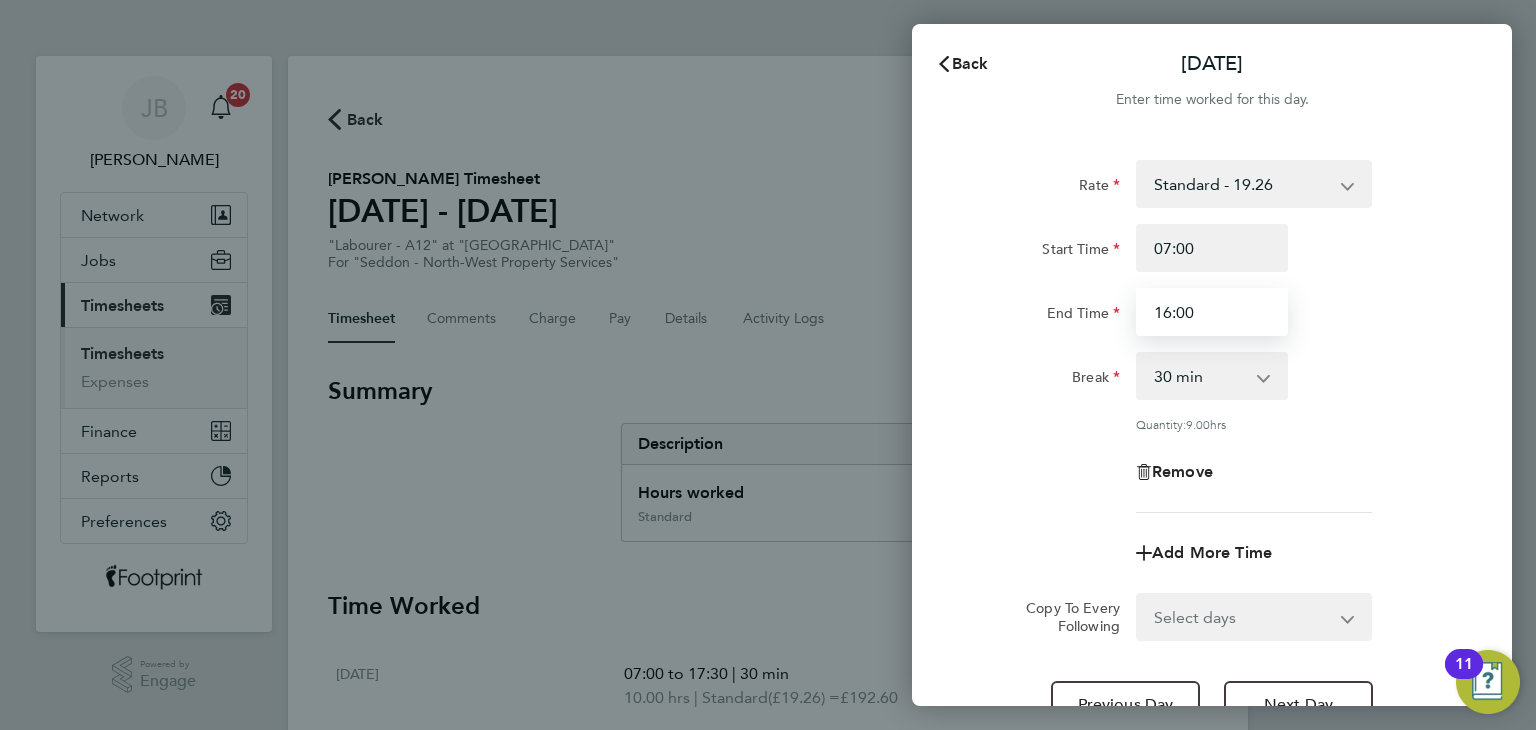 type on "16:00" 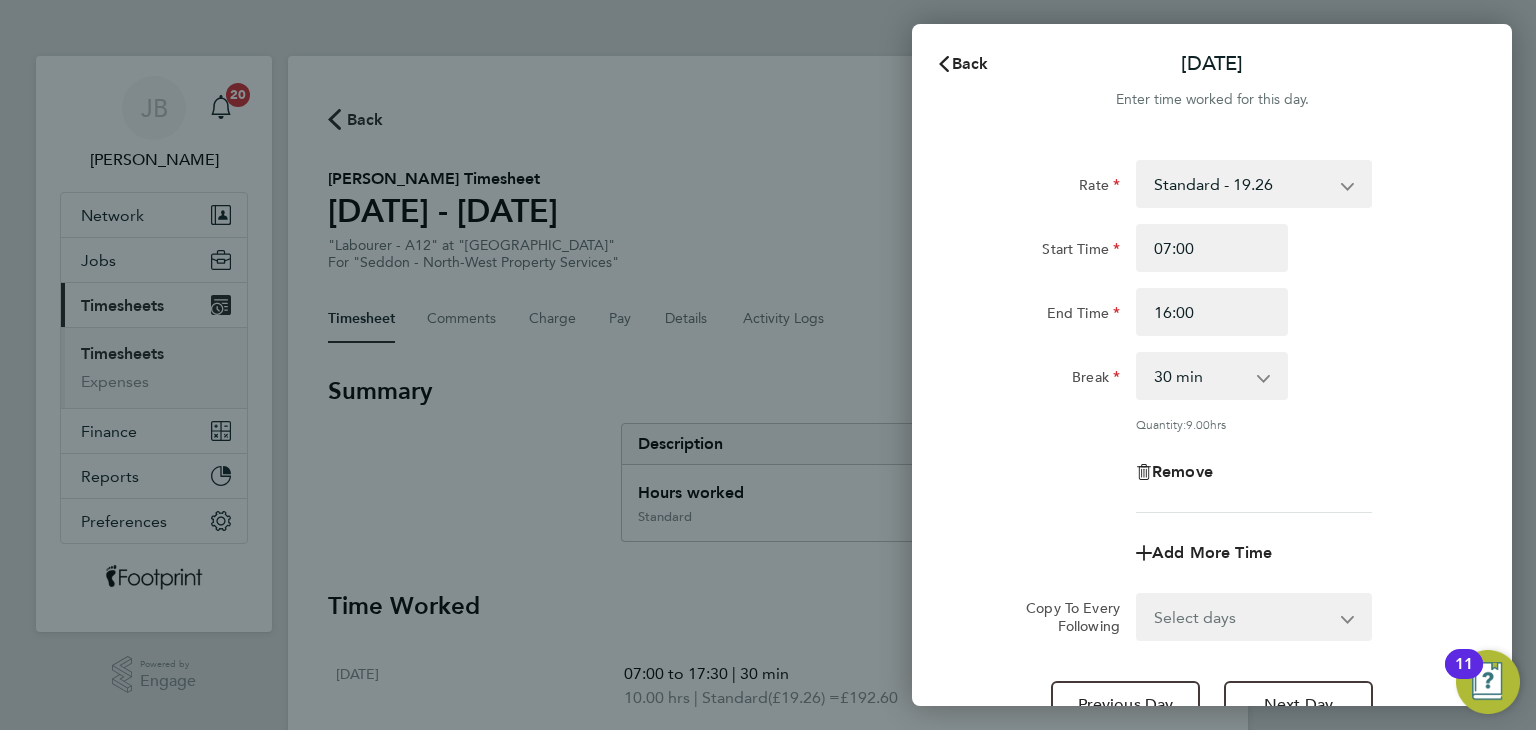 click on "Remove" 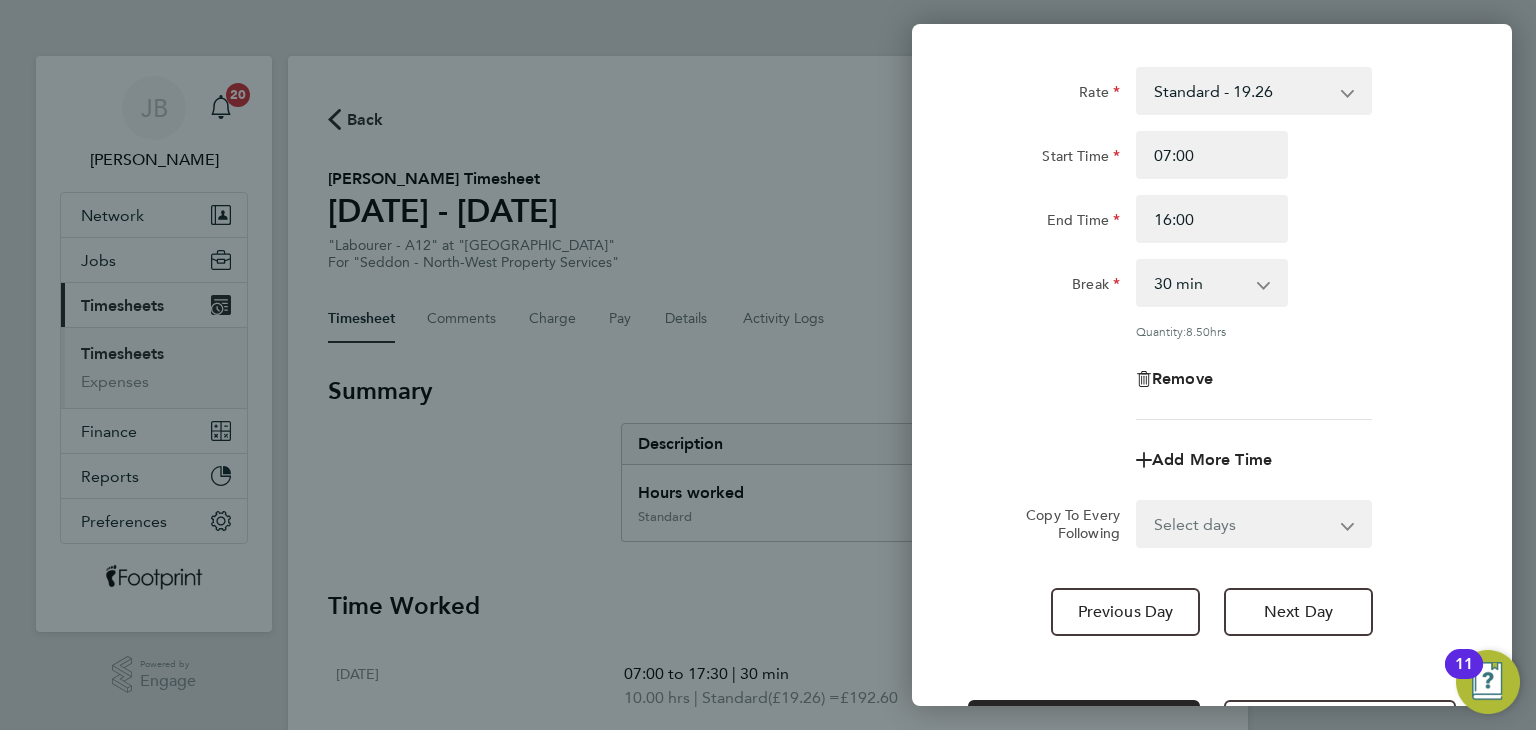 scroll, scrollTop: 172, scrollLeft: 0, axis: vertical 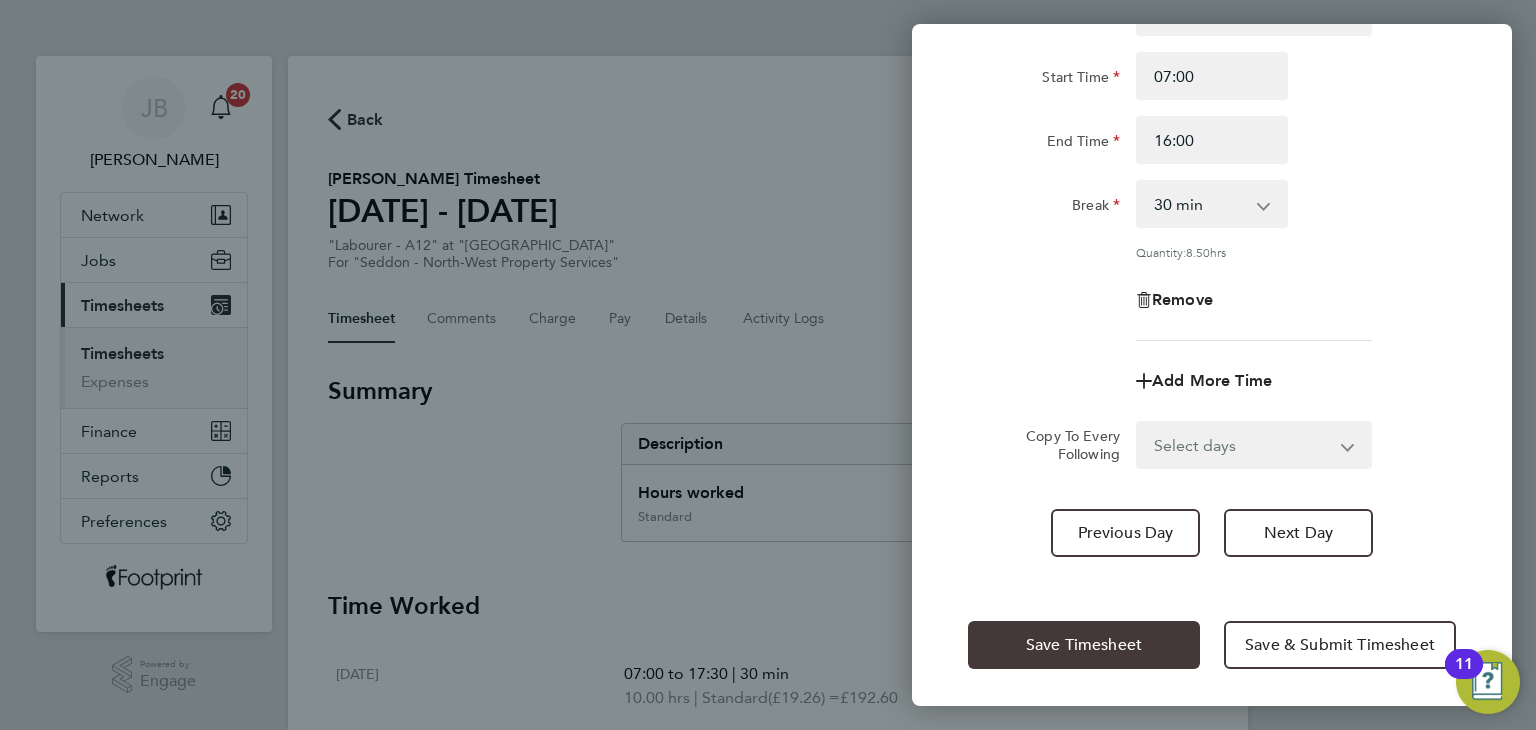 drag, startPoint x: 1052, startPoint y: 648, endPoint x: 1025, endPoint y: 617, distance: 41.109608 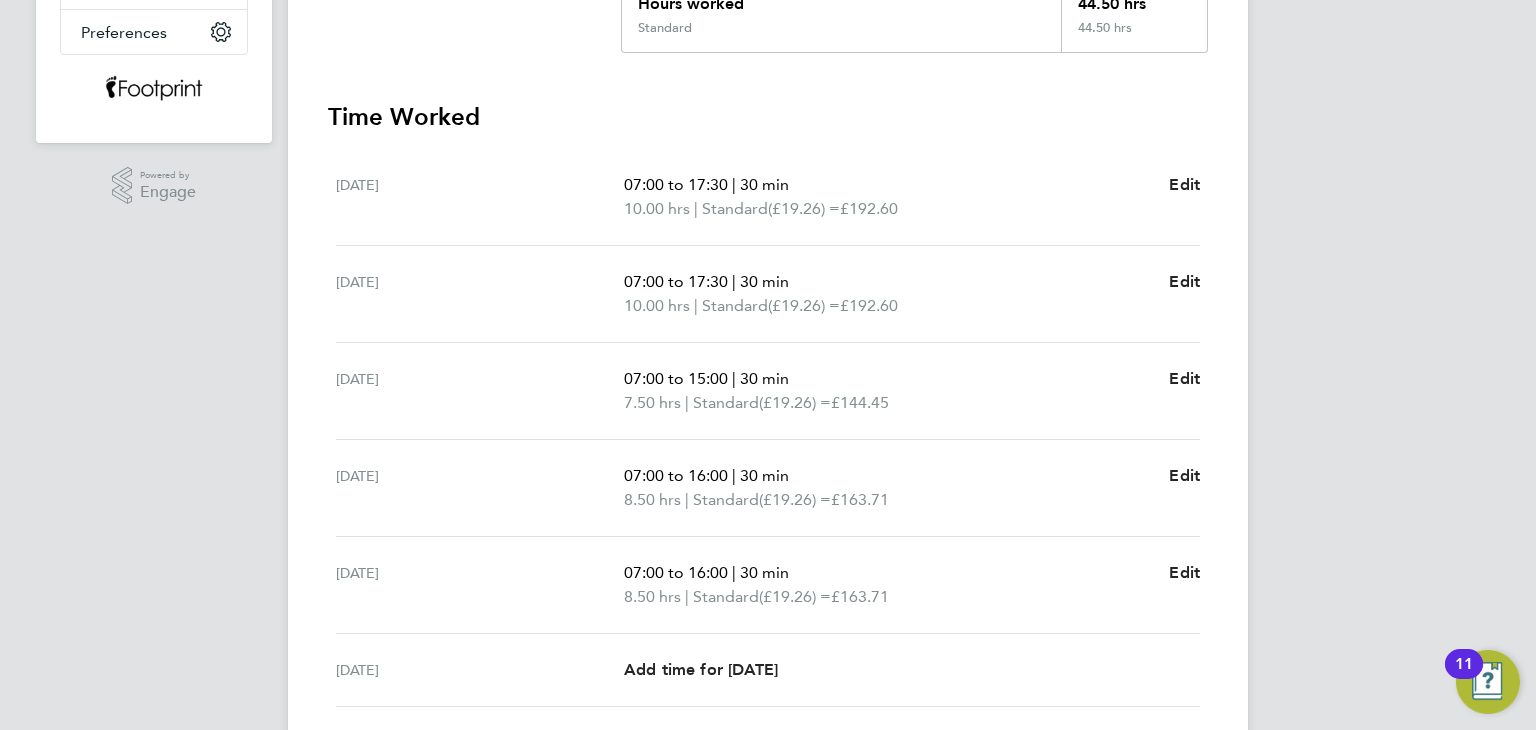 scroll, scrollTop: 500, scrollLeft: 0, axis: vertical 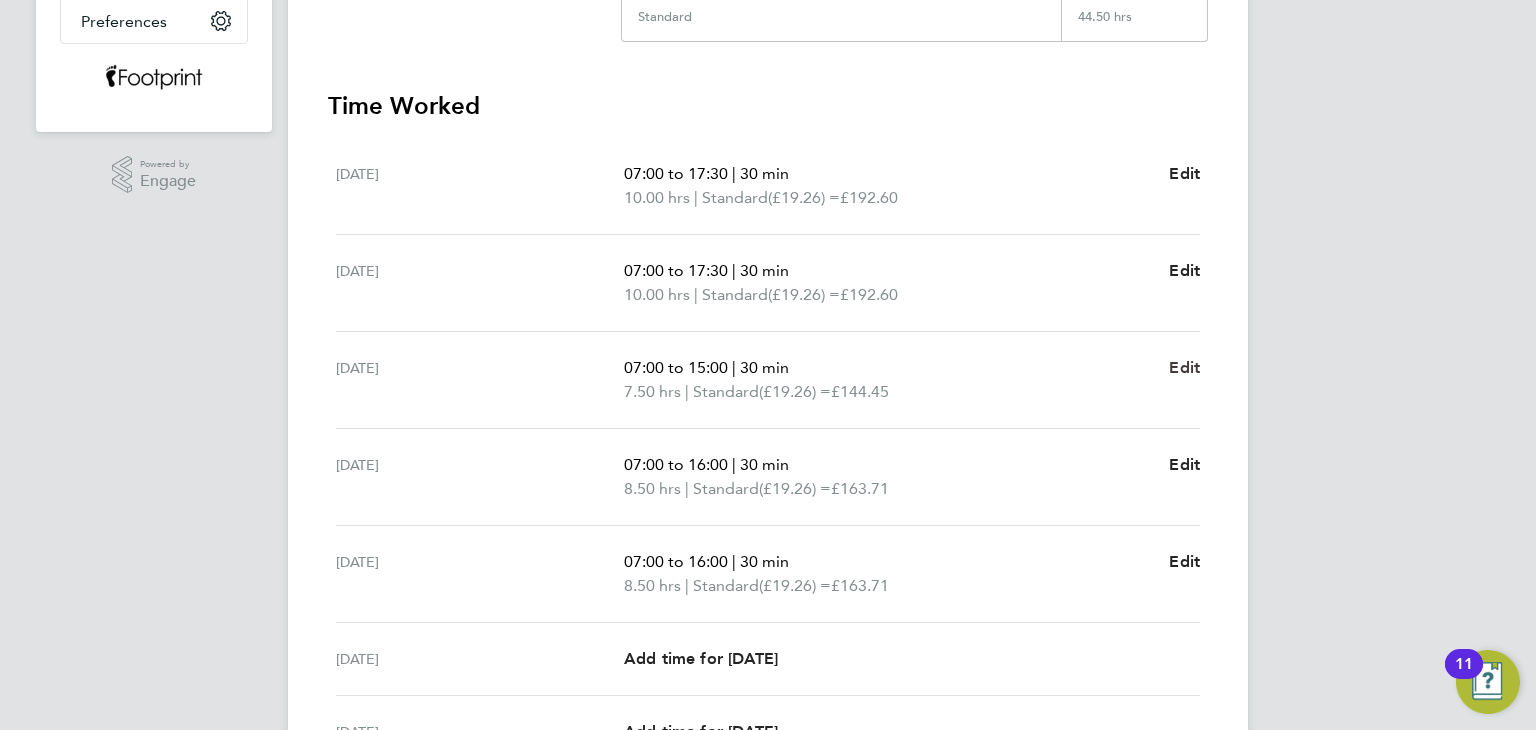 click on "Edit" at bounding box center [1184, 367] 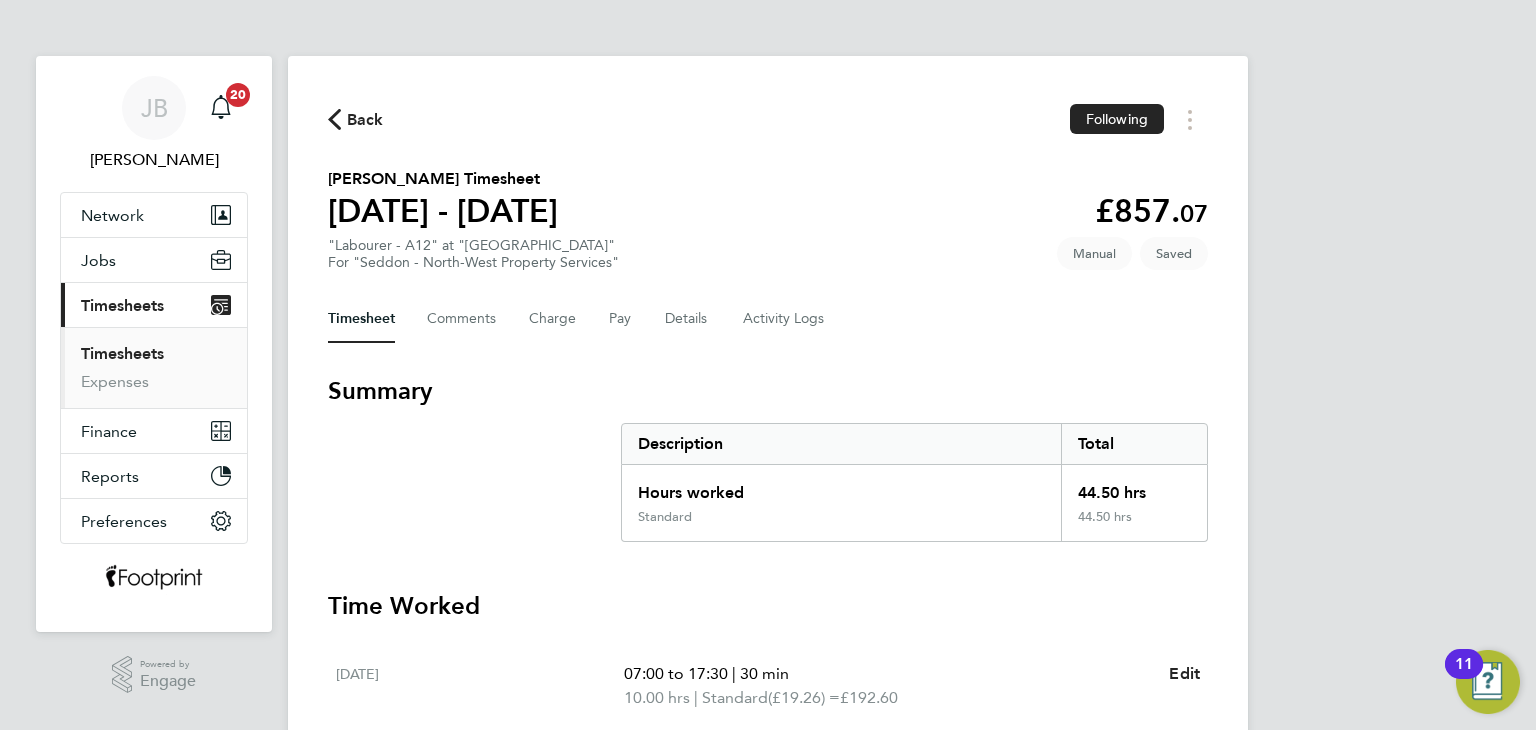 select on "30" 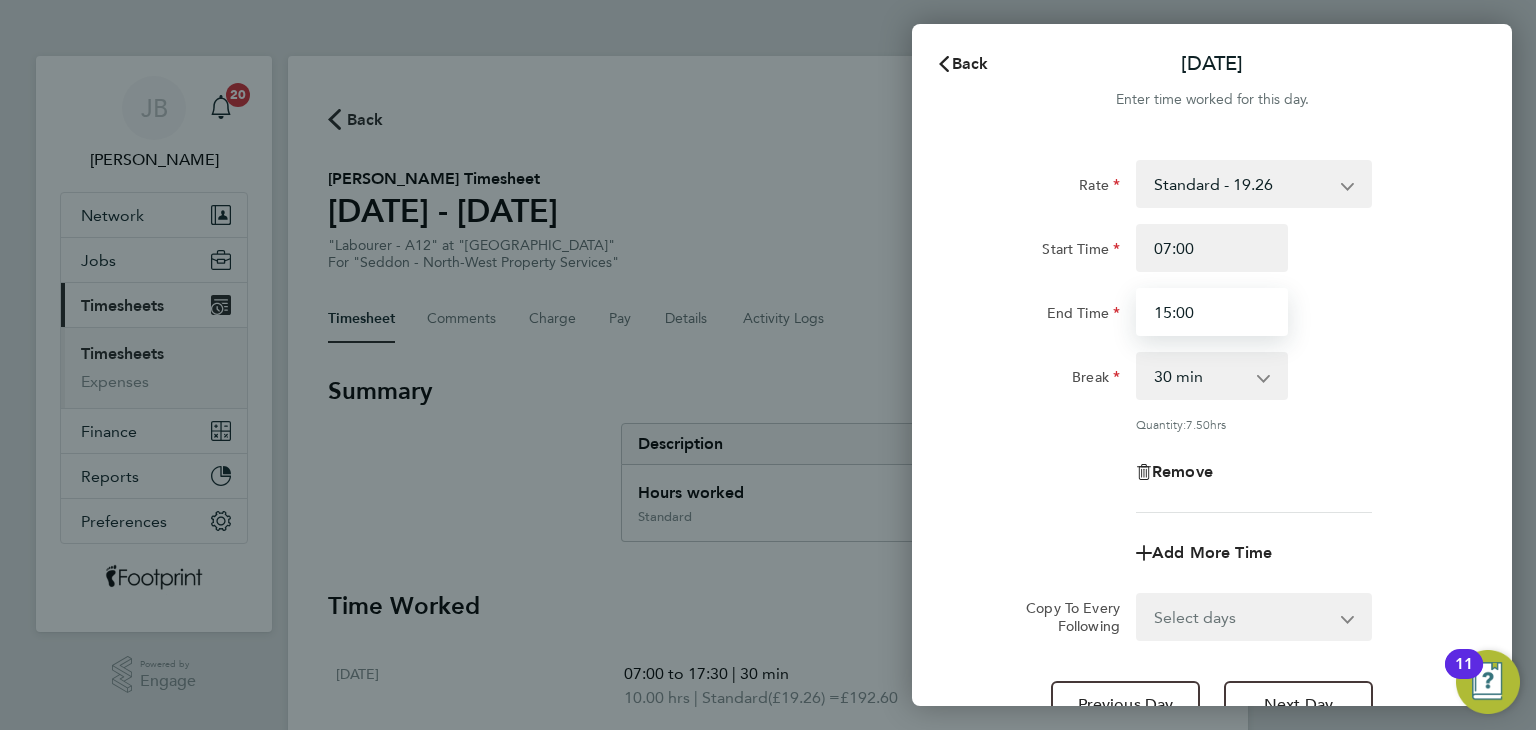 drag, startPoint x: 1207, startPoint y: 305, endPoint x: 1008, endPoint y: 304, distance: 199.00252 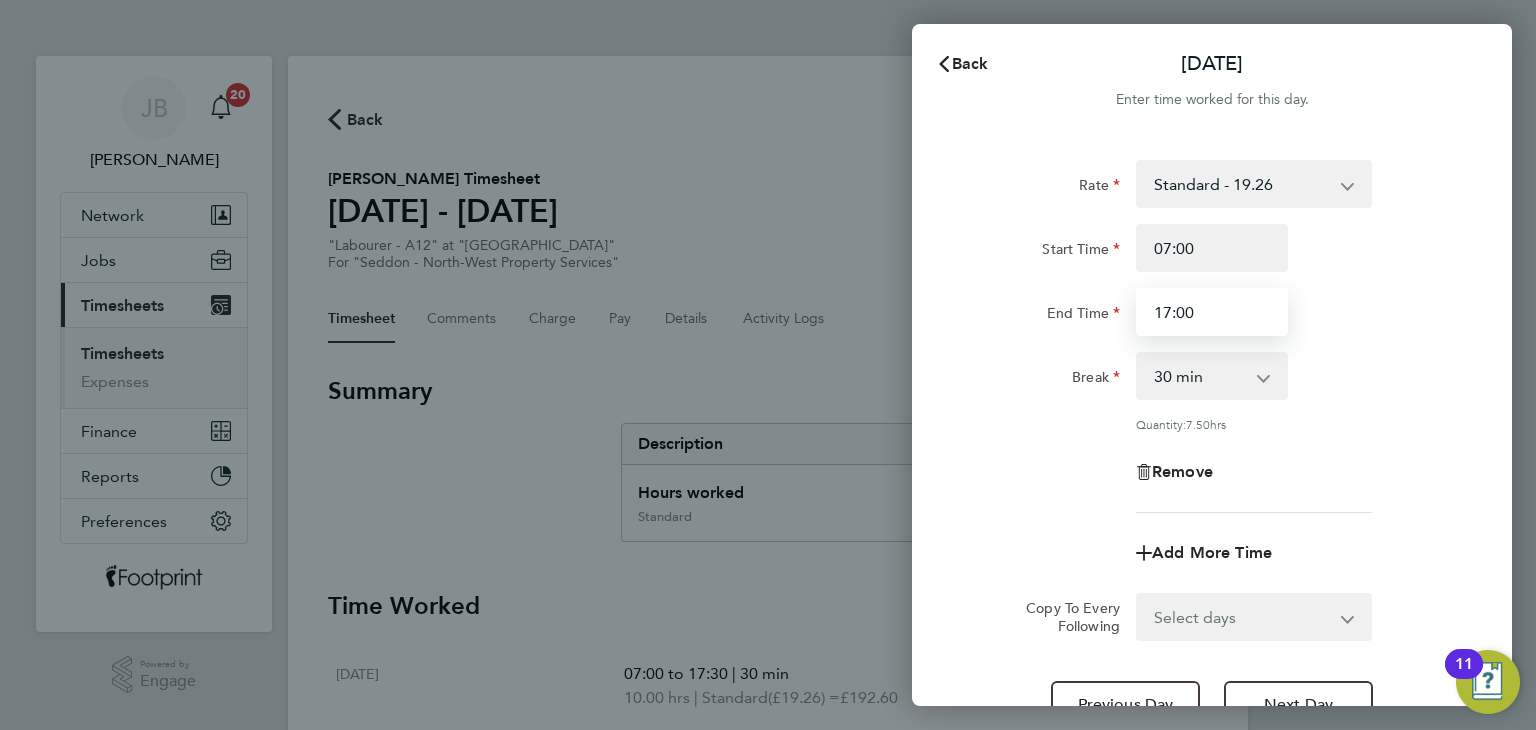 type on "17:00" 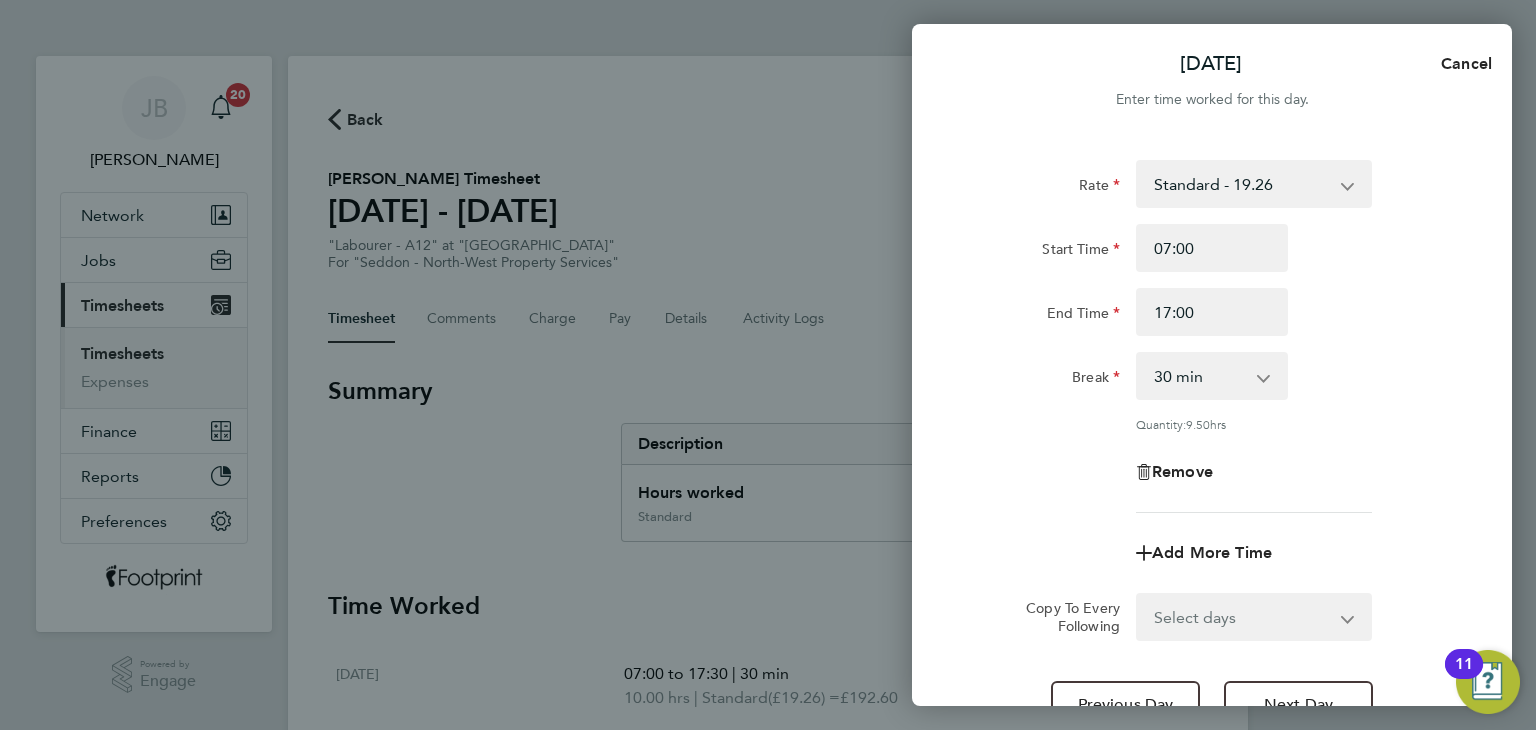 click on "End Time" 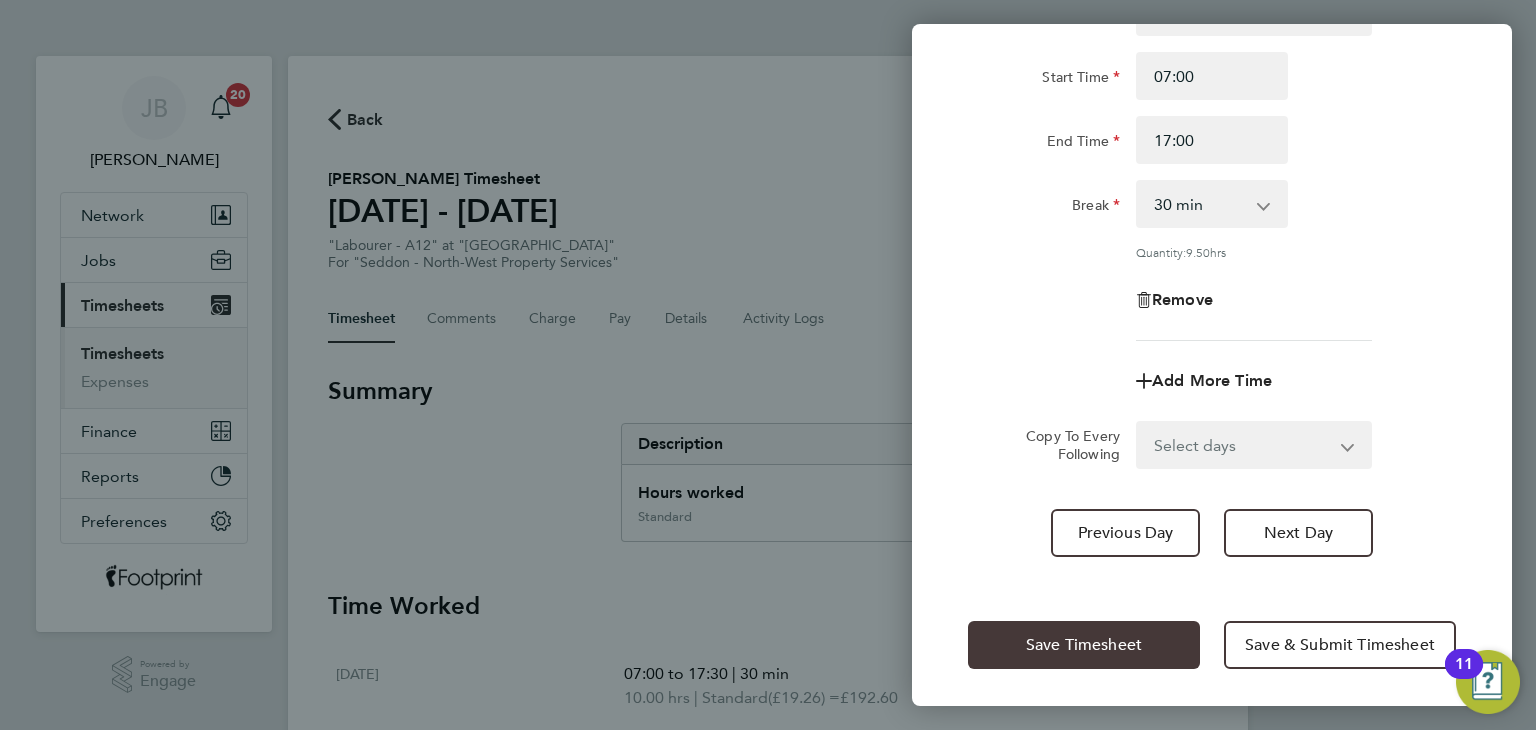 scroll, scrollTop: 172, scrollLeft: 0, axis: vertical 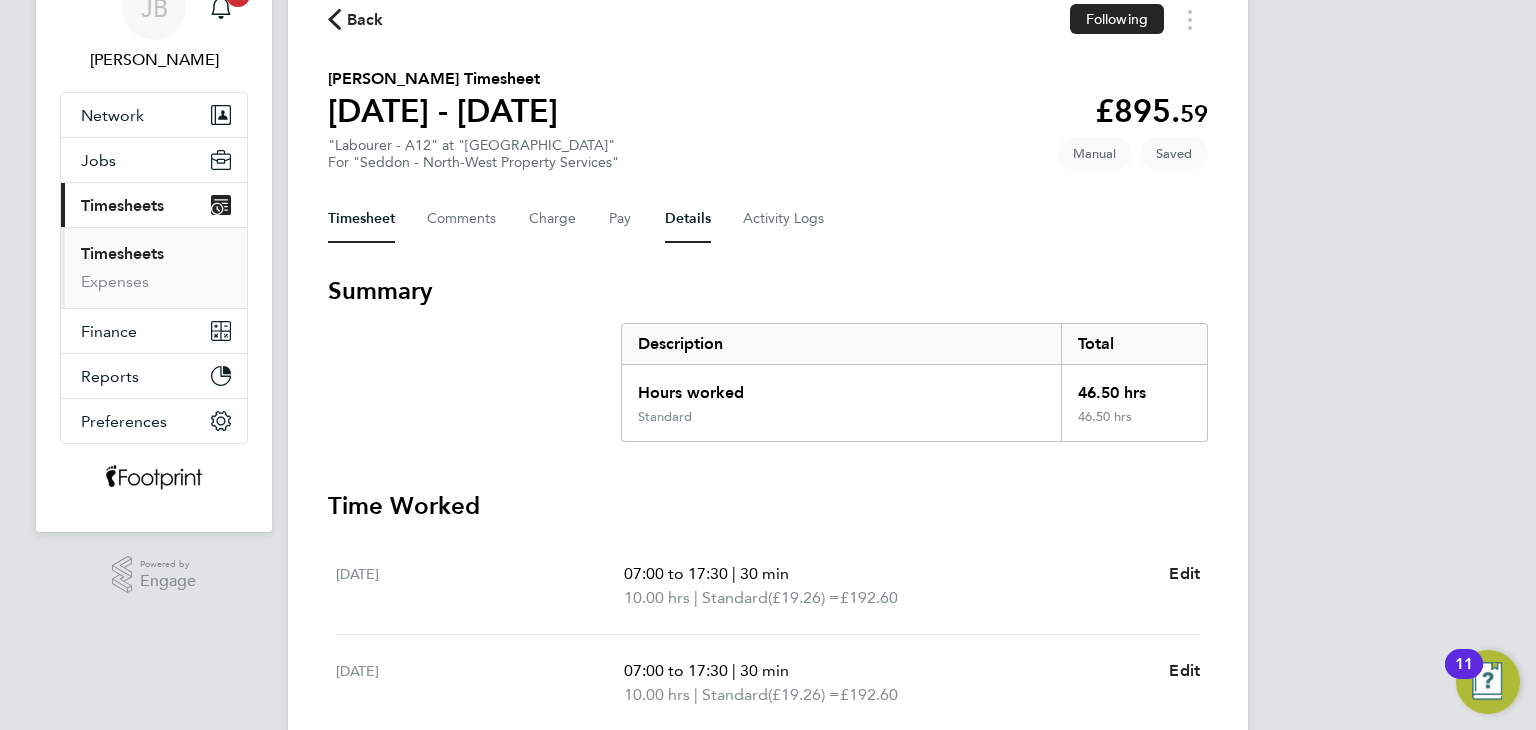 click on "Details" at bounding box center [688, 219] 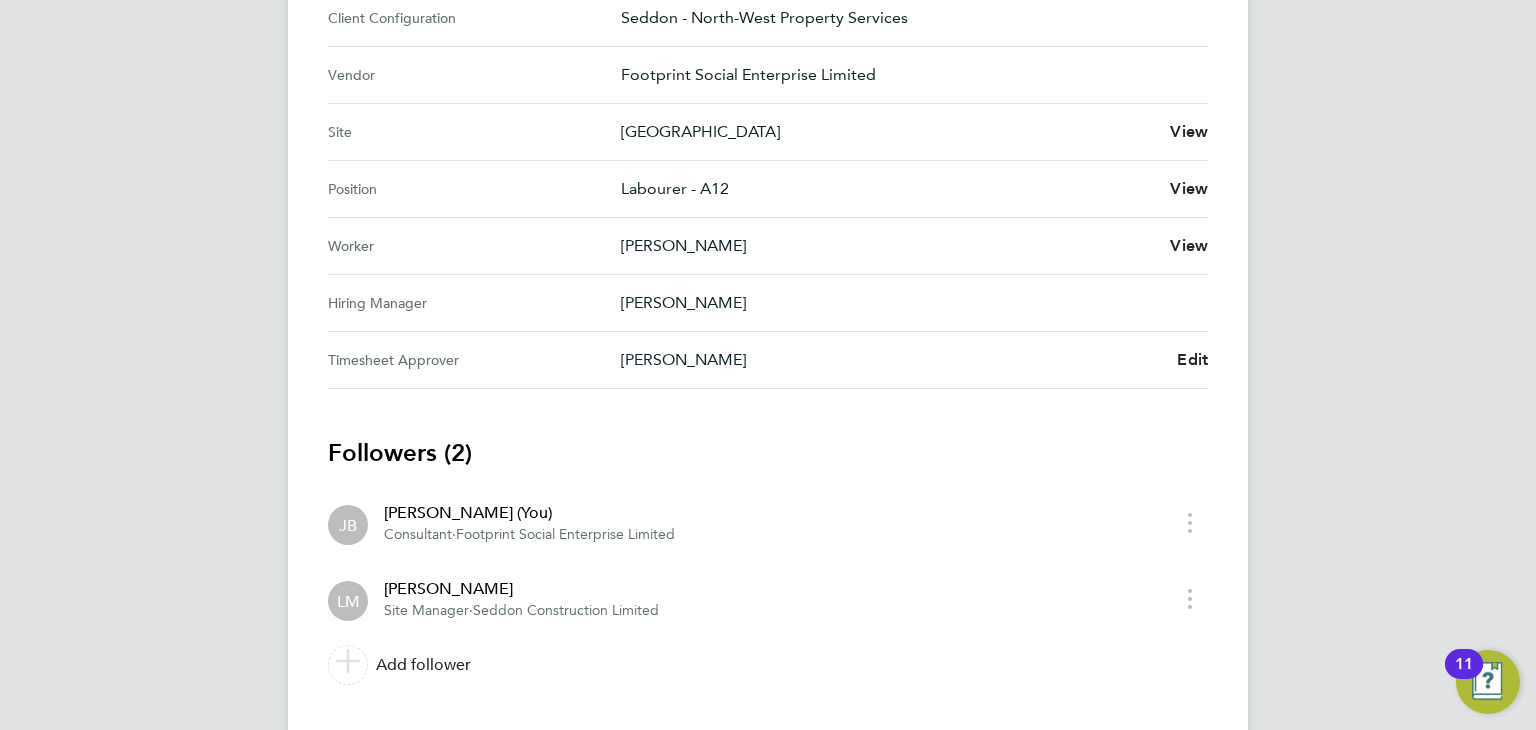 scroll, scrollTop: 100, scrollLeft: 0, axis: vertical 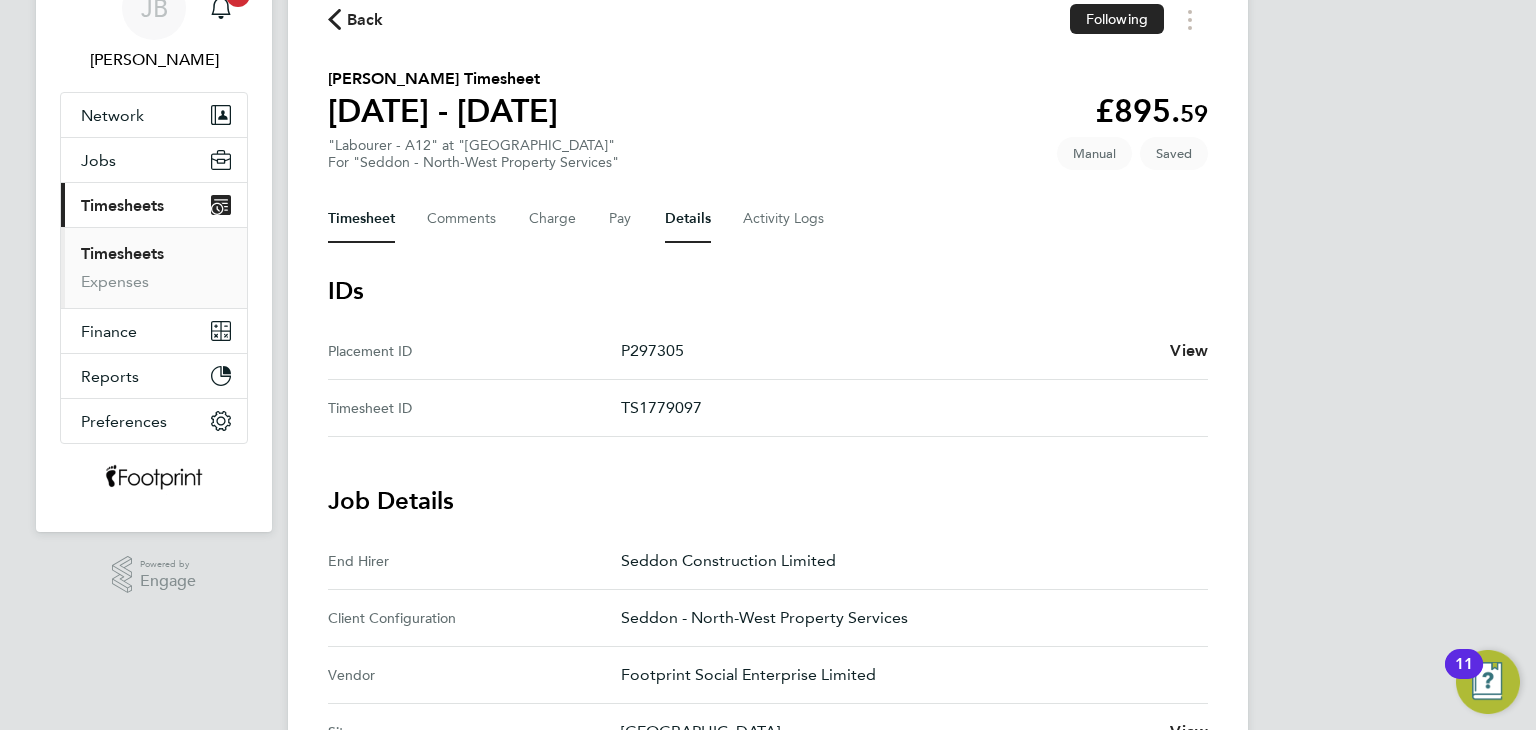 click on "Timesheet" at bounding box center [361, 219] 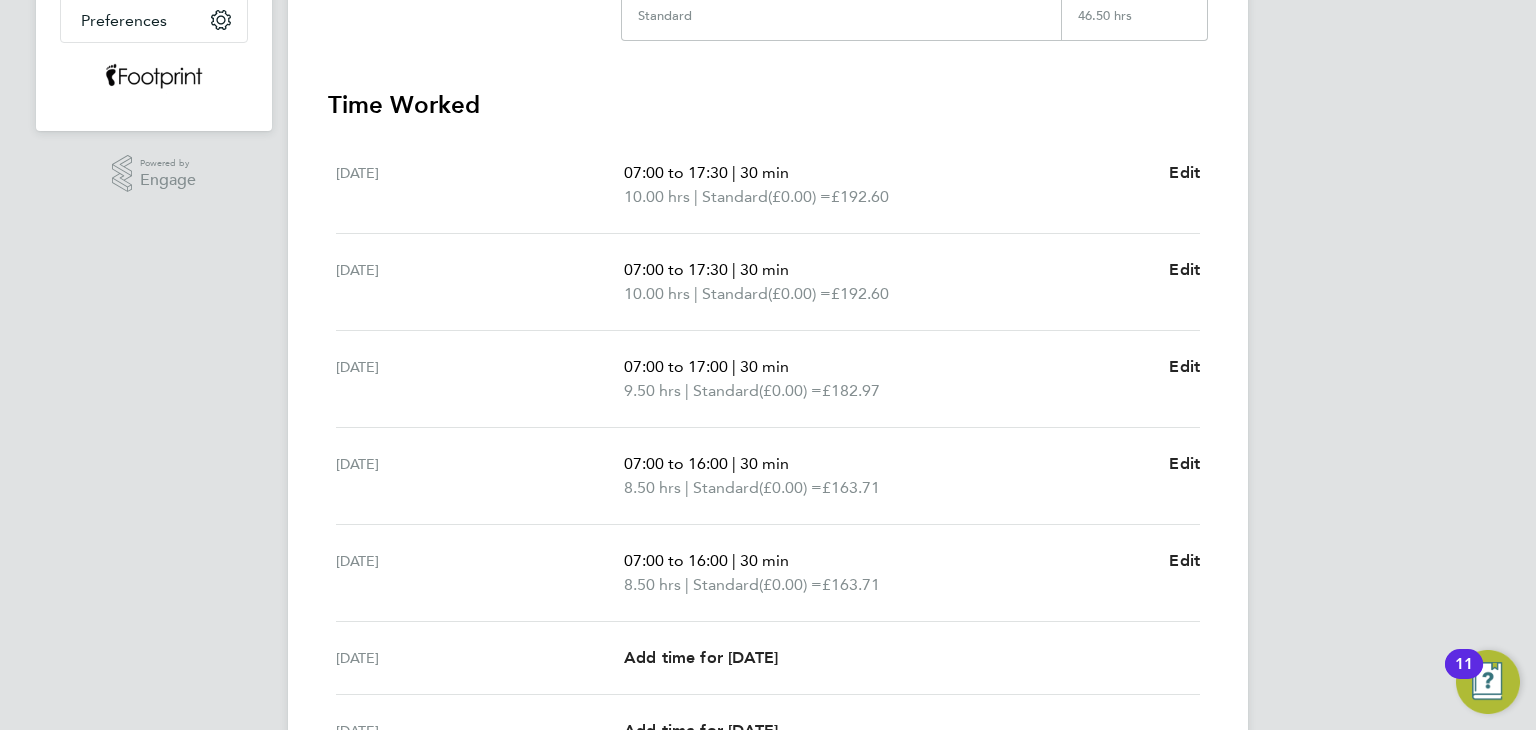 scroll, scrollTop: 600, scrollLeft: 0, axis: vertical 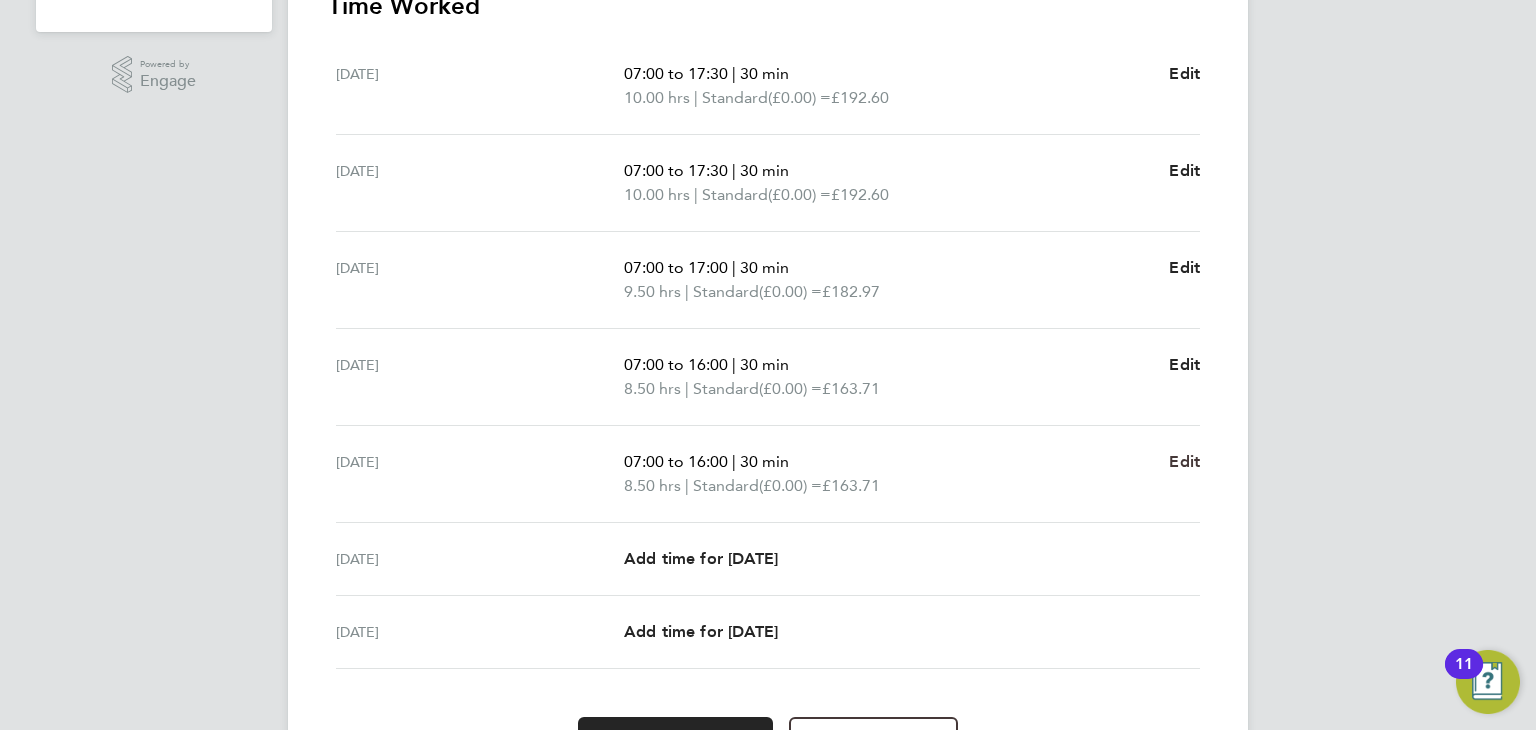 click on "Edit" at bounding box center [1184, 461] 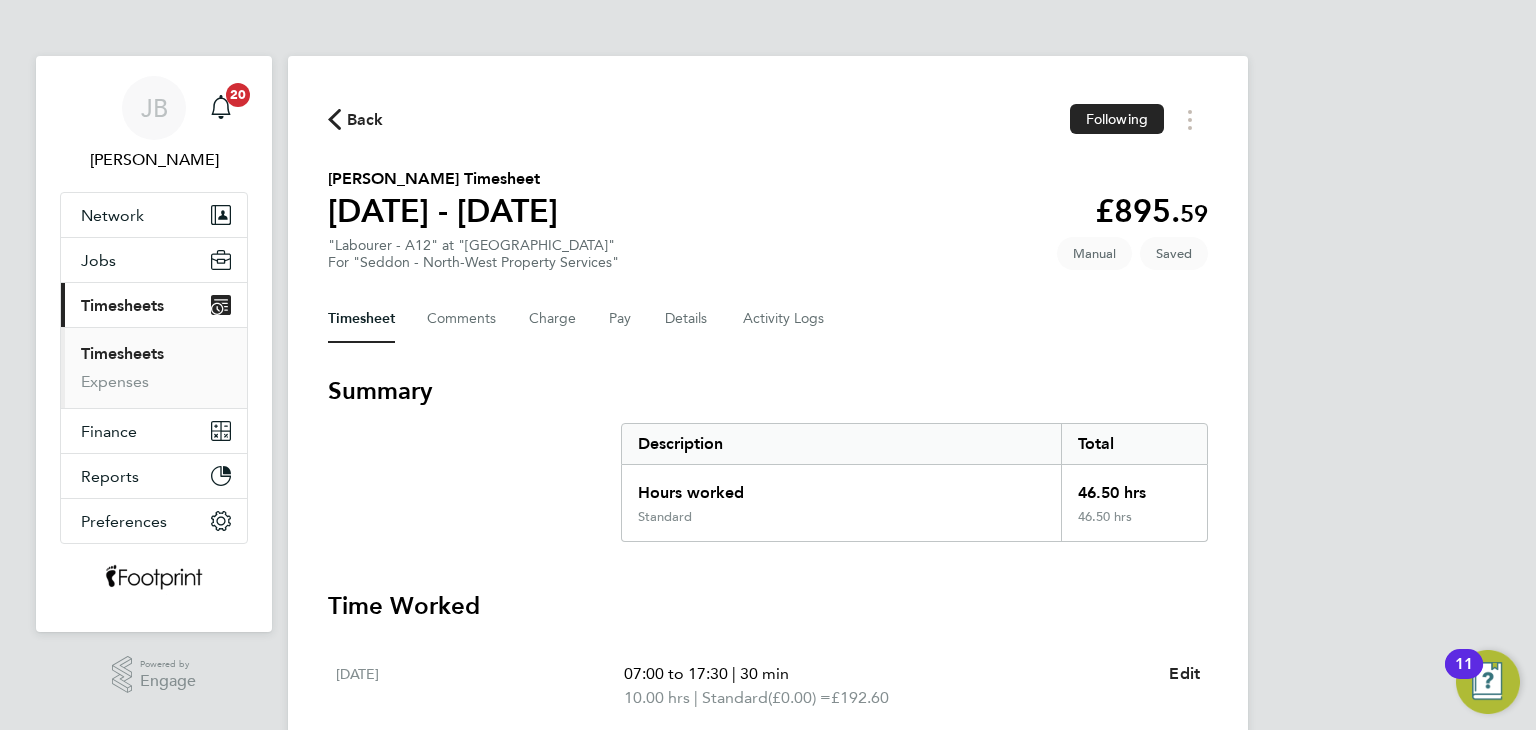 select on "30" 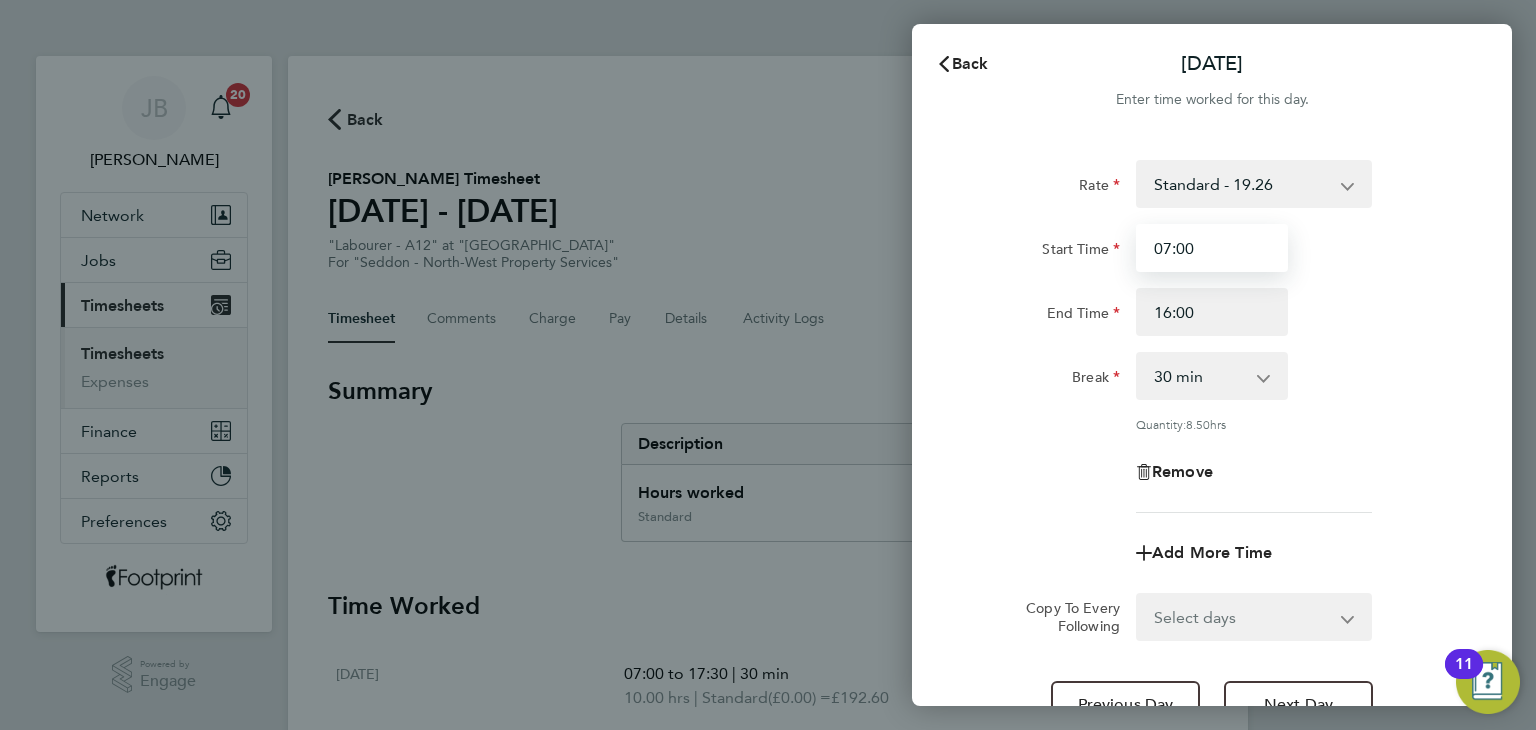 drag, startPoint x: 1215, startPoint y: 245, endPoint x: 1180, endPoint y: 245, distance: 35 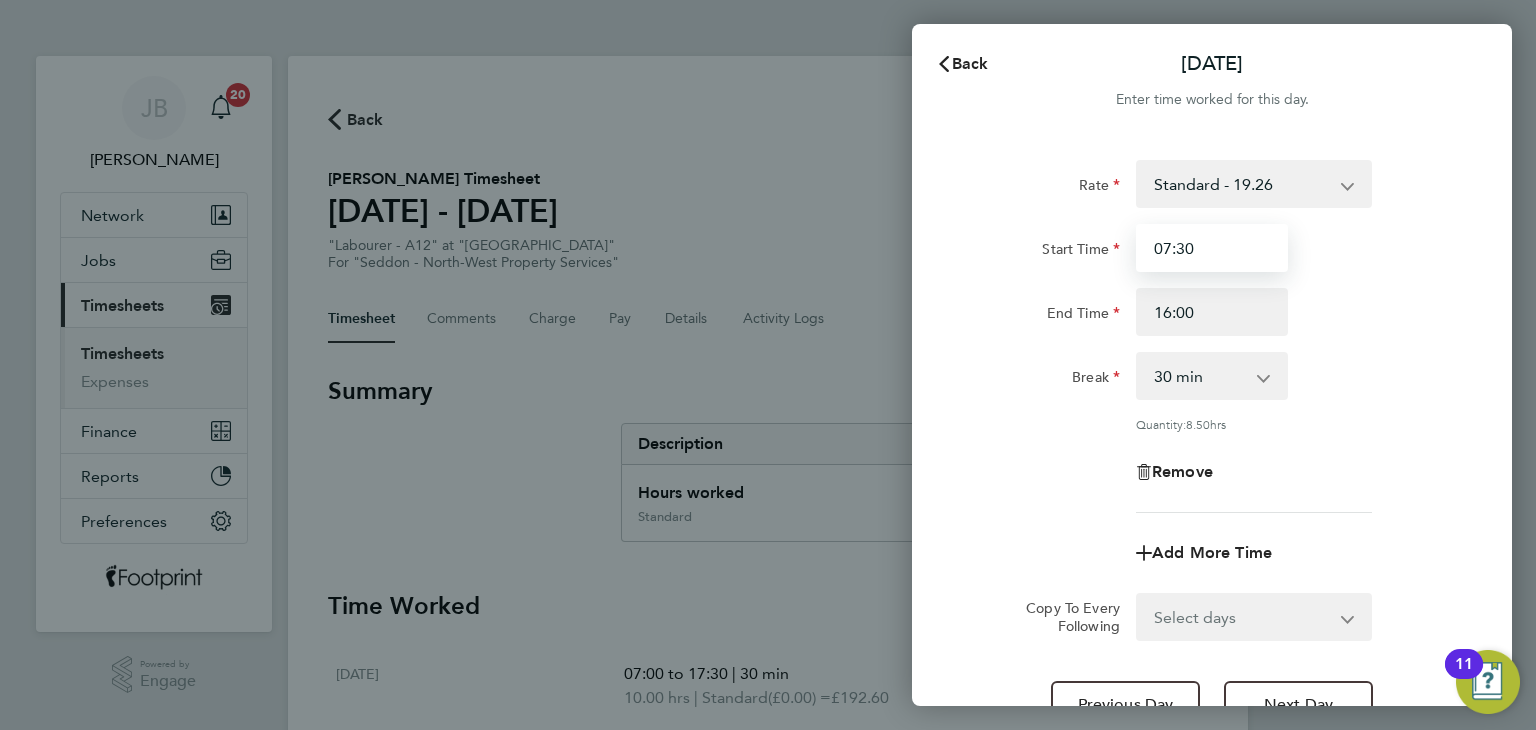 type on "07:30" 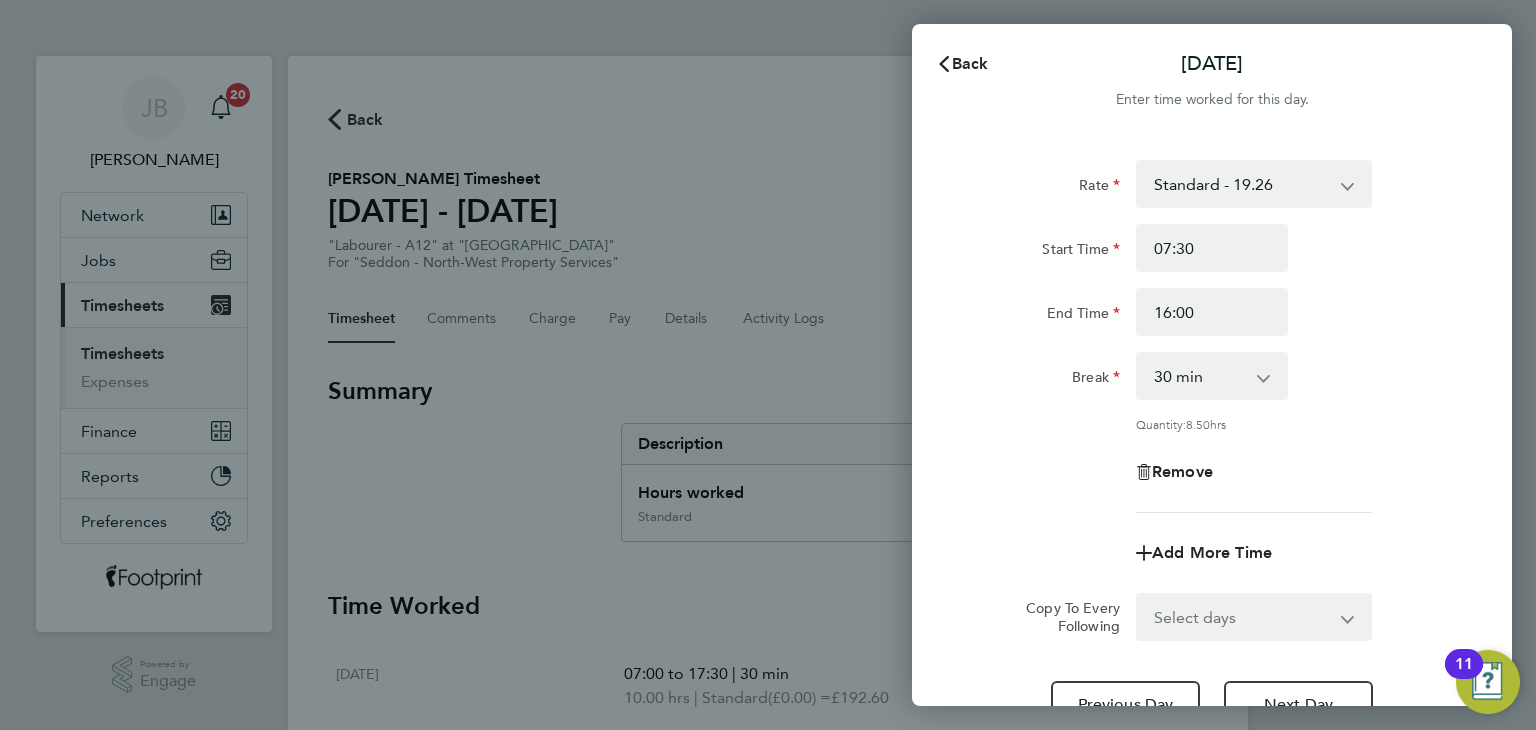 click on "Rate  Standard - 19.26
Start Time 07:30 End Time 16:00 Break  0 min   15 min   30 min   45 min   60 min   75 min   90 min
Quantity:  8.50  hrs
Remove
Add More Time  Copy To Every Following  Select days   Day   Weekend (Sat-Sun)   Saturday   Sunday
Previous Day   Next Day" 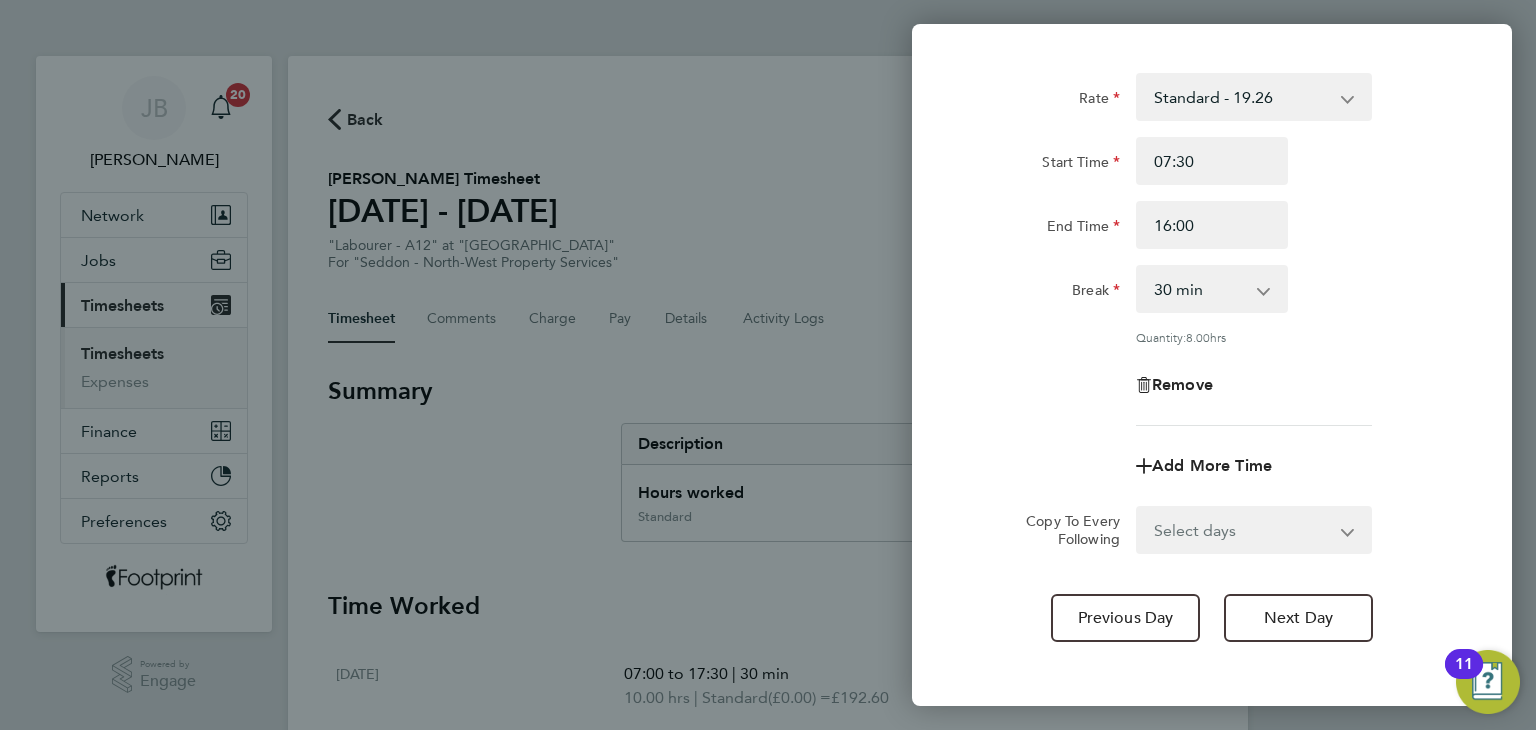 scroll, scrollTop: 172, scrollLeft: 0, axis: vertical 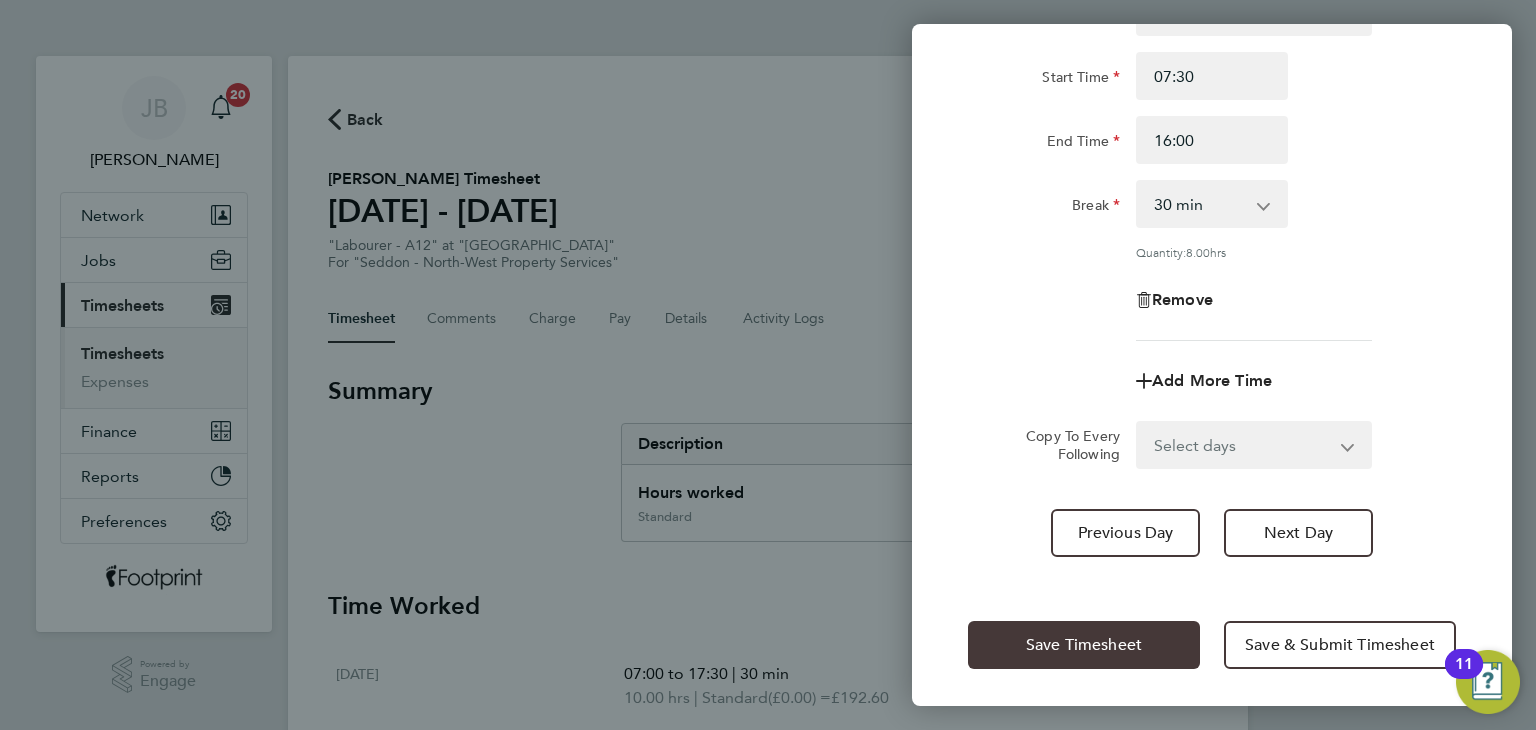click on "Save Timesheet" 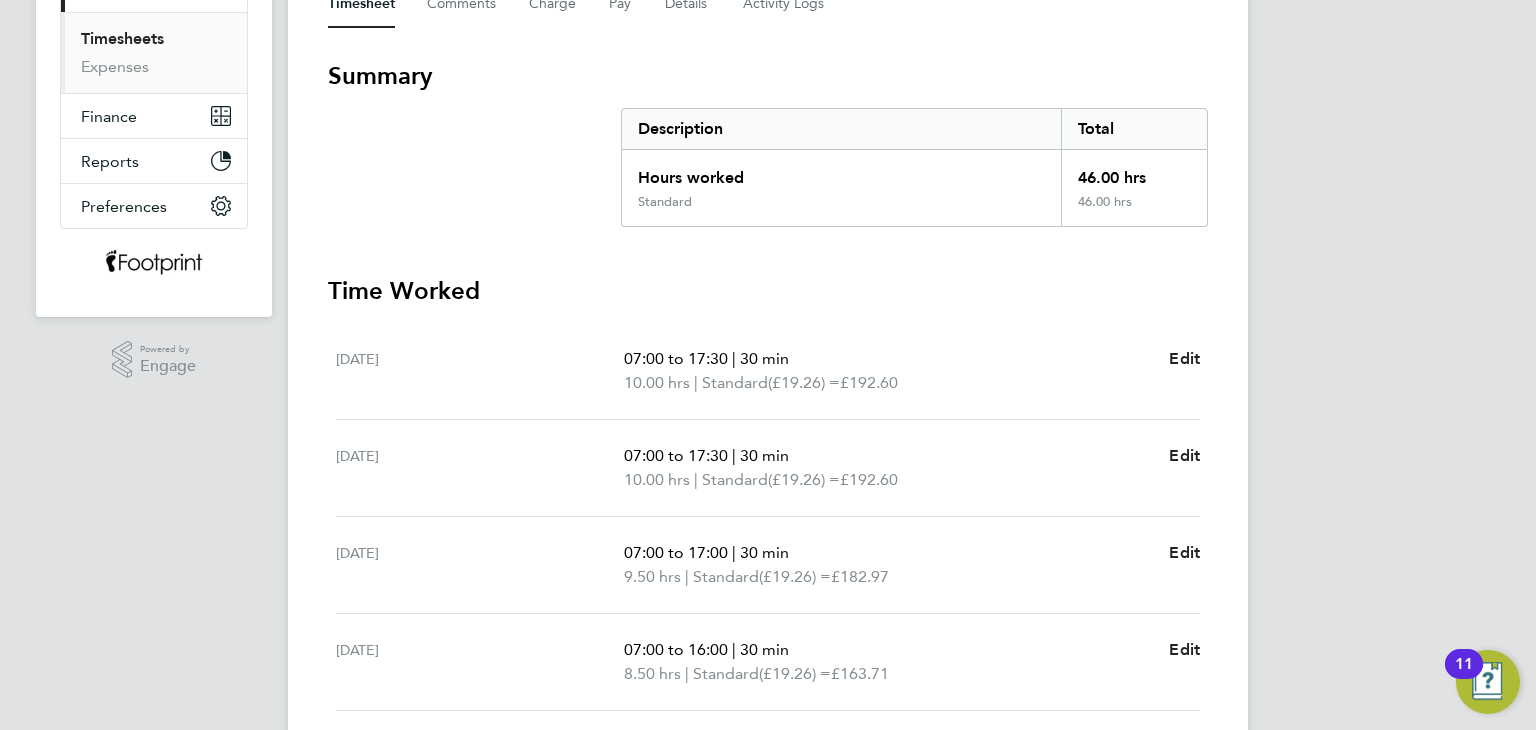 scroll, scrollTop: 712, scrollLeft: 0, axis: vertical 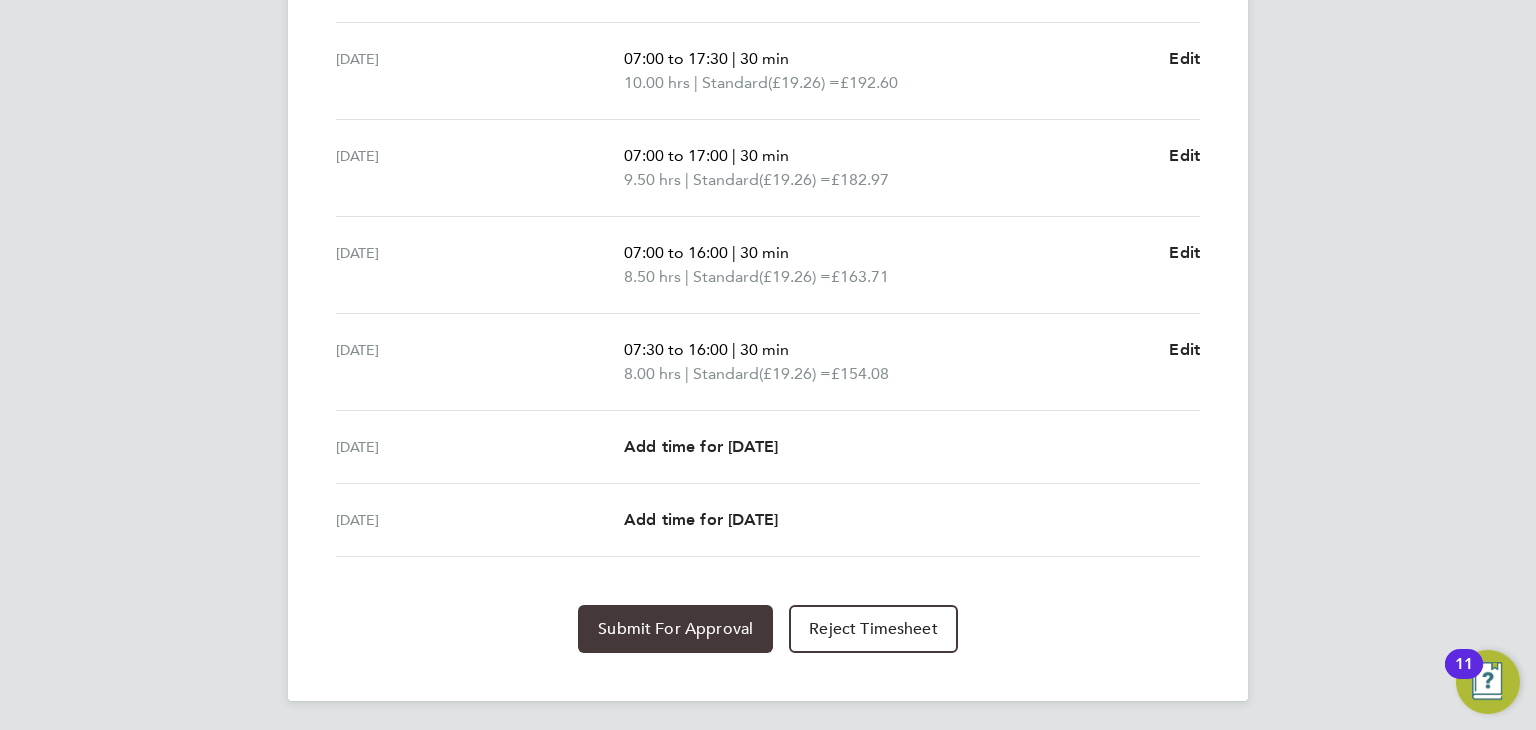 click on "Submit For Approval" 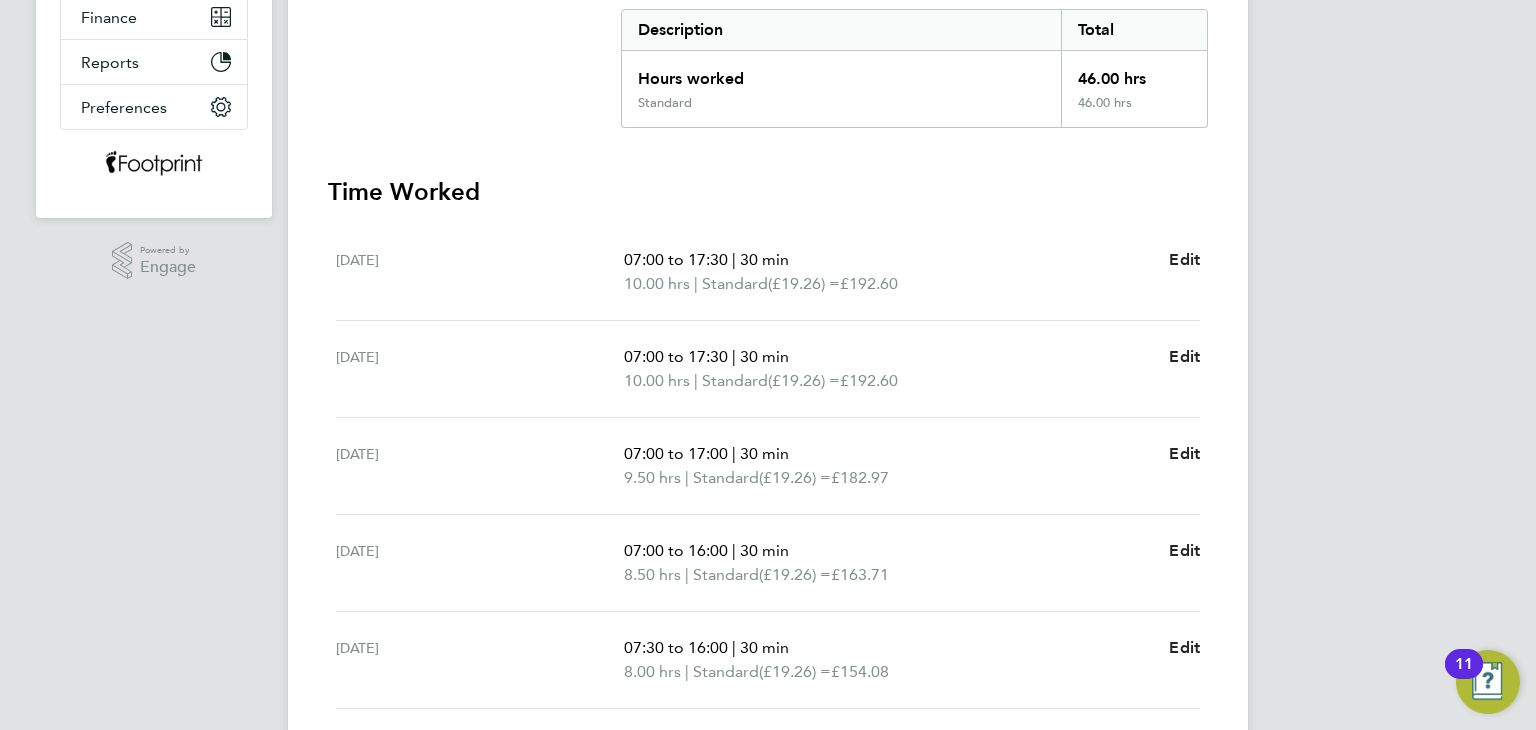 scroll, scrollTop: 112, scrollLeft: 0, axis: vertical 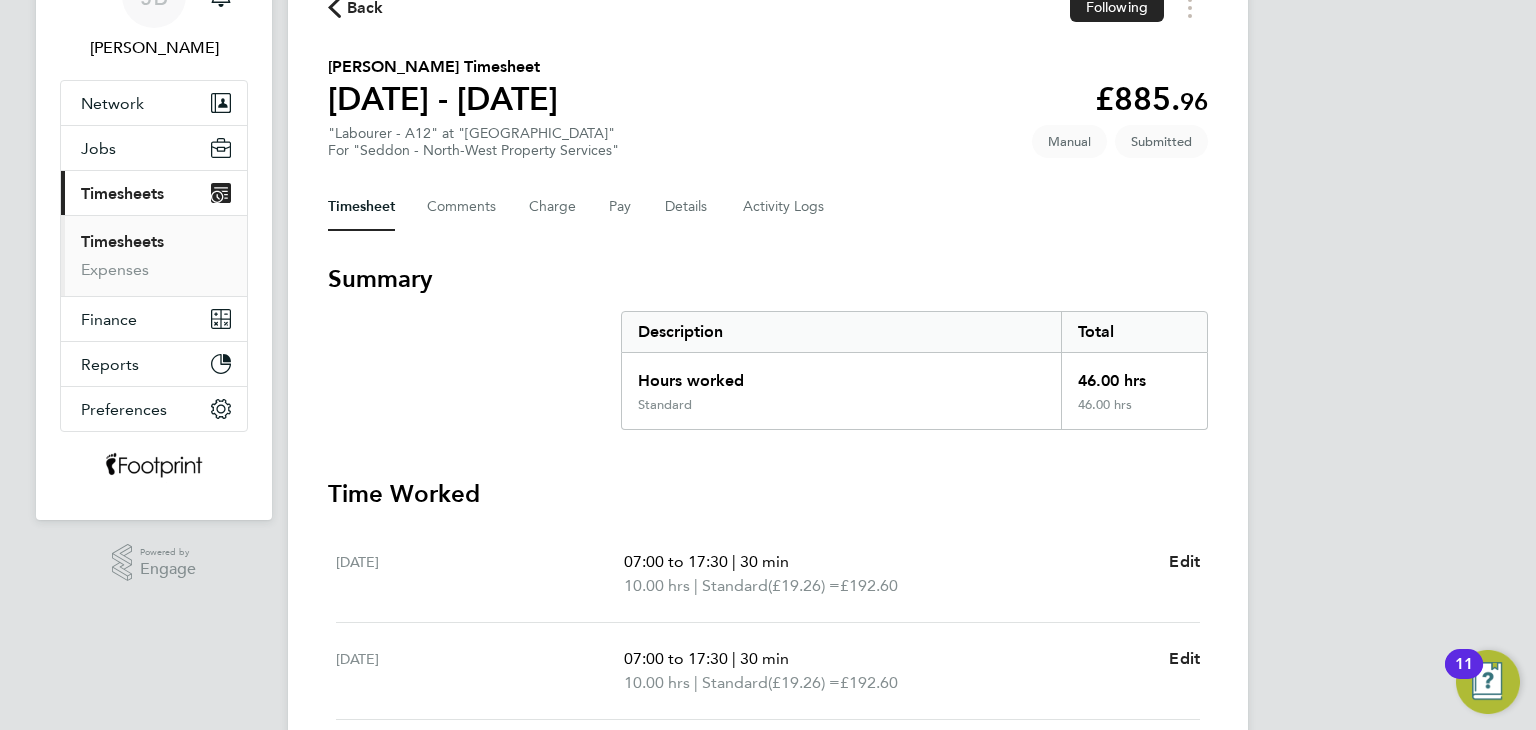 click on "Timesheets" at bounding box center [122, 241] 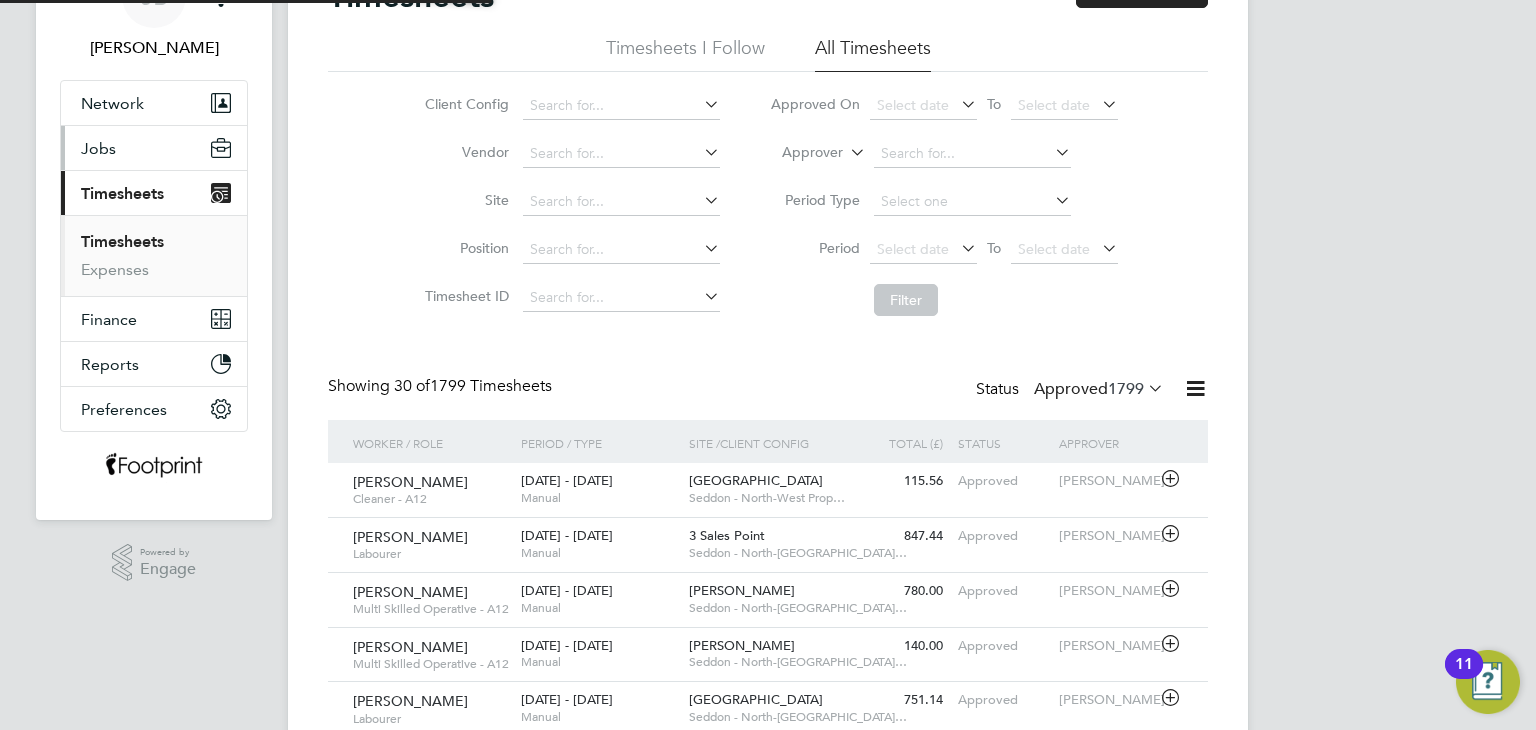 scroll, scrollTop: 0, scrollLeft: 0, axis: both 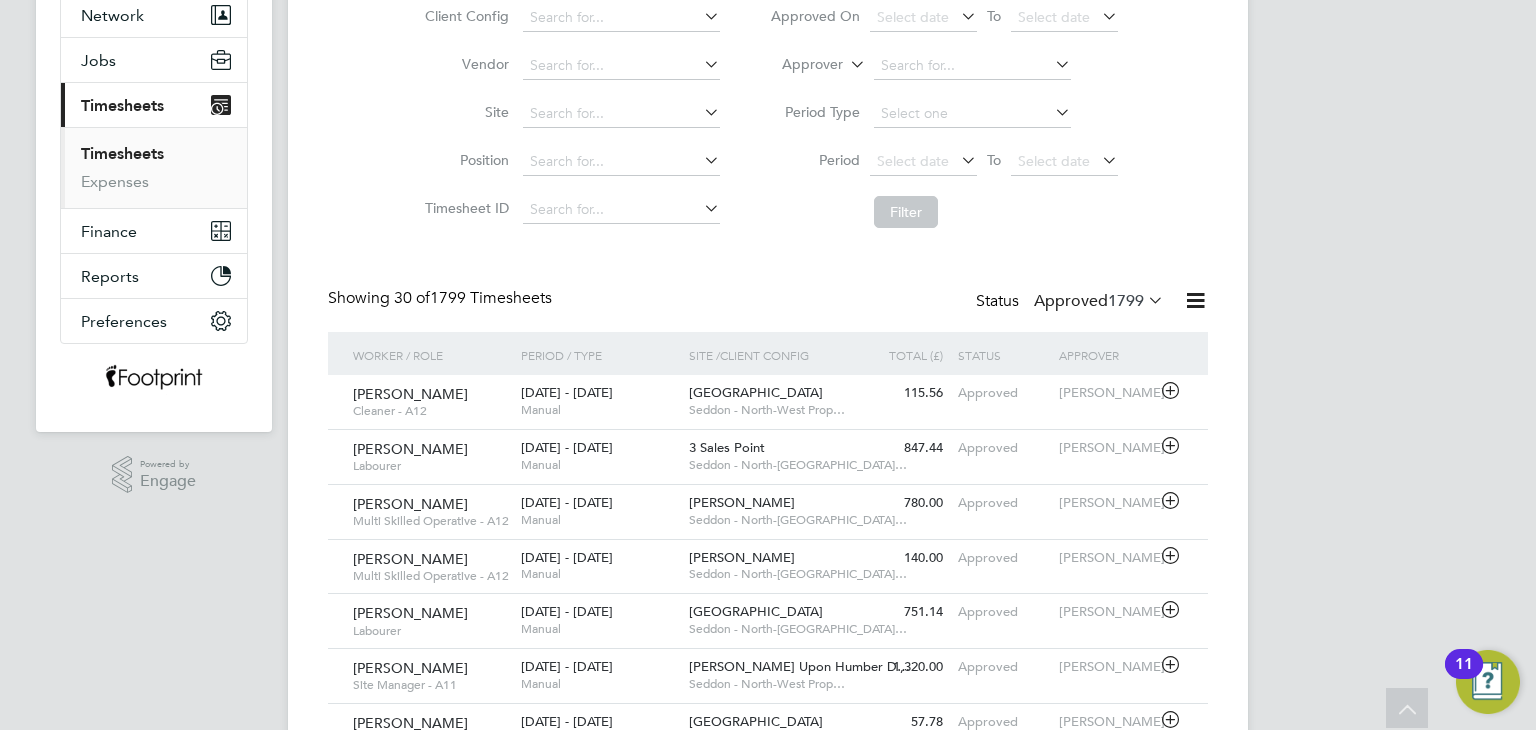 click on "Approved  1799" 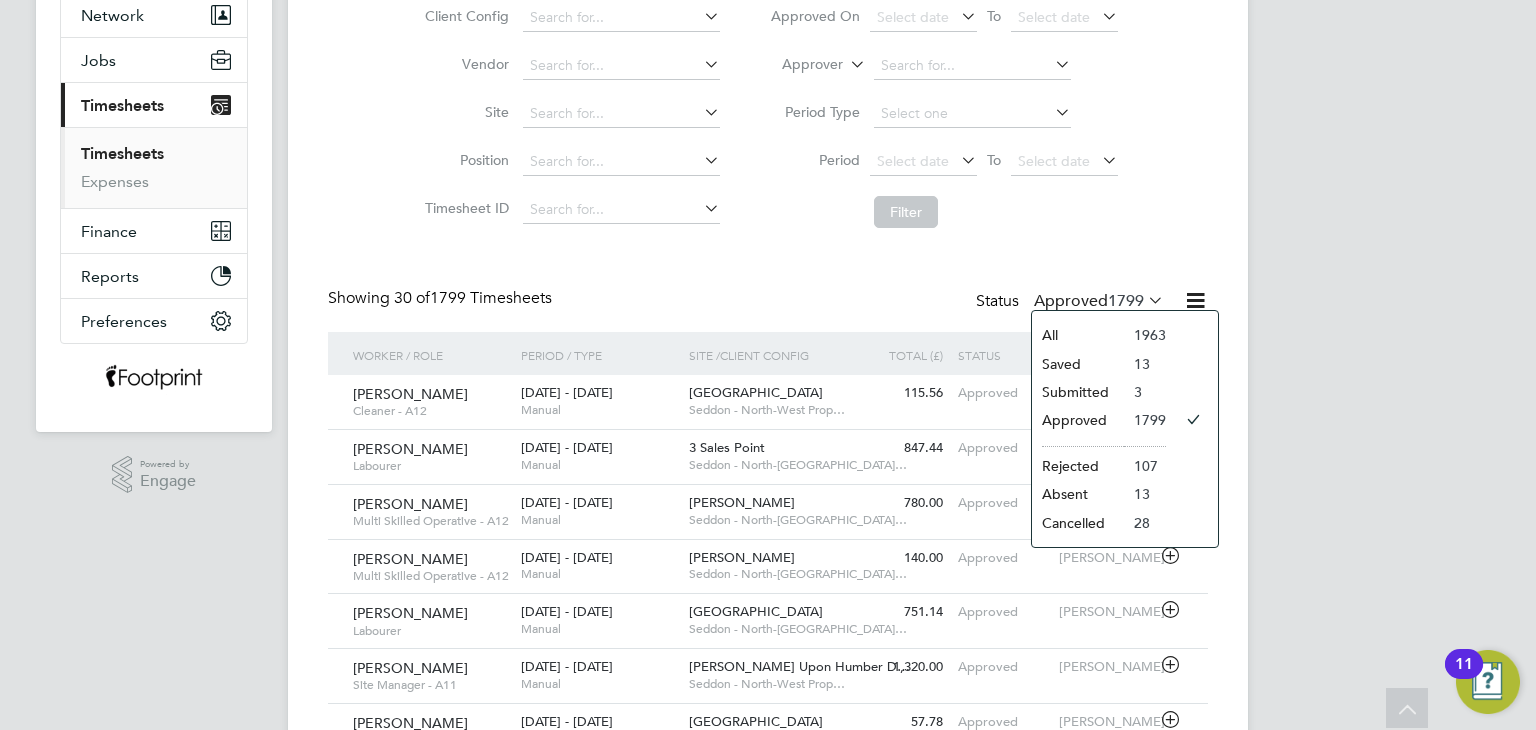 click on "Submitted" 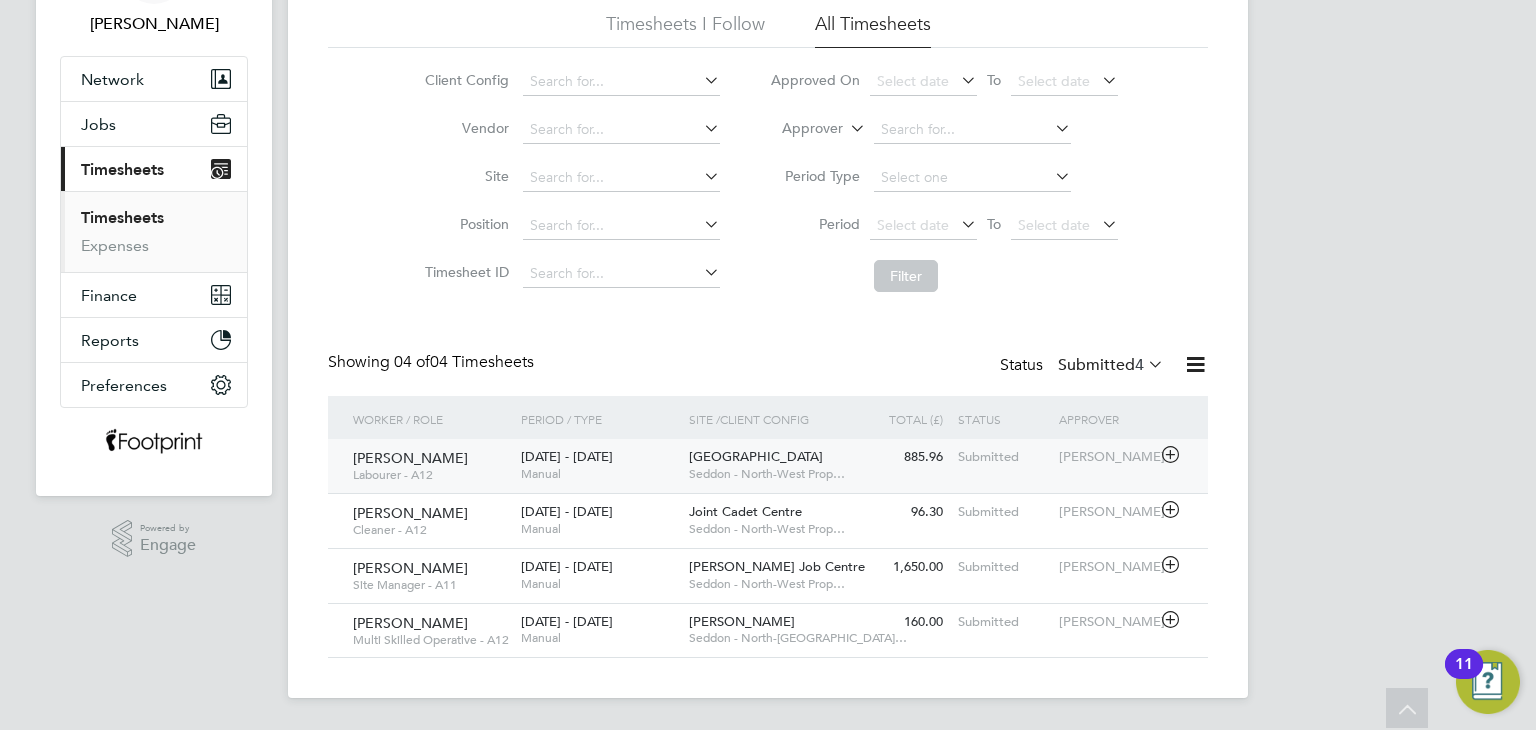 click on "[PERSON_NAME]" 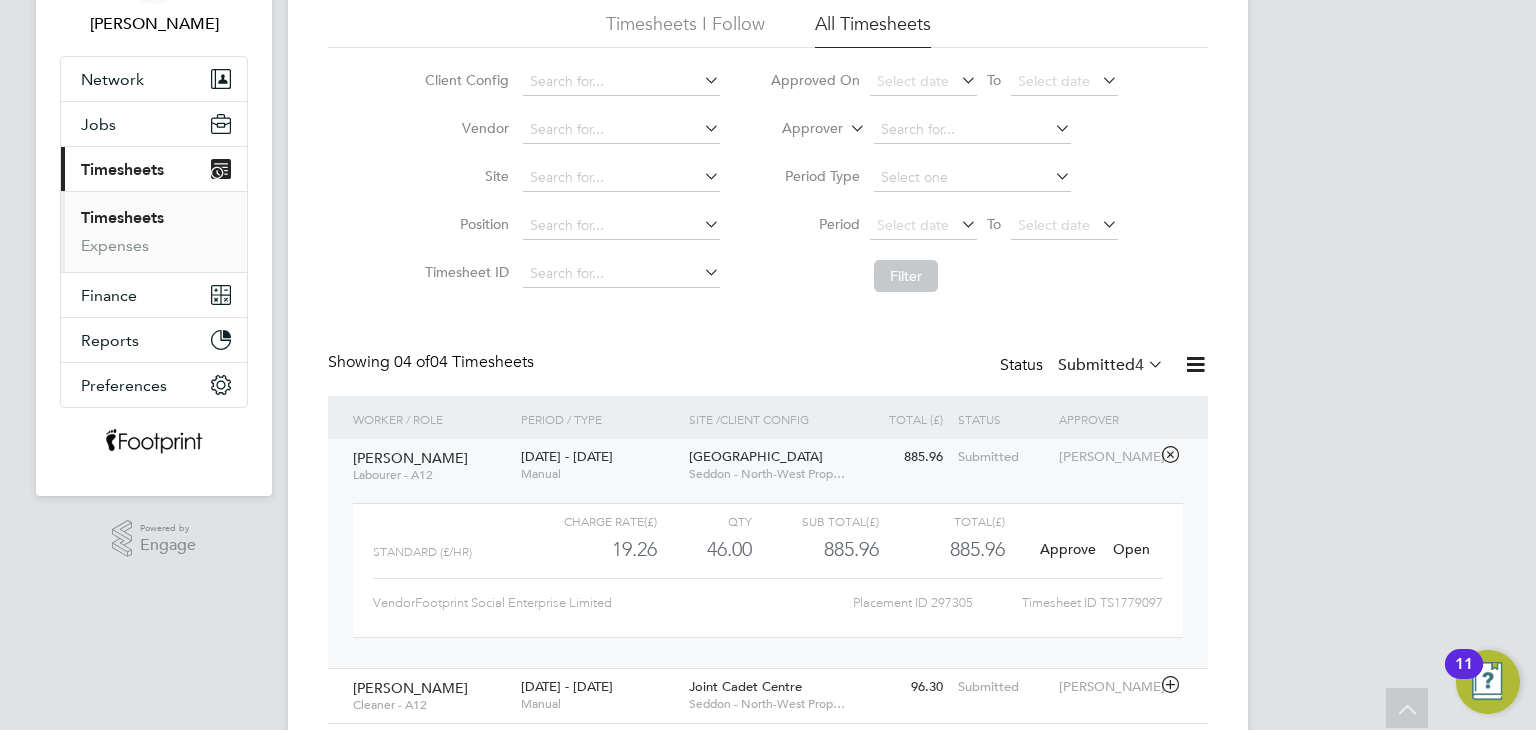 click on "Open" 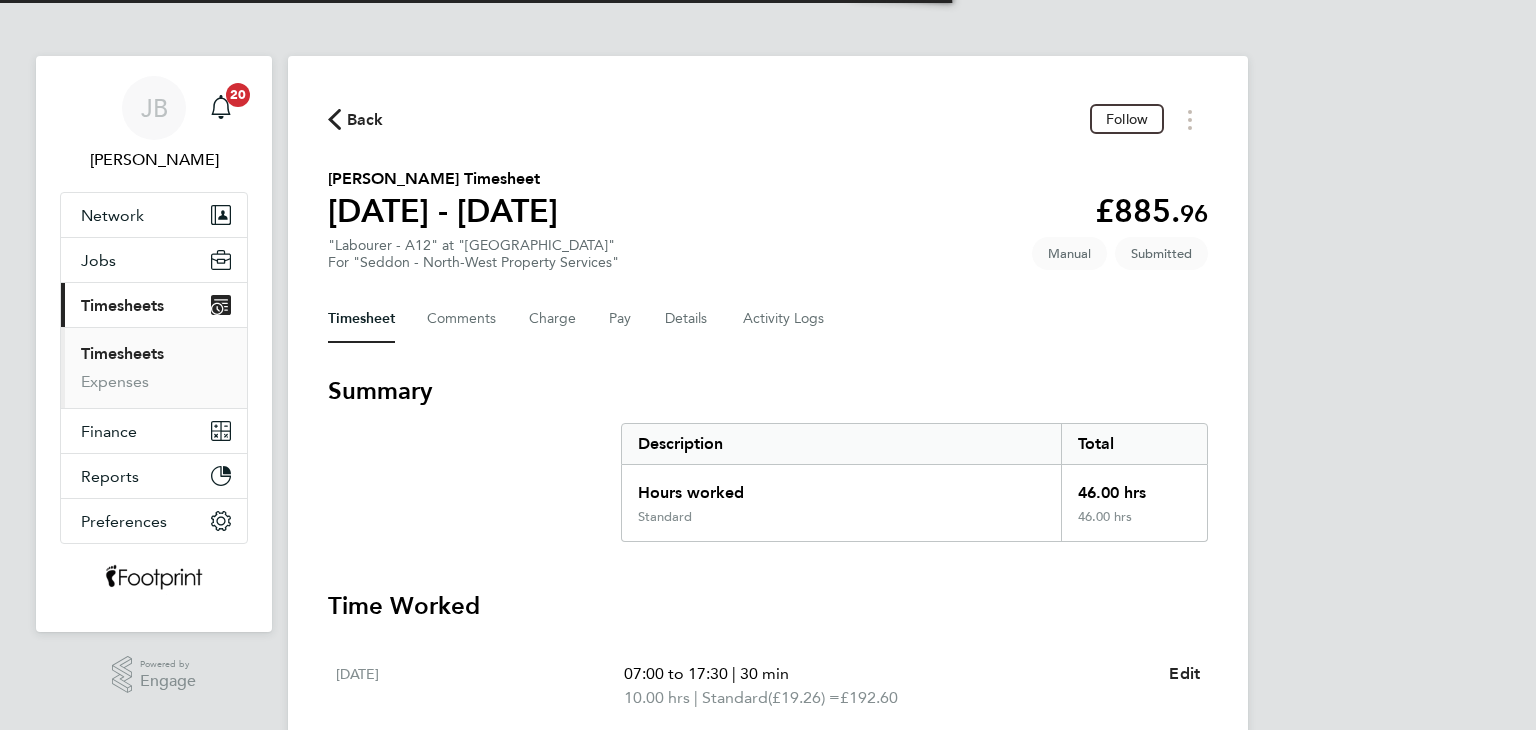 scroll, scrollTop: 0, scrollLeft: 0, axis: both 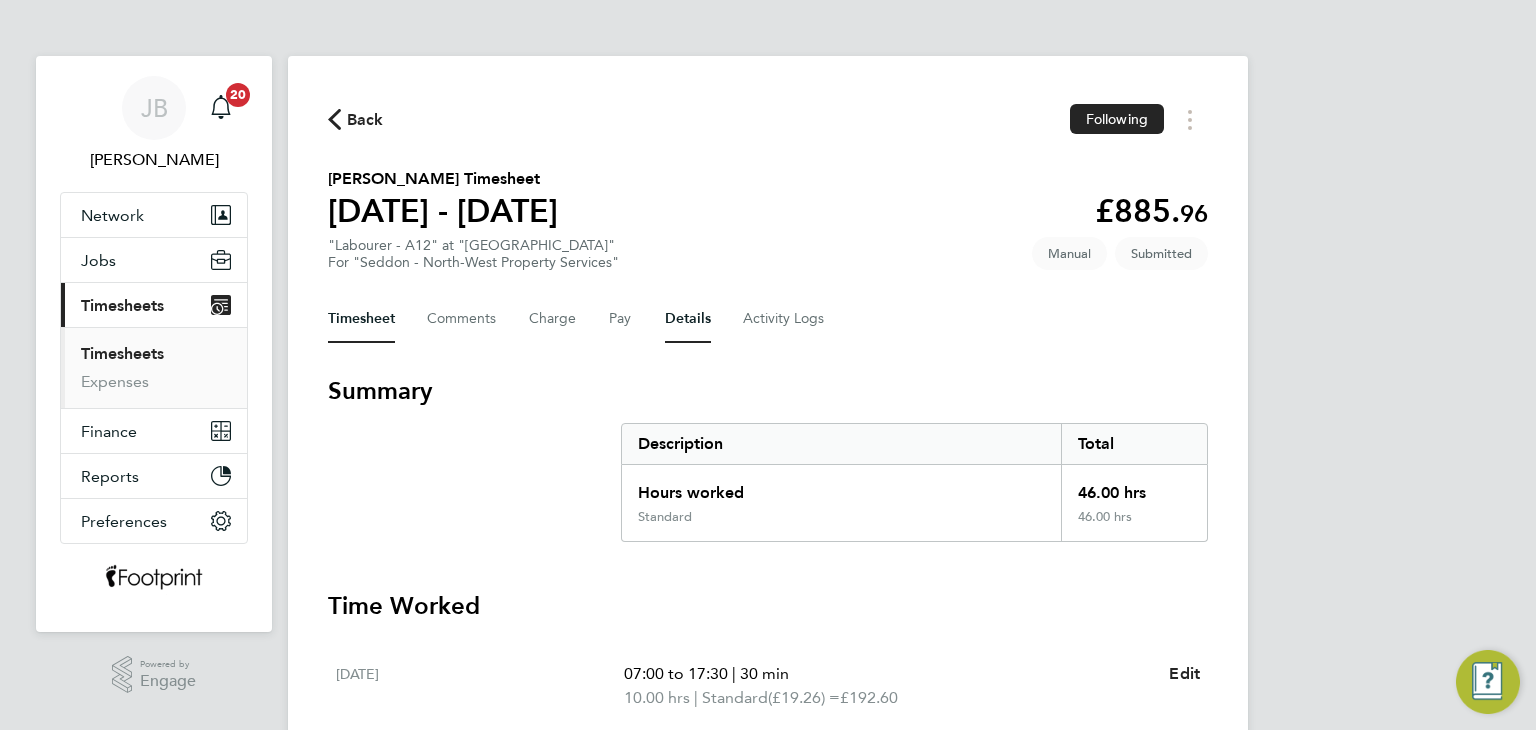 click on "Details" at bounding box center (688, 319) 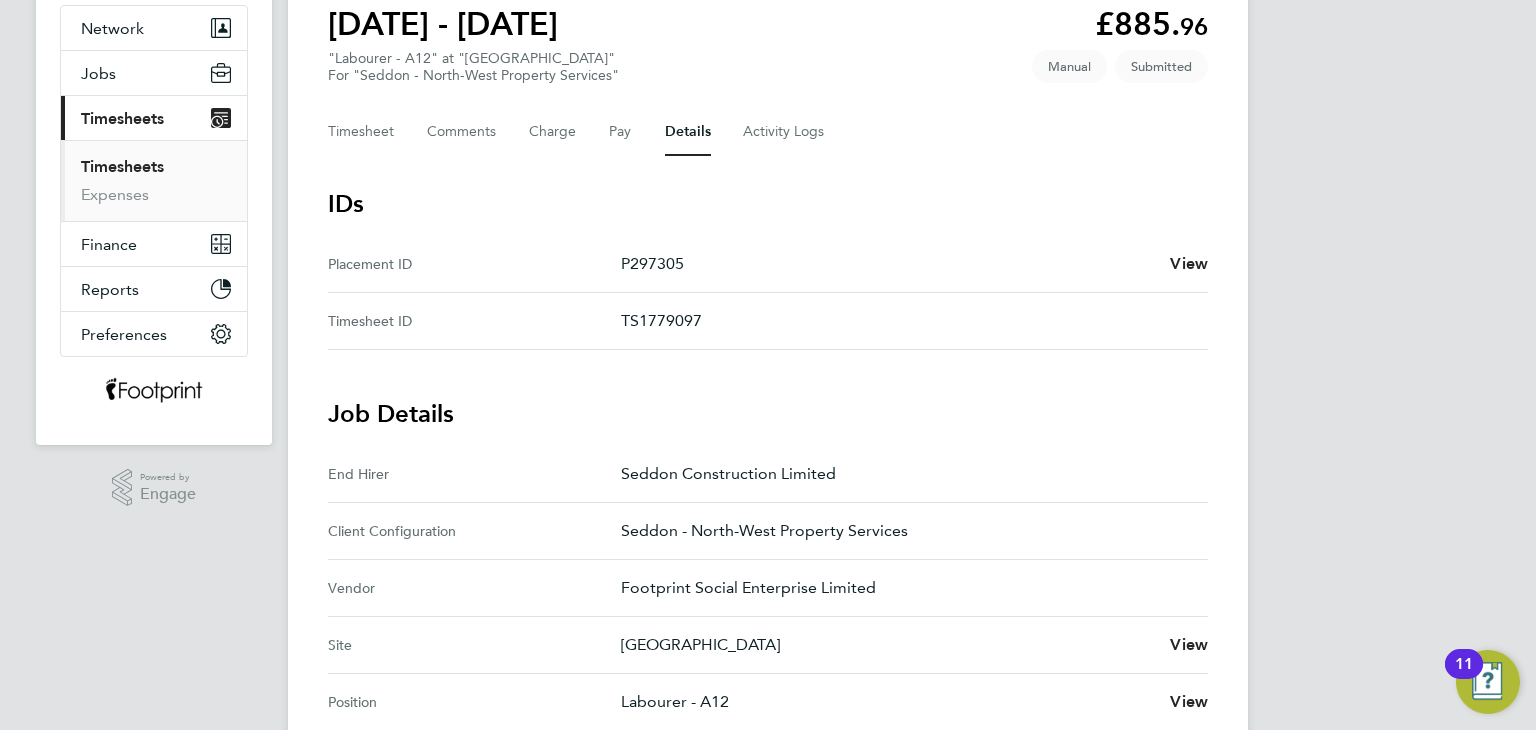 scroll, scrollTop: 0, scrollLeft: 0, axis: both 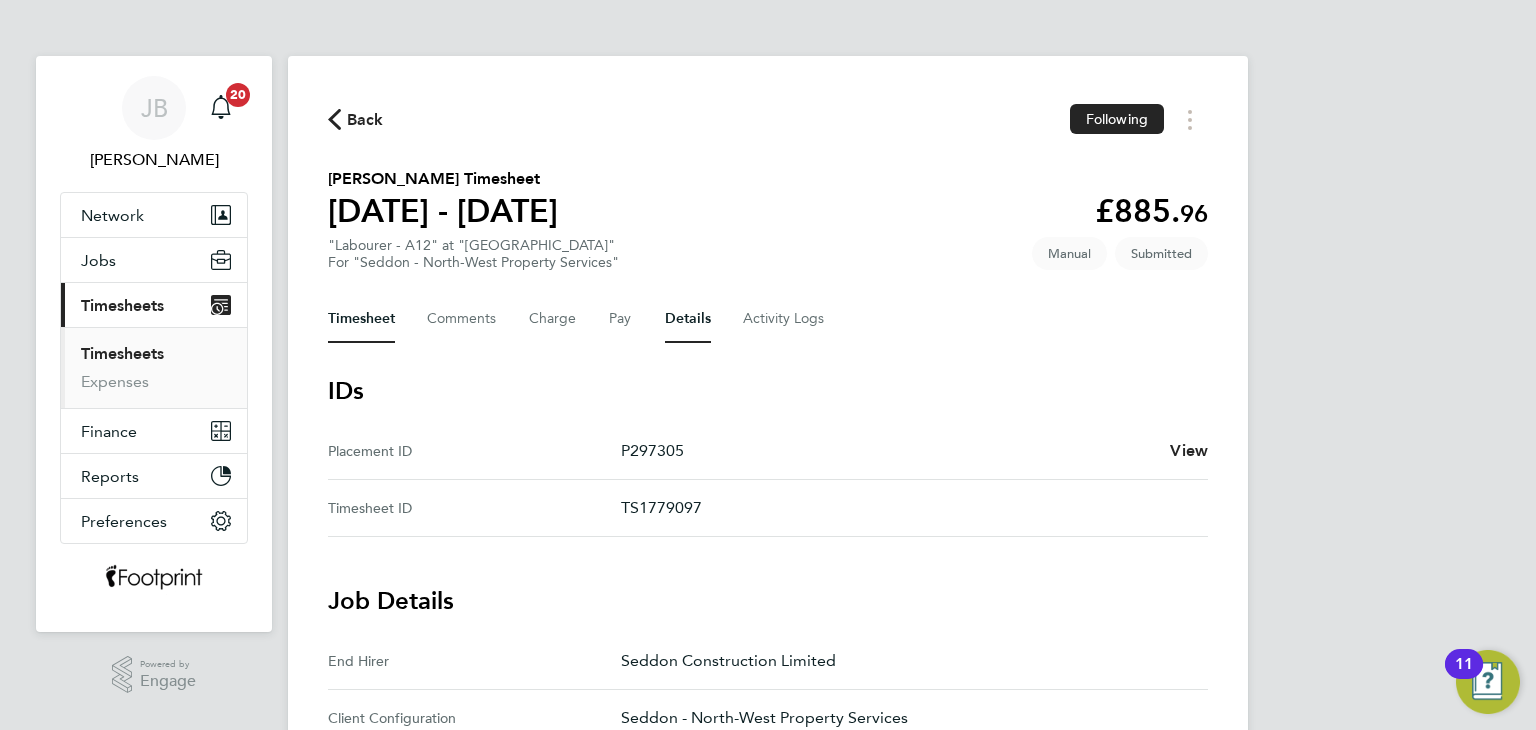 click on "Timesheet" at bounding box center (361, 319) 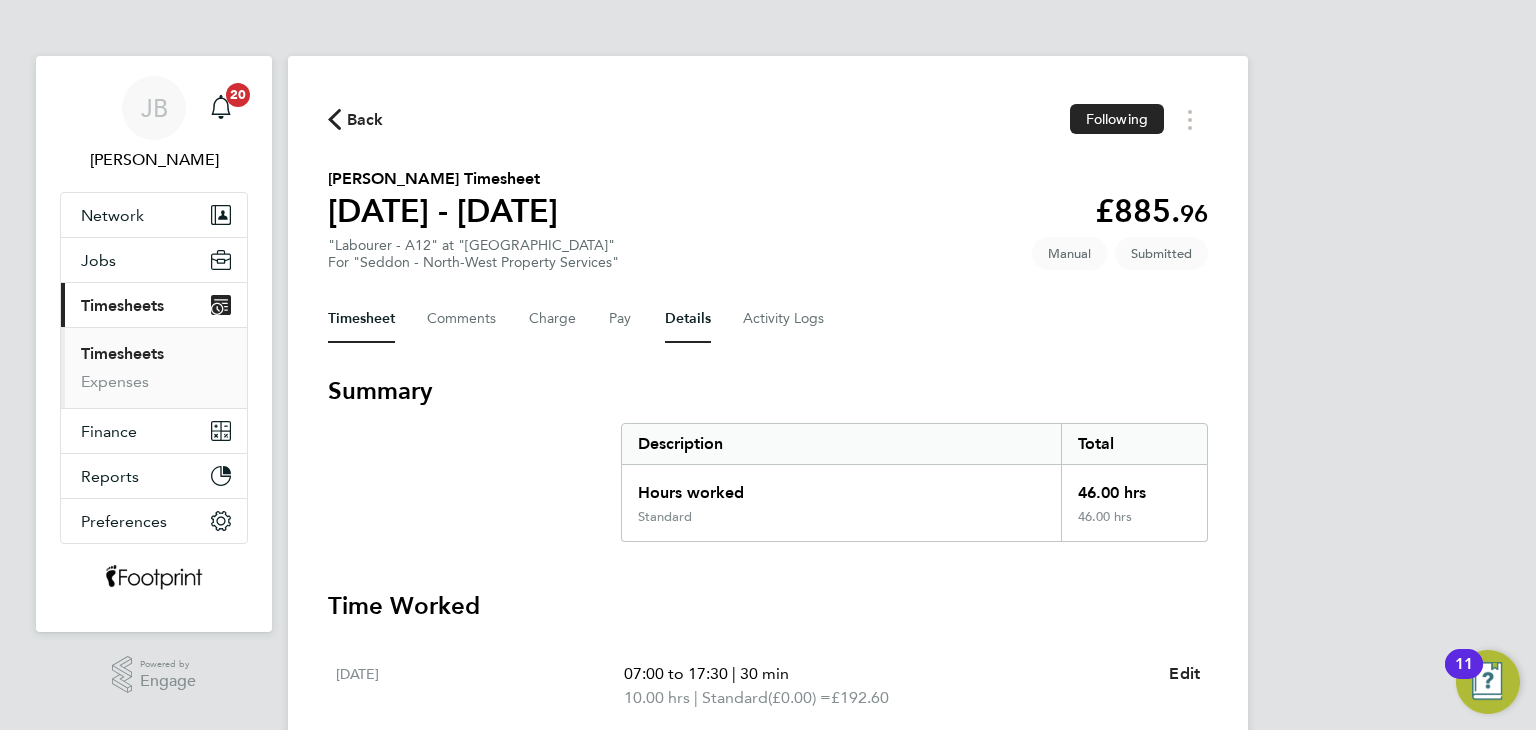 click on "Details" at bounding box center (688, 319) 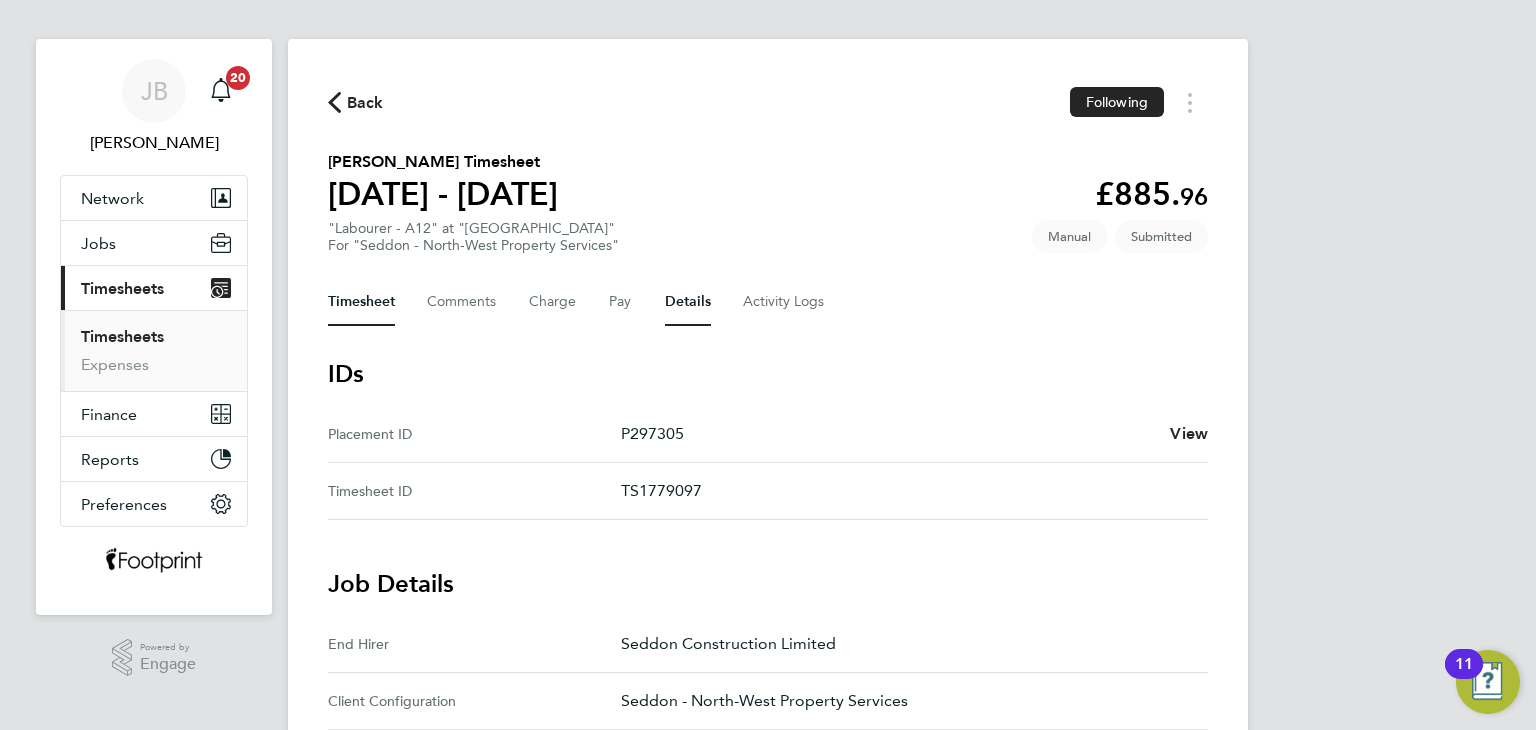 scroll, scrollTop: 0, scrollLeft: 0, axis: both 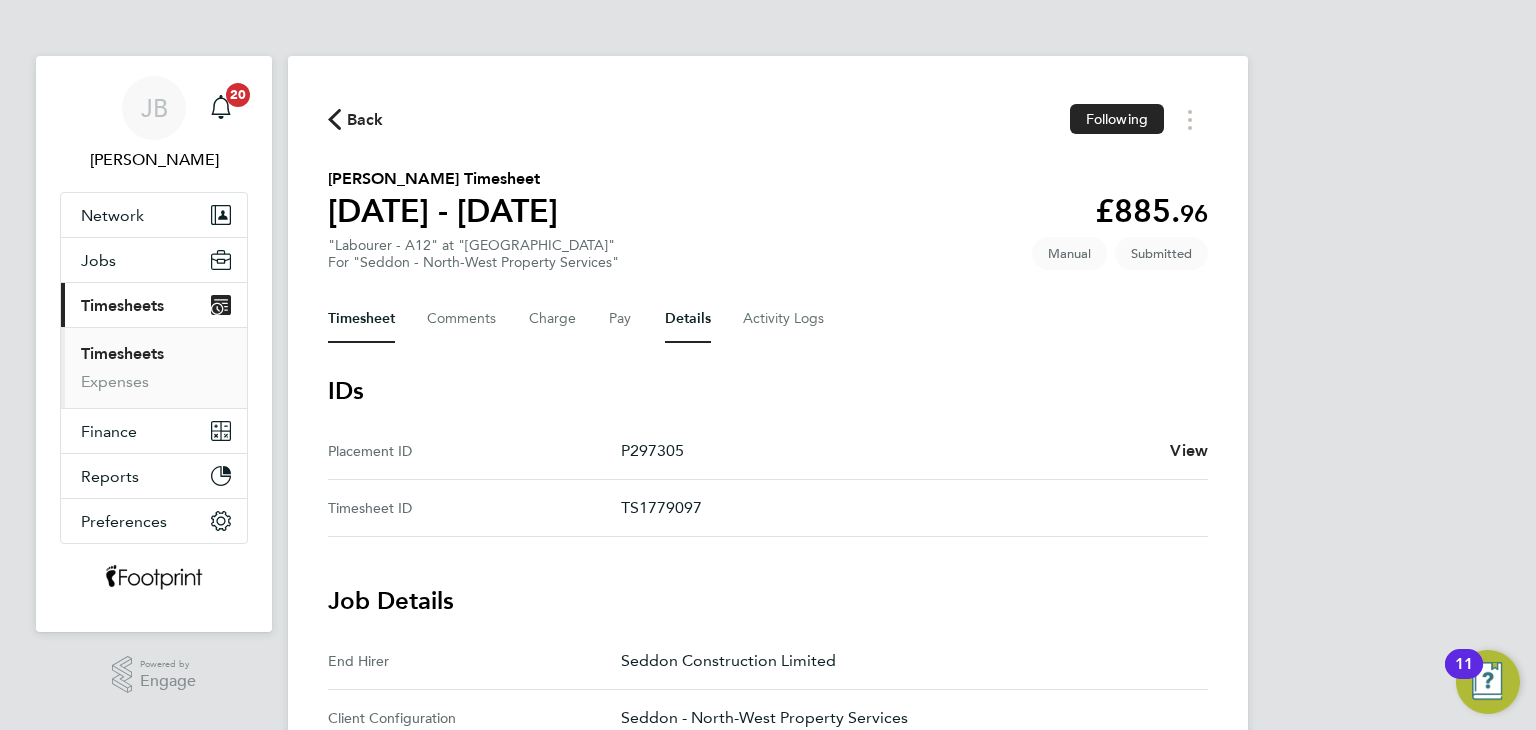 click on "Timesheet" at bounding box center (361, 319) 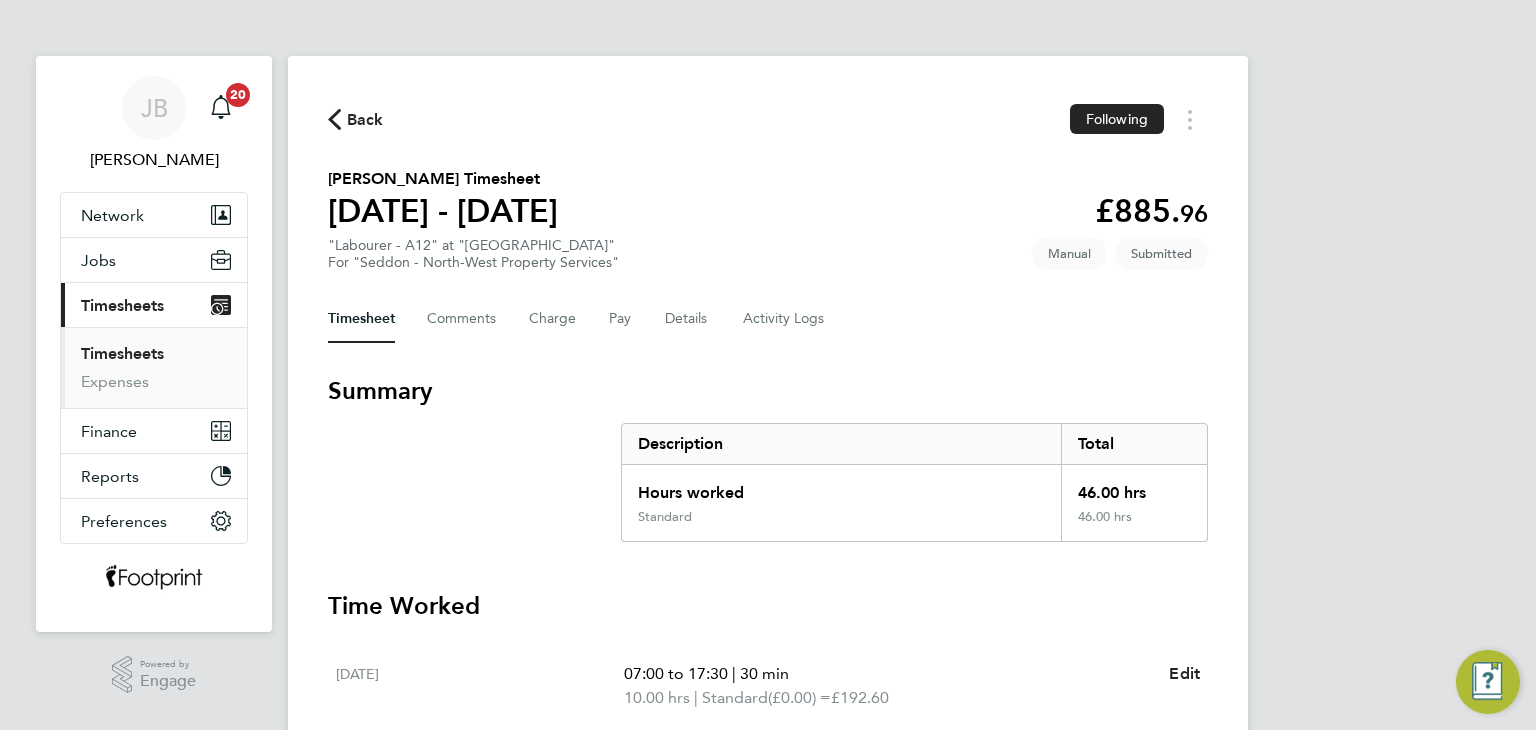 click on "Back" 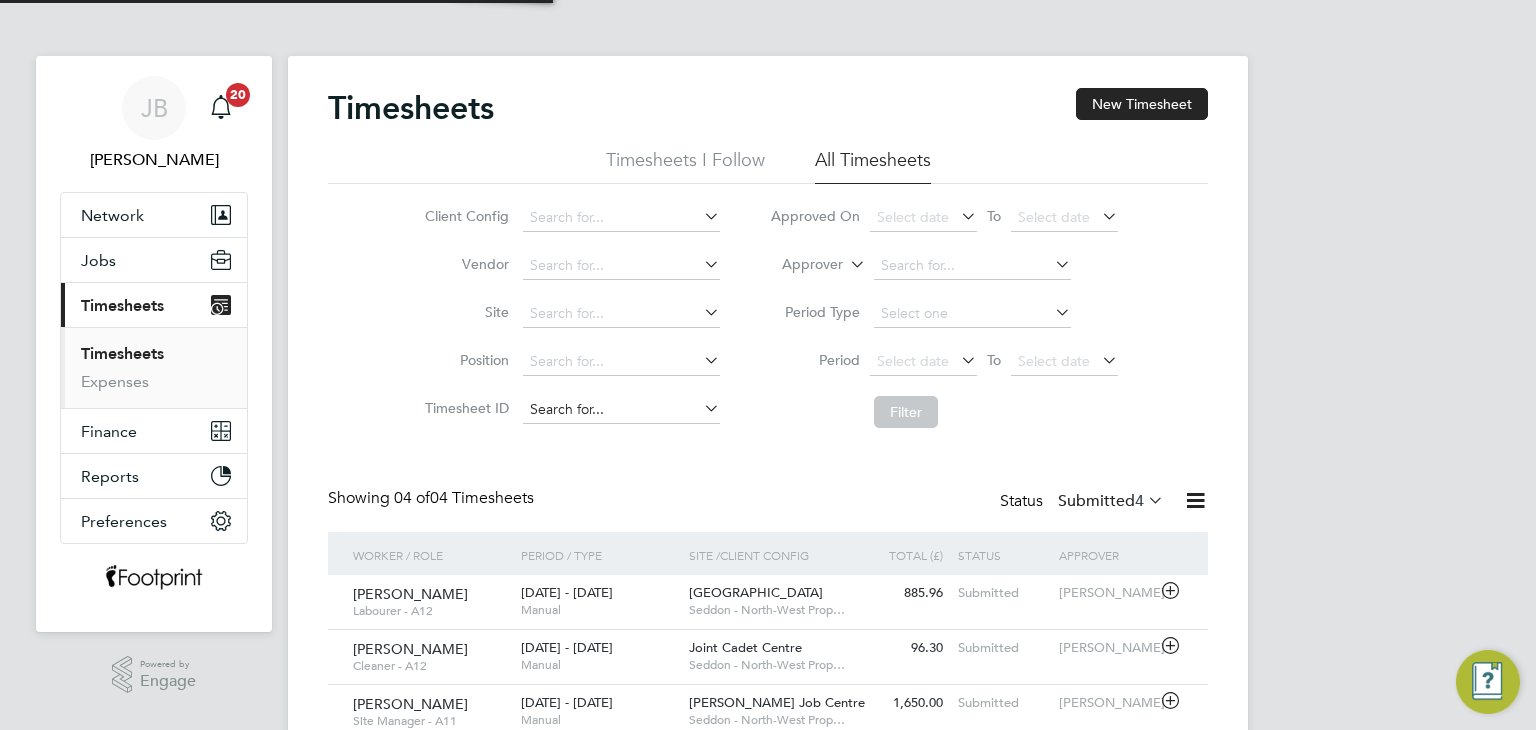 scroll, scrollTop: 67, scrollLeft: 0, axis: vertical 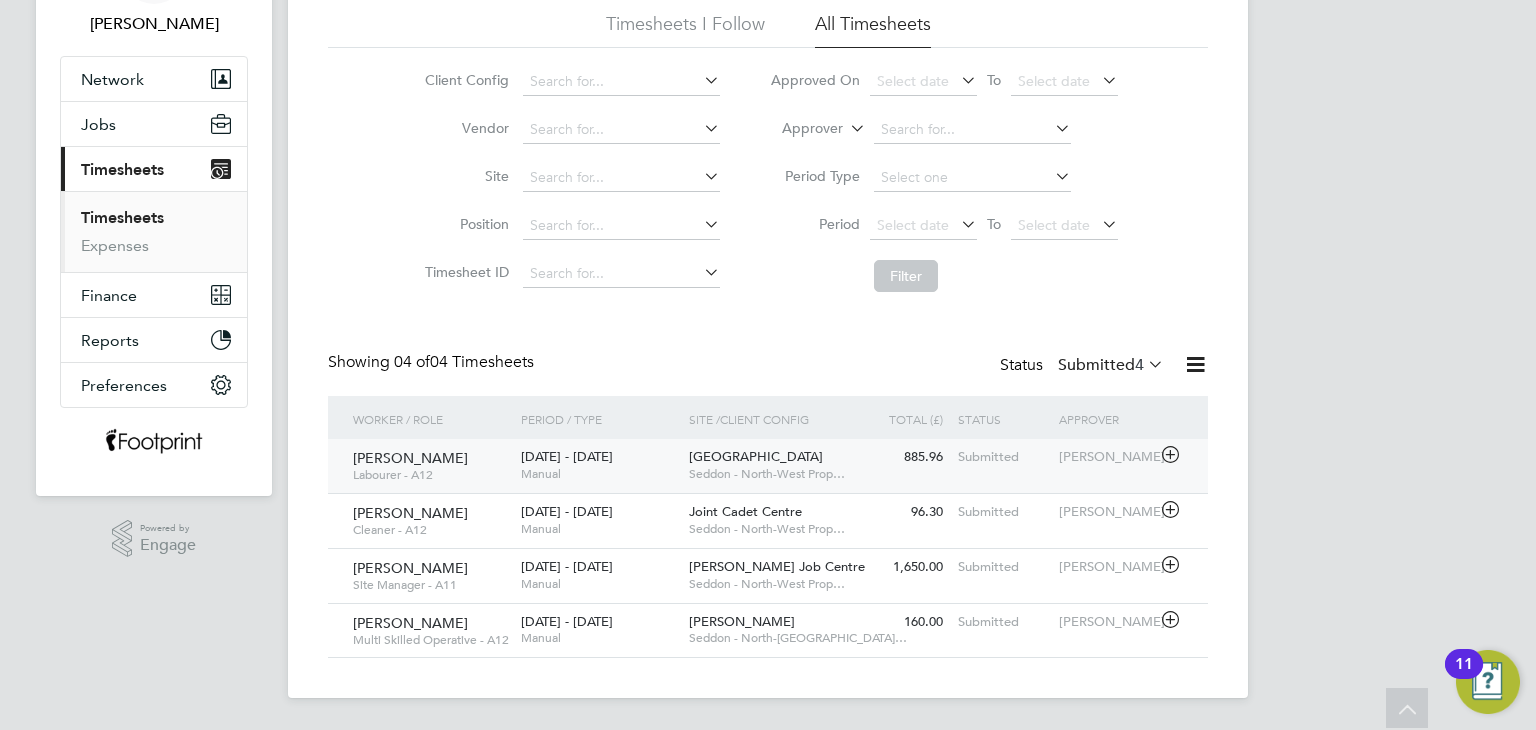 click on "Submitted" 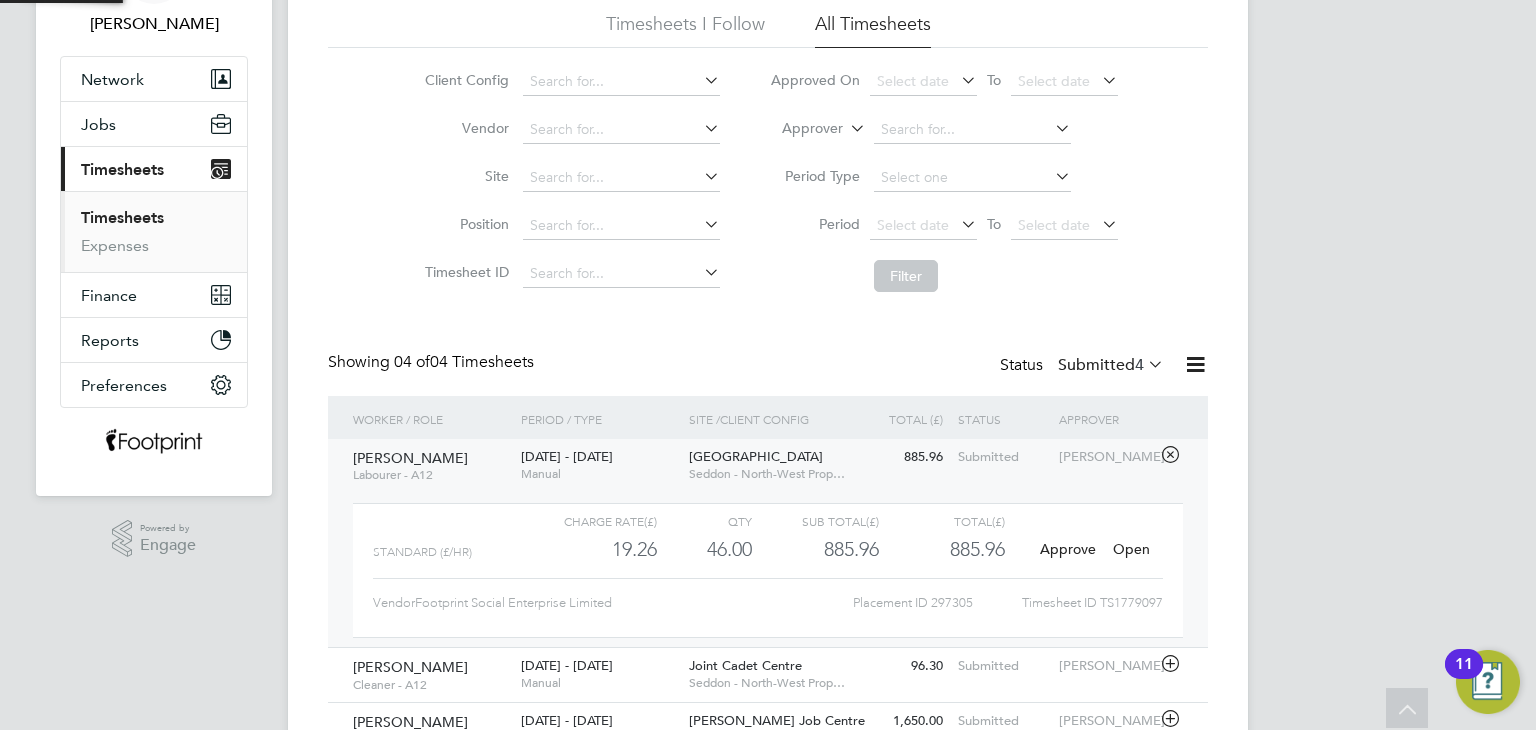 scroll, scrollTop: 9, scrollLeft: 9, axis: both 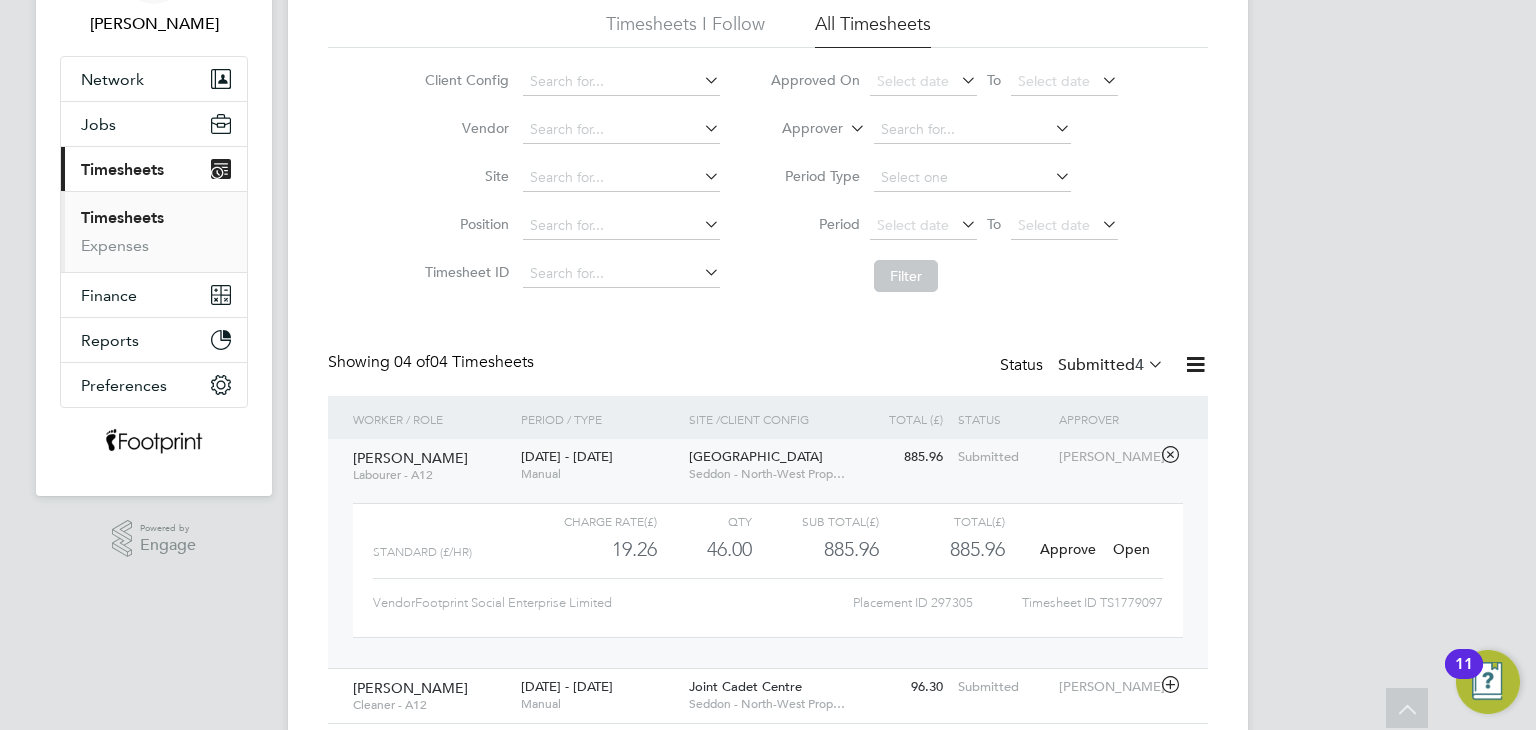 click on "7 - 13 Jul 2025   Manual" 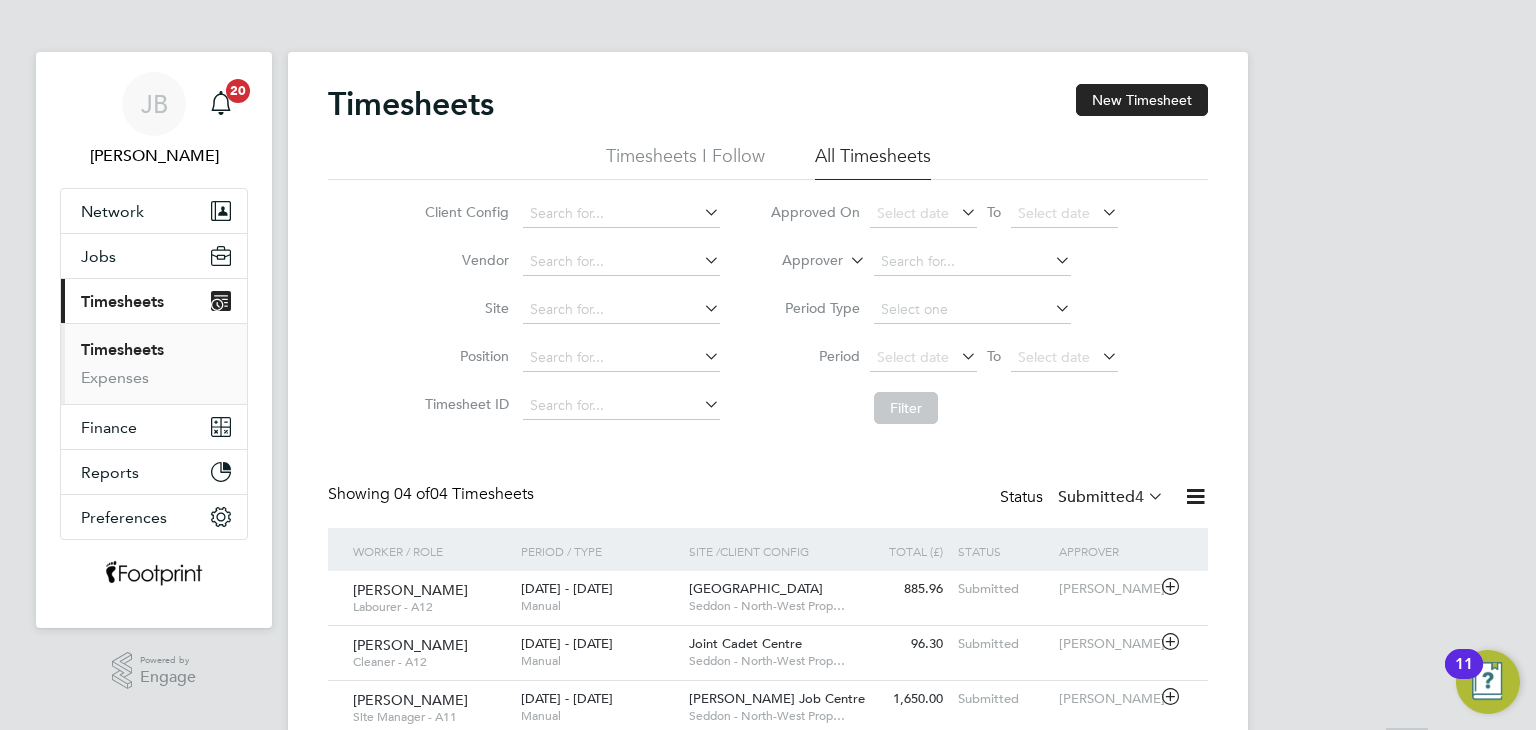 scroll, scrollTop: 0, scrollLeft: 0, axis: both 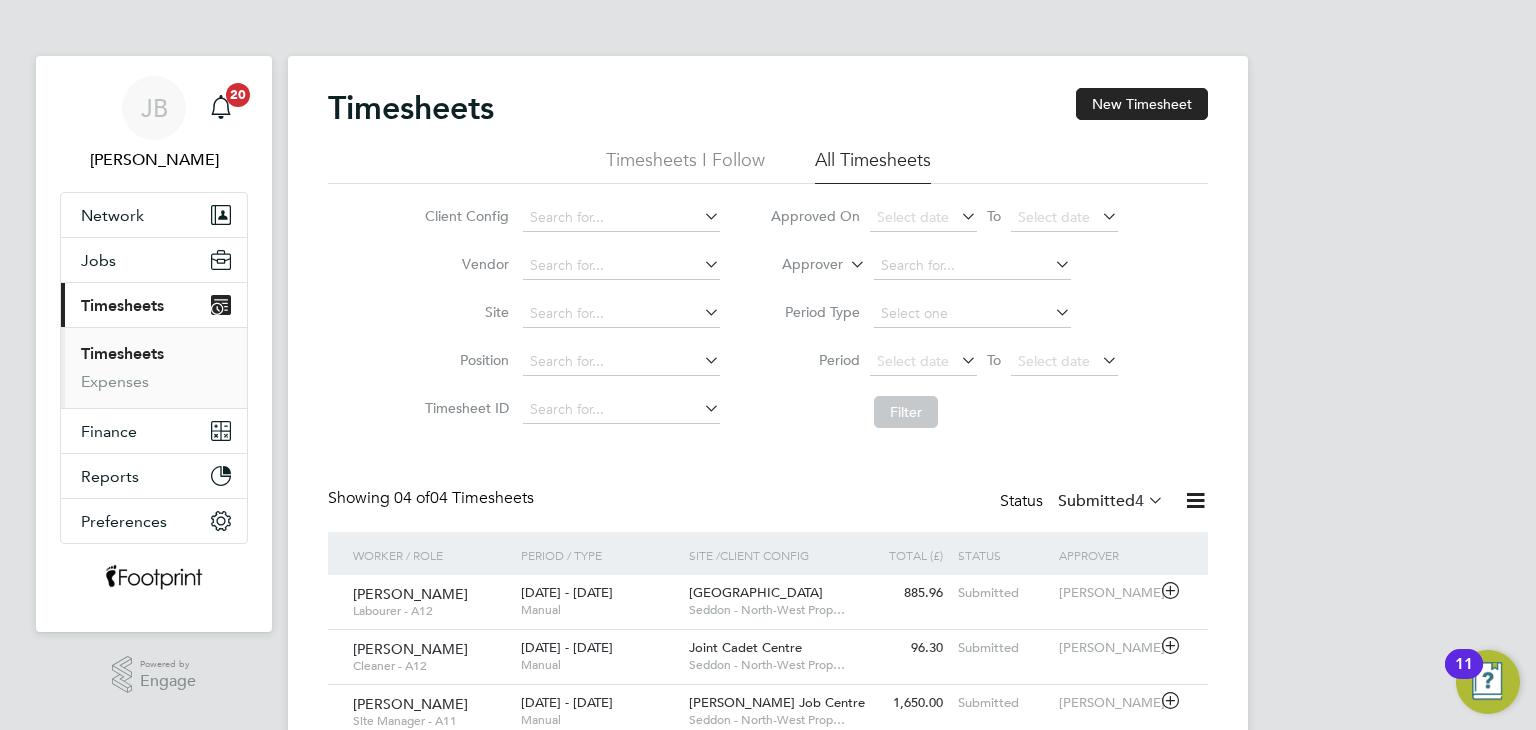 click on "Timesheets" at bounding box center [122, 353] 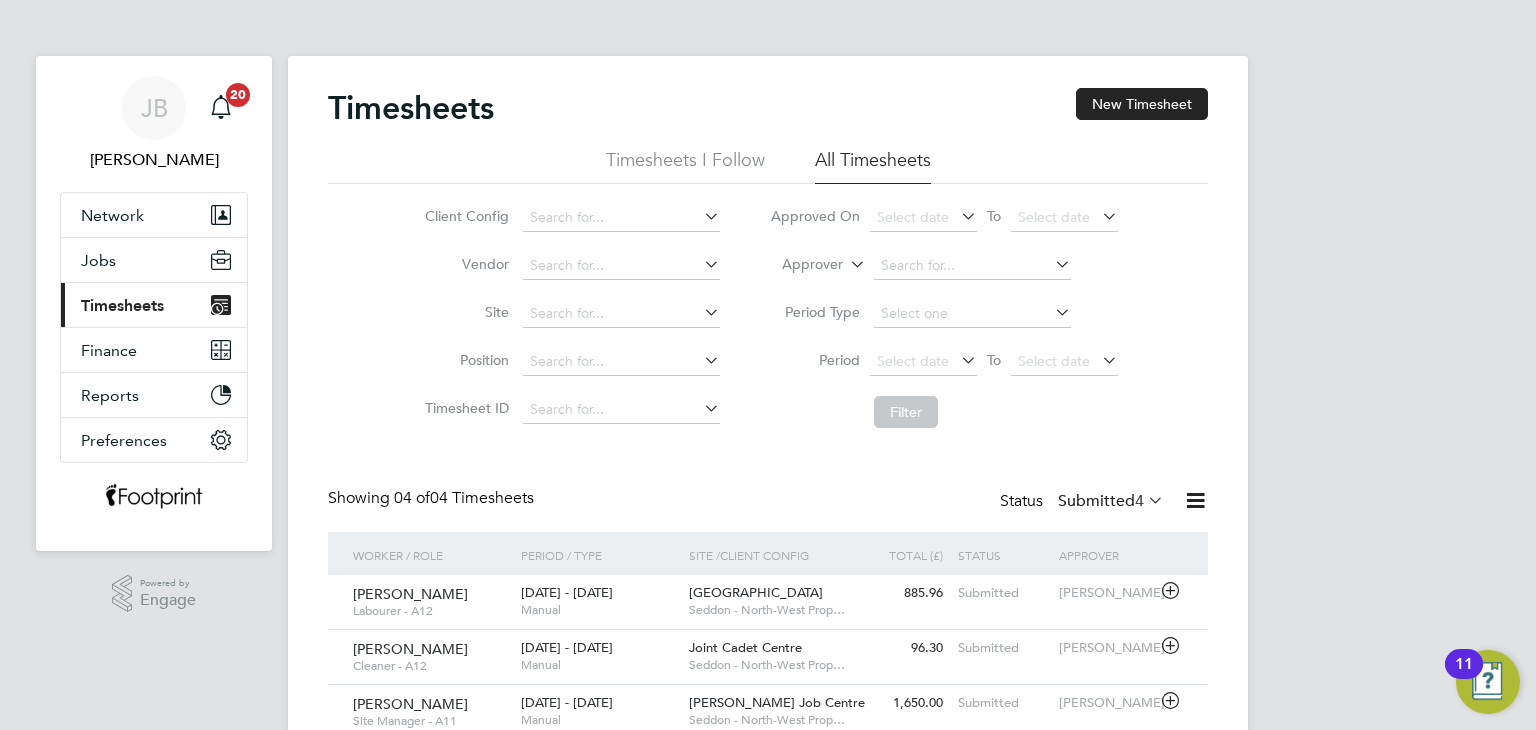click on "Timesheets" at bounding box center [122, 305] 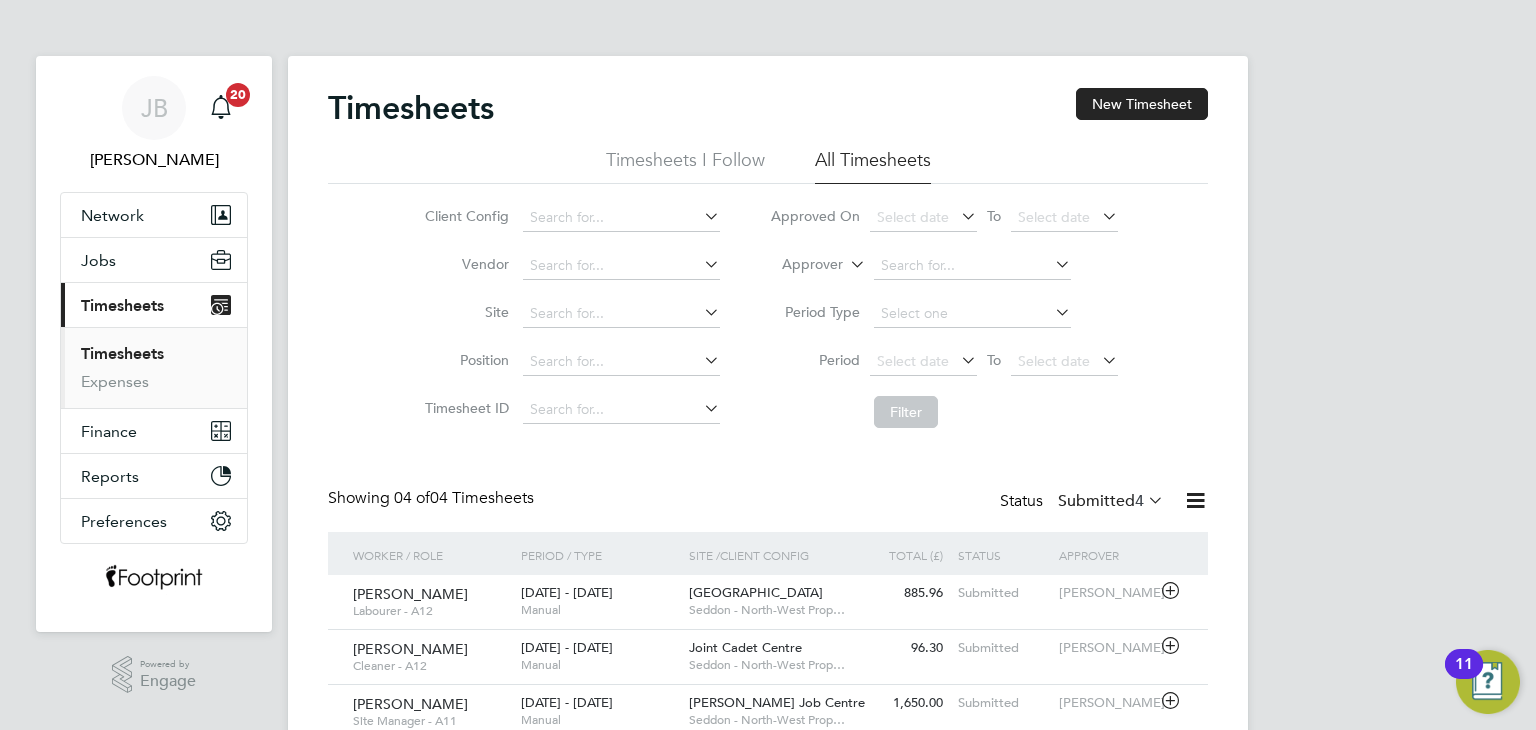 click on "Timesheets" at bounding box center [122, 353] 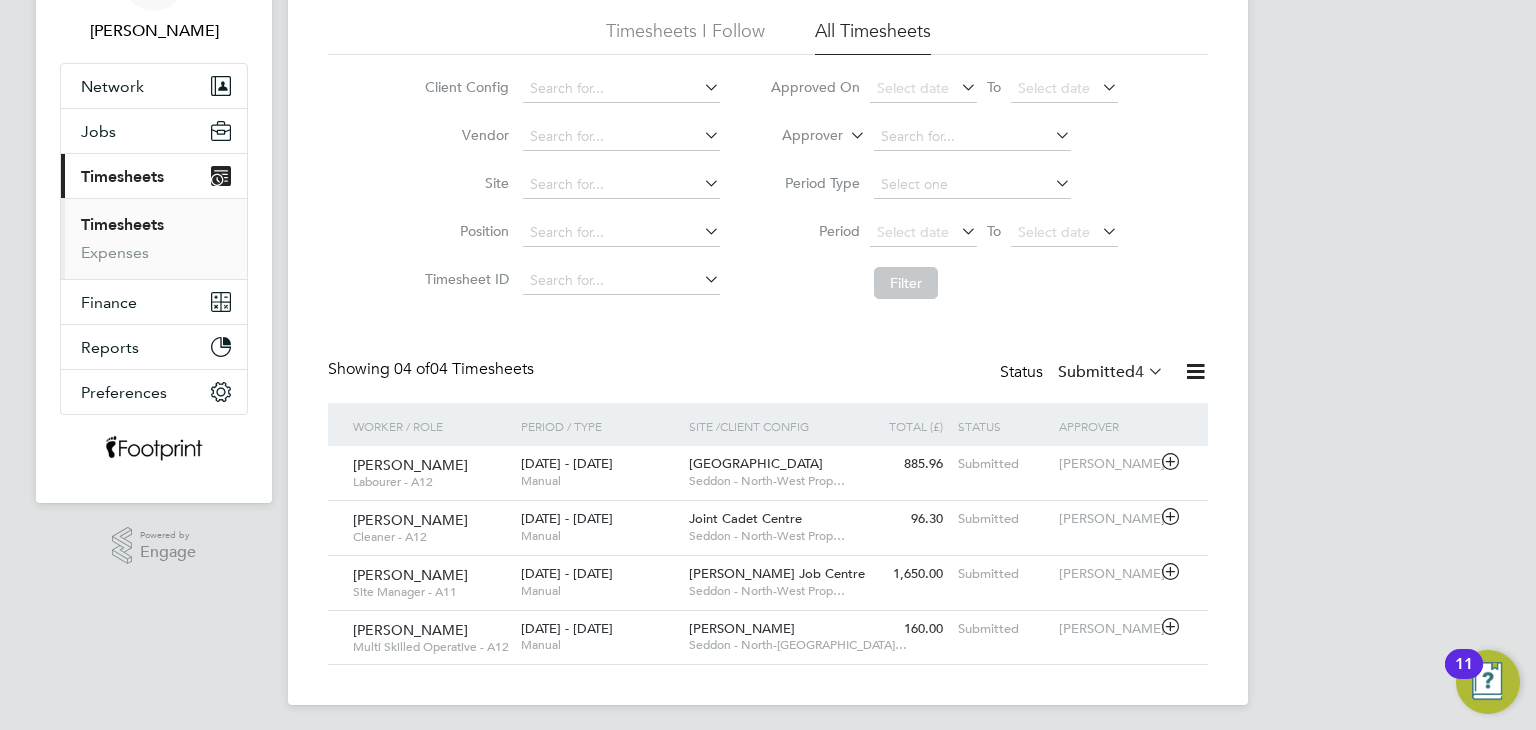 scroll, scrollTop: 136, scrollLeft: 0, axis: vertical 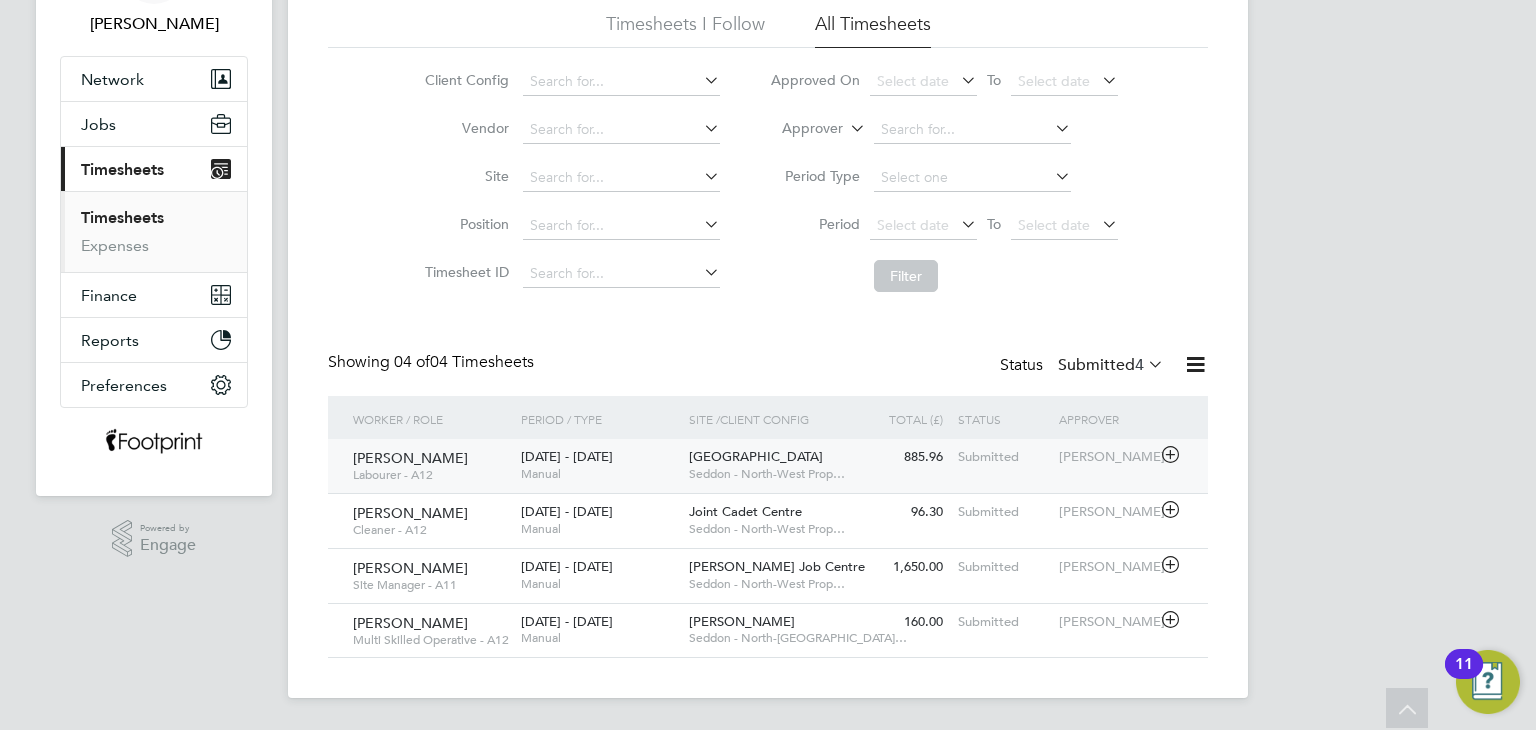 drag, startPoint x: 308, startPoint y: 441, endPoint x: 358, endPoint y: 445, distance: 50.159744 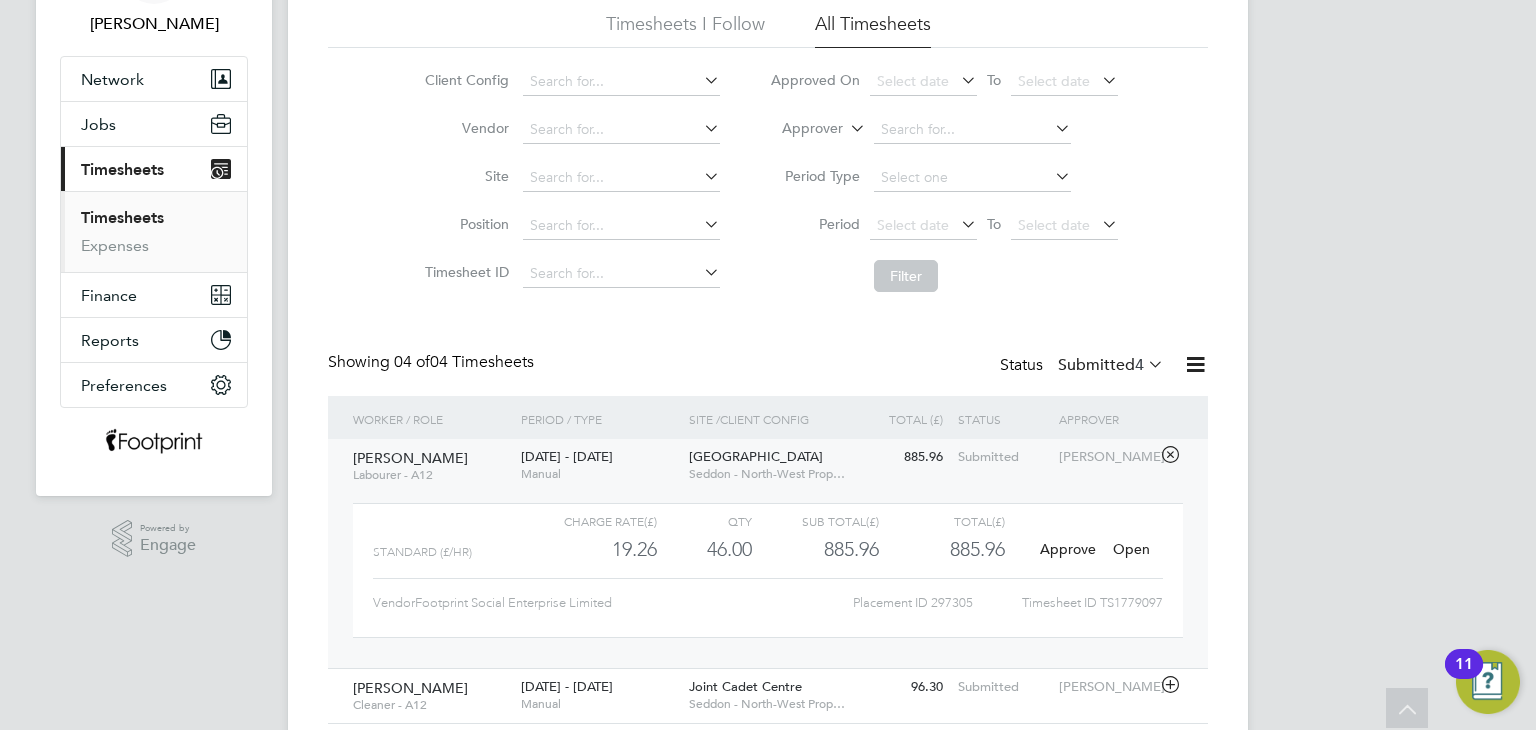 click on "Open" 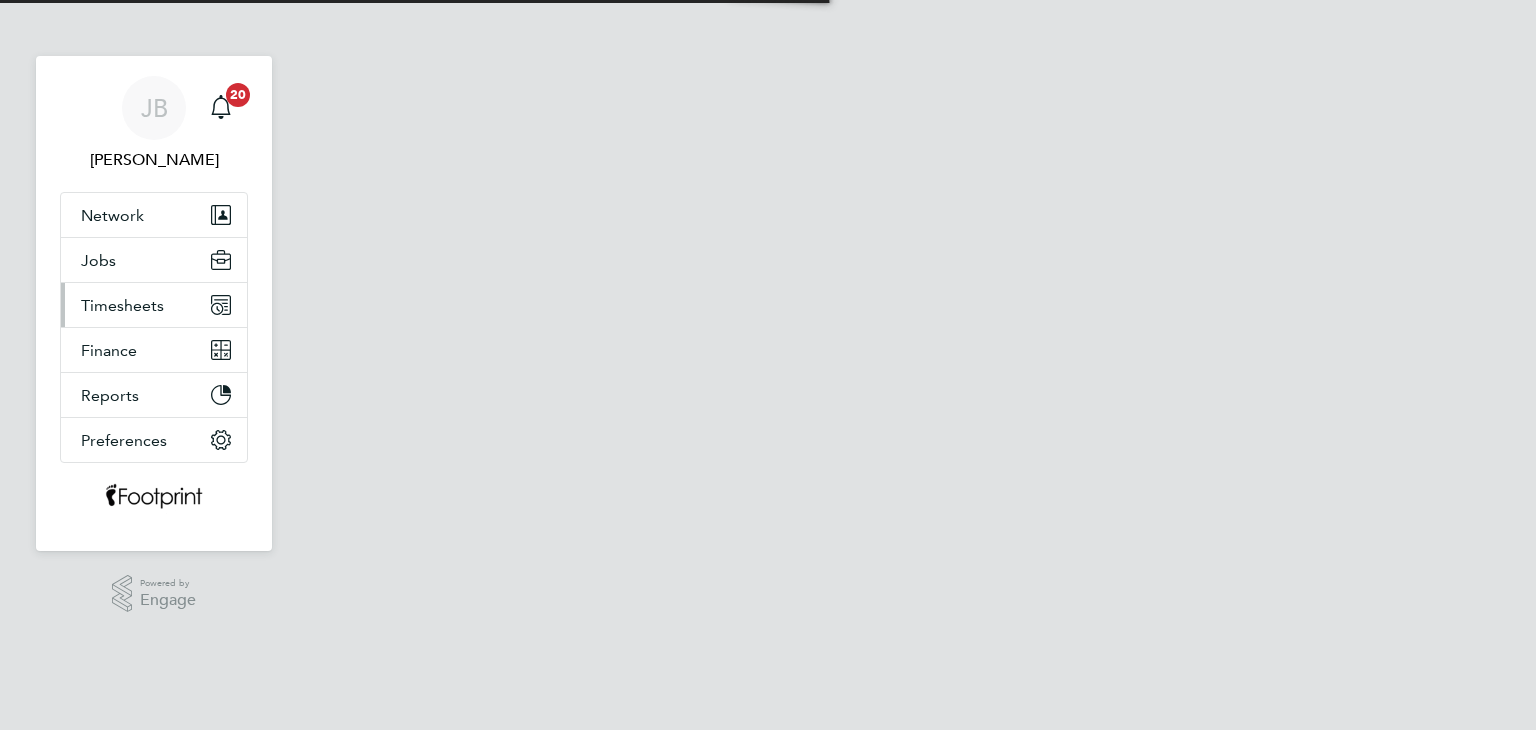scroll, scrollTop: 0, scrollLeft: 0, axis: both 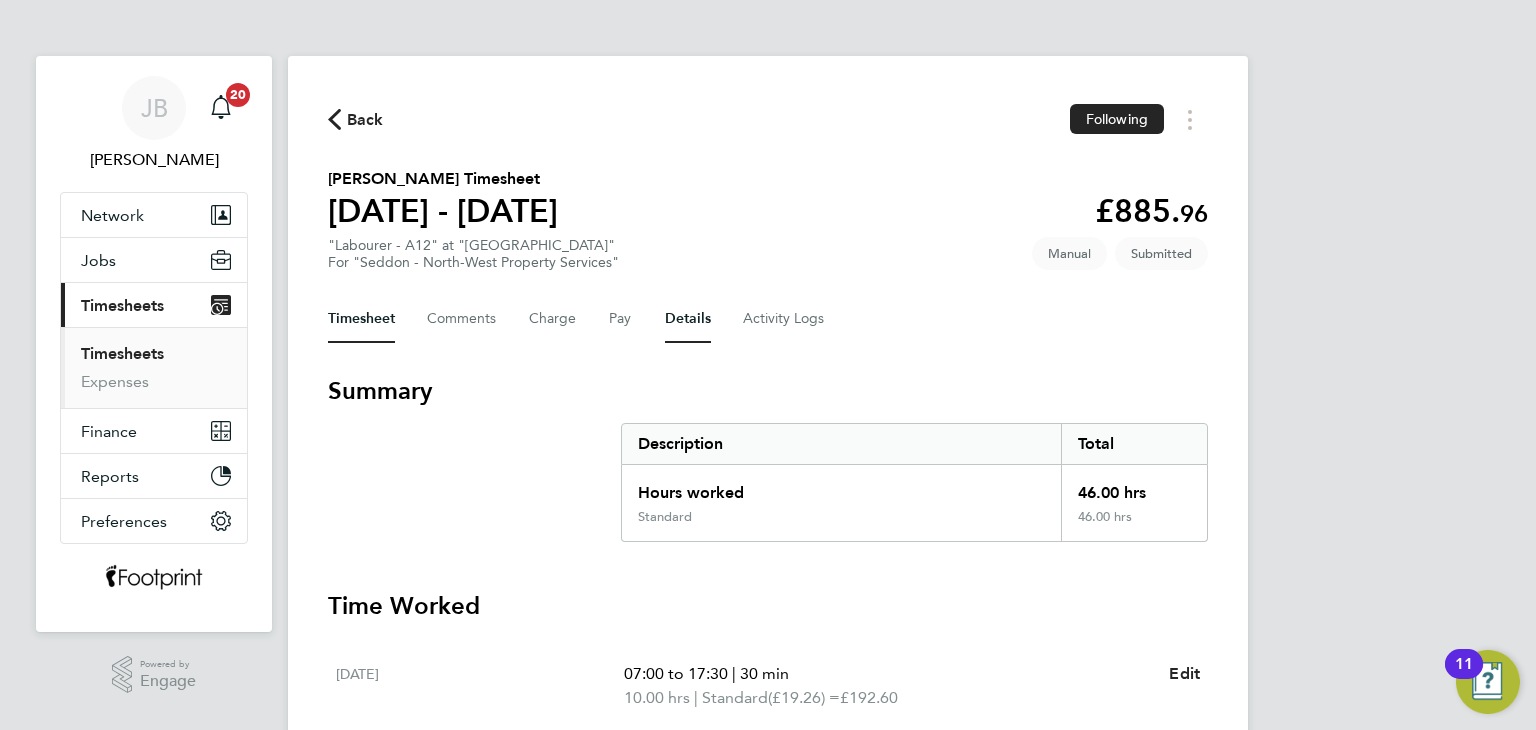 click on "Details" at bounding box center (688, 319) 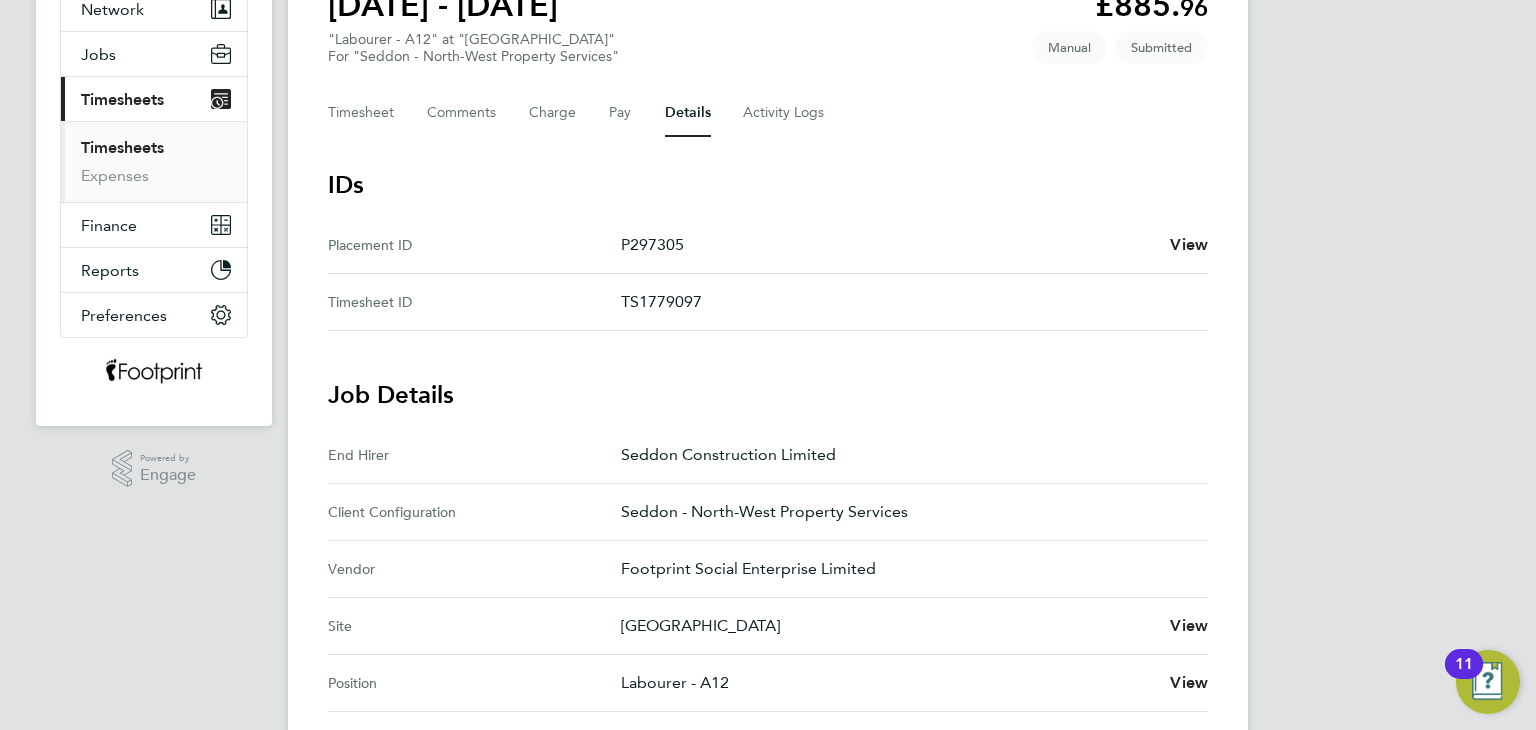 scroll, scrollTop: 40, scrollLeft: 0, axis: vertical 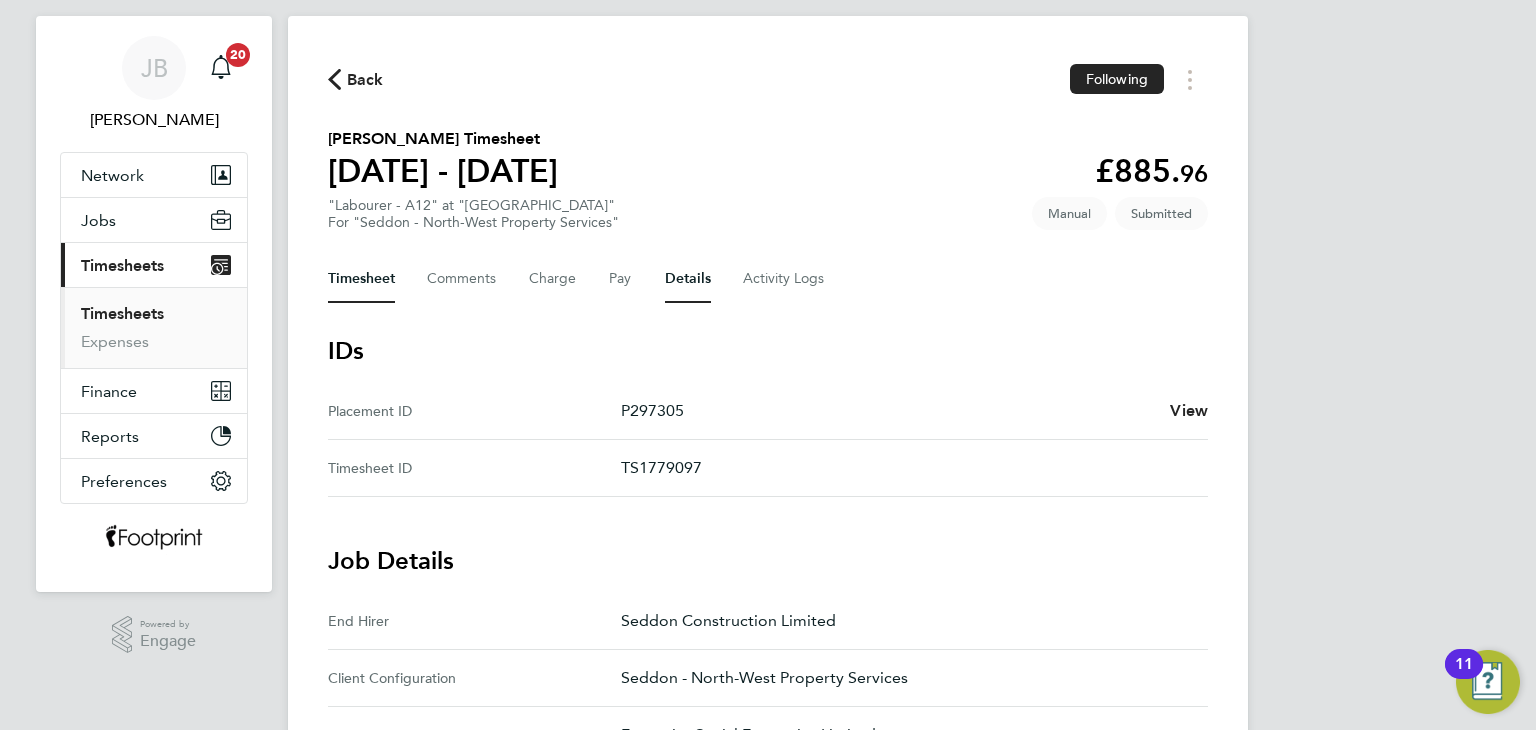 click on "Timesheet" at bounding box center (361, 279) 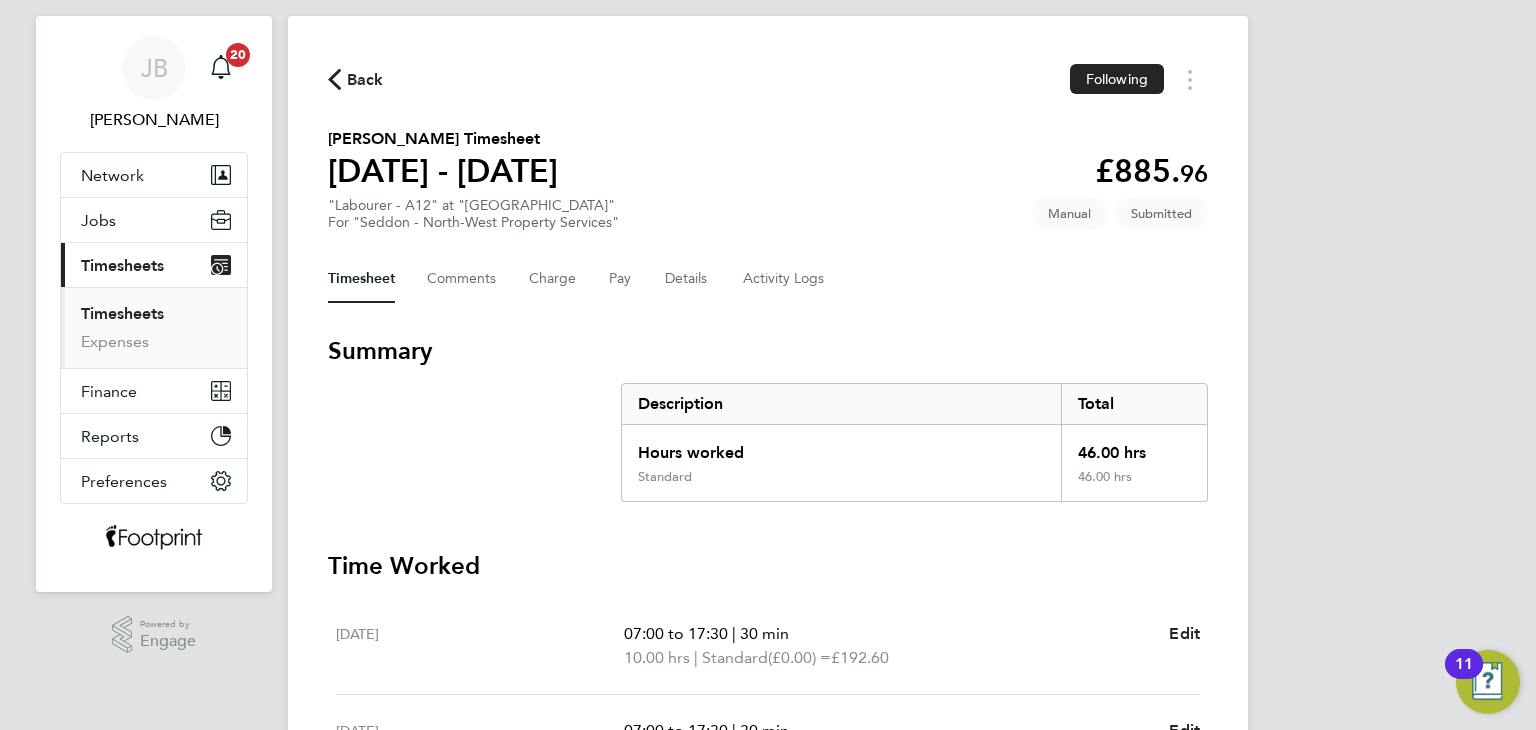 scroll, scrollTop: 0, scrollLeft: 0, axis: both 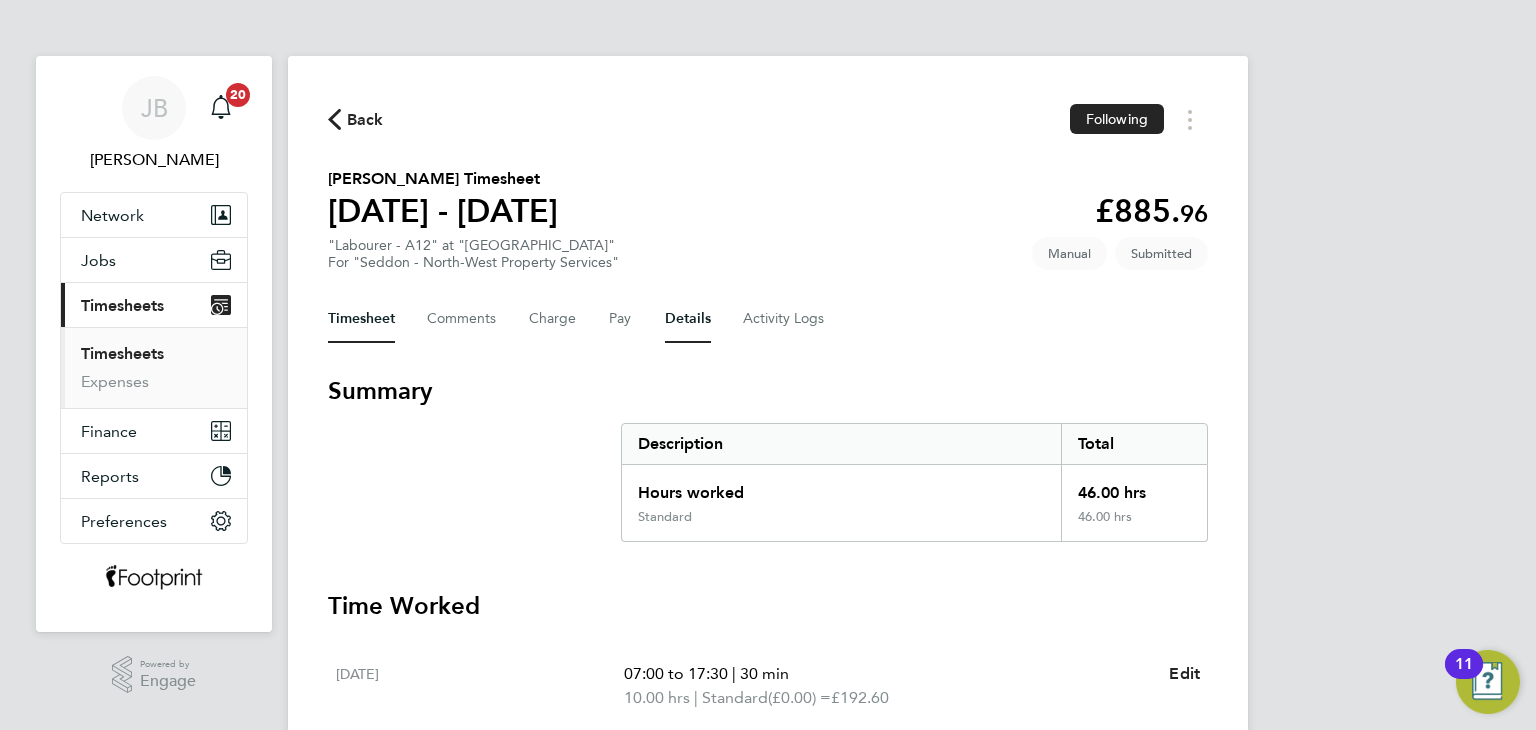 click on "Details" at bounding box center [688, 319] 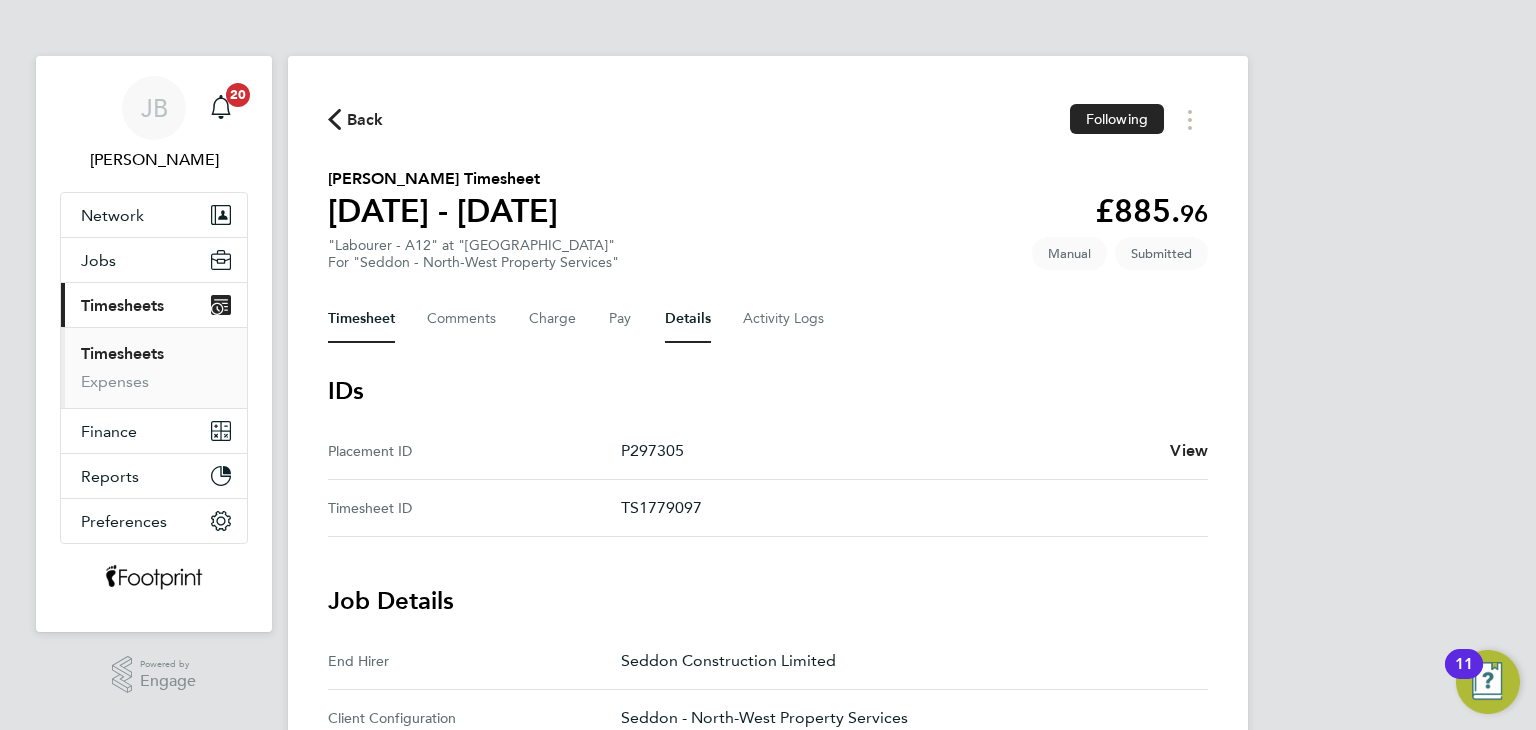 click on "Timesheet" at bounding box center [361, 319] 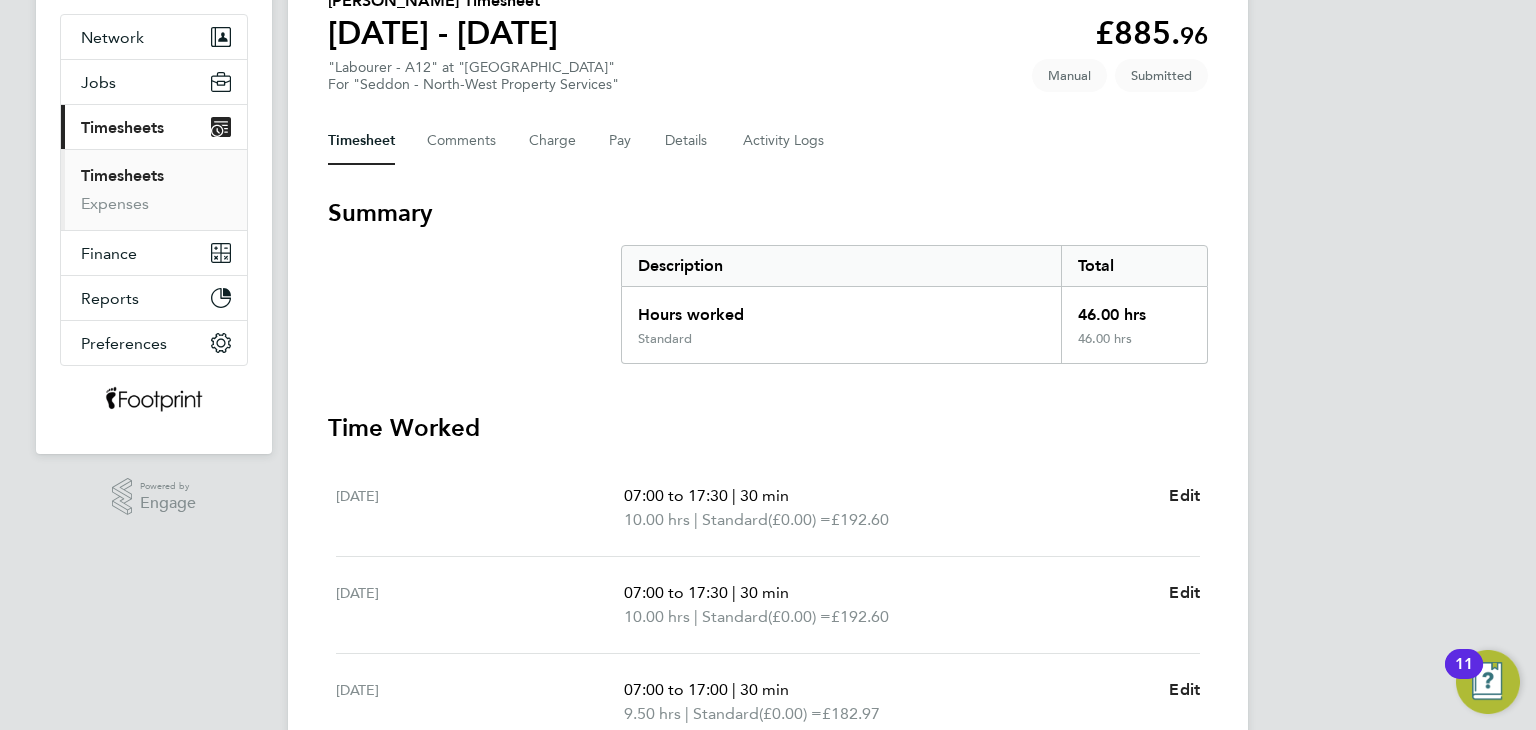 scroll, scrollTop: 0, scrollLeft: 0, axis: both 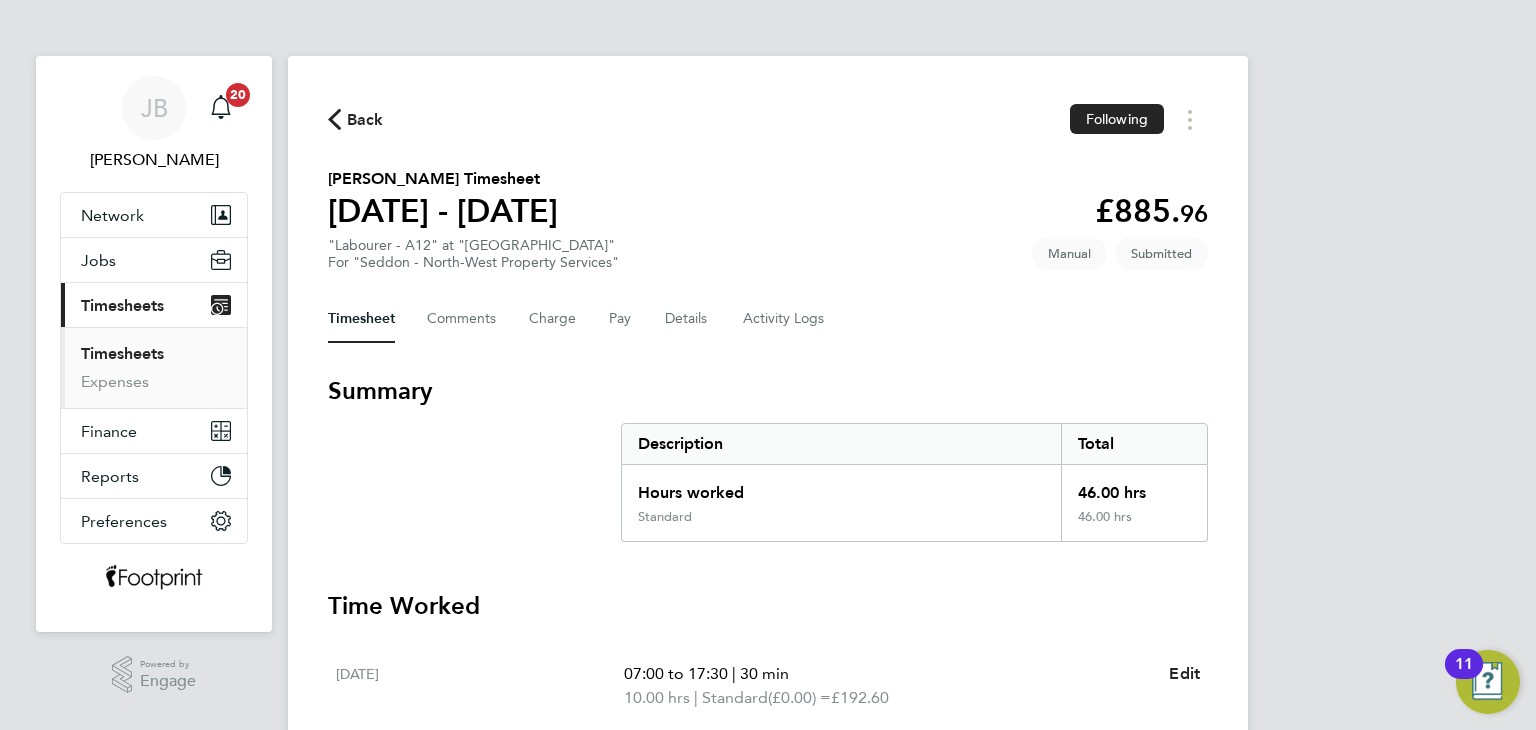 click on "Timesheets" at bounding box center [122, 353] 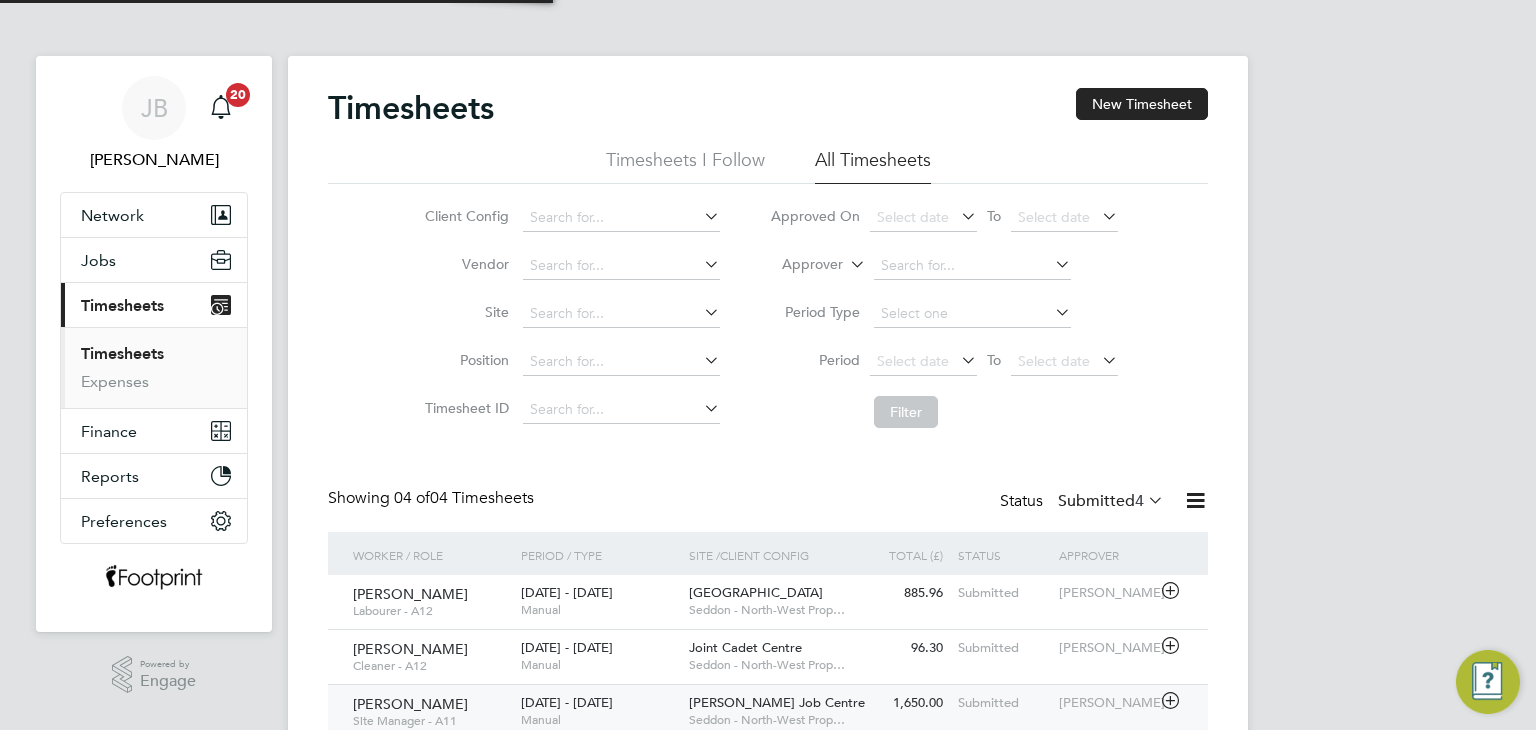 scroll, scrollTop: 9, scrollLeft: 10, axis: both 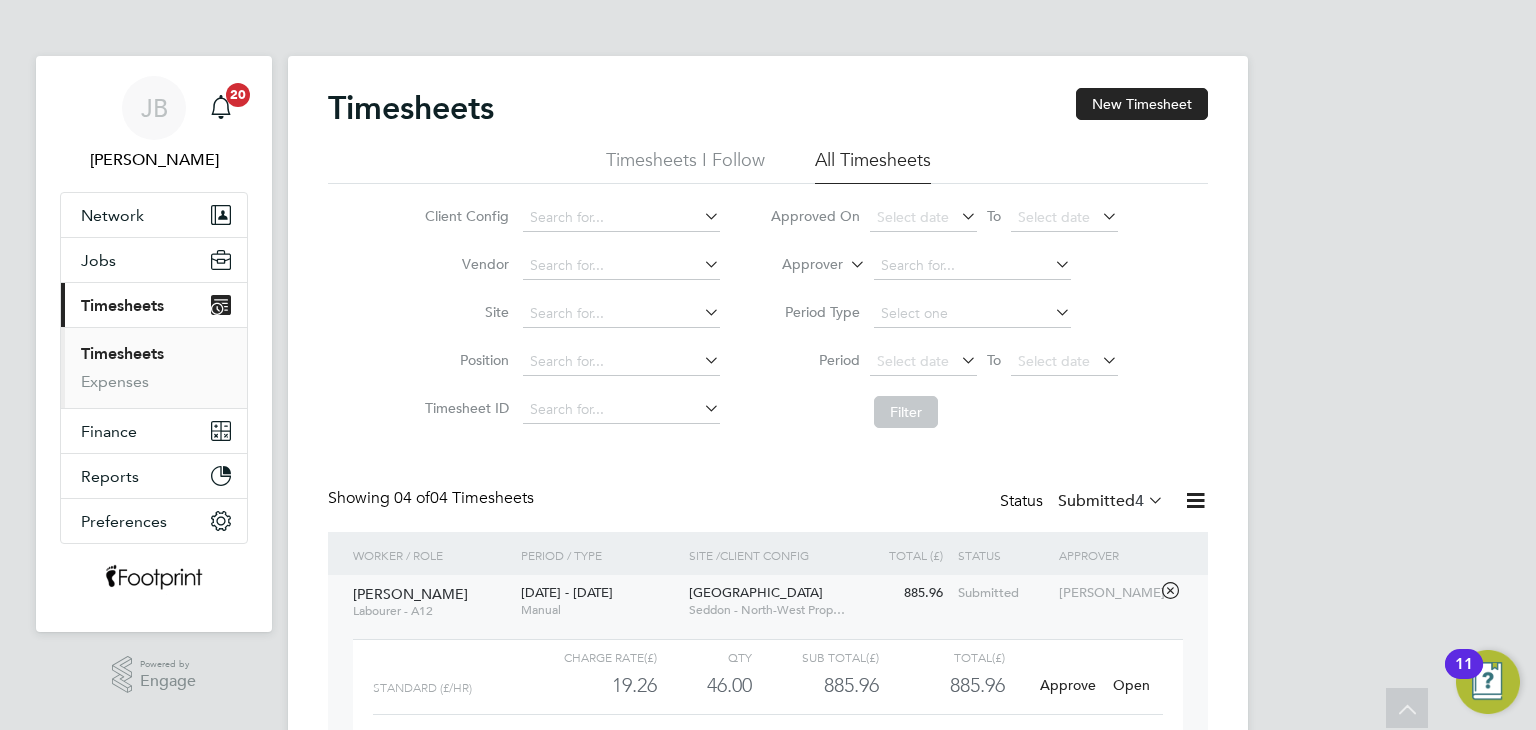click on "[GEOGRAPHIC_DATA]" 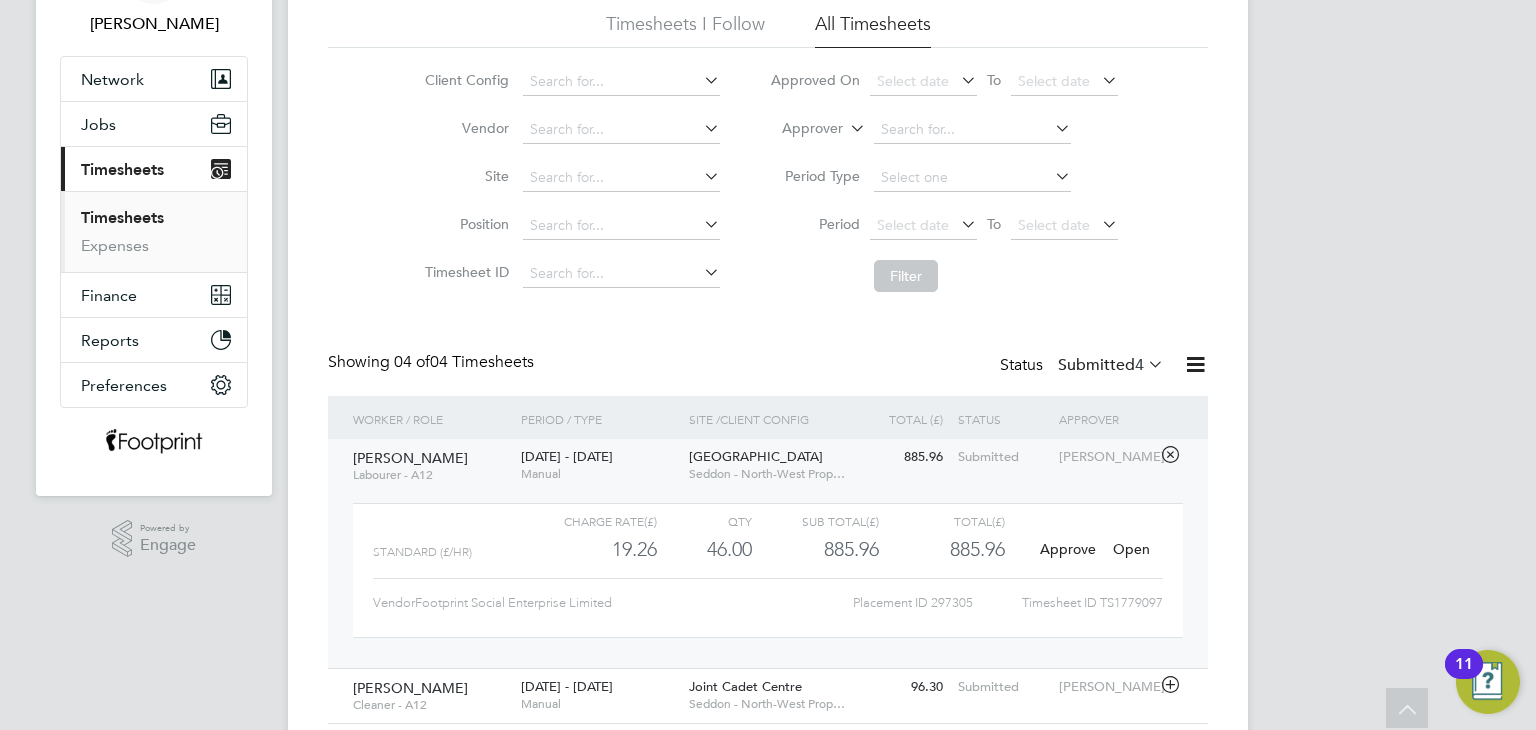 scroll, scrollTop: 136, scrollLeft: 0, axis: vertical 